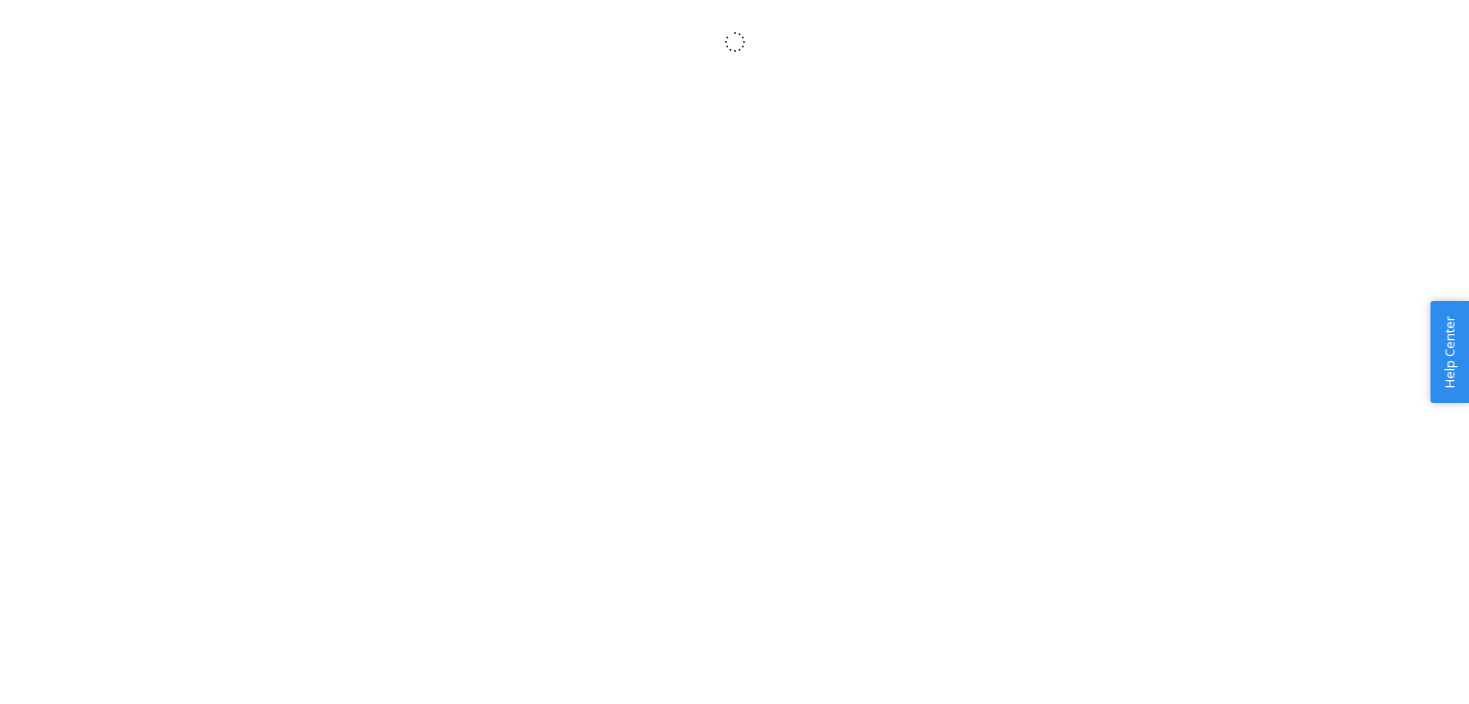 scroll, scrollTop: 0, scrollLeft: 0, axis: both 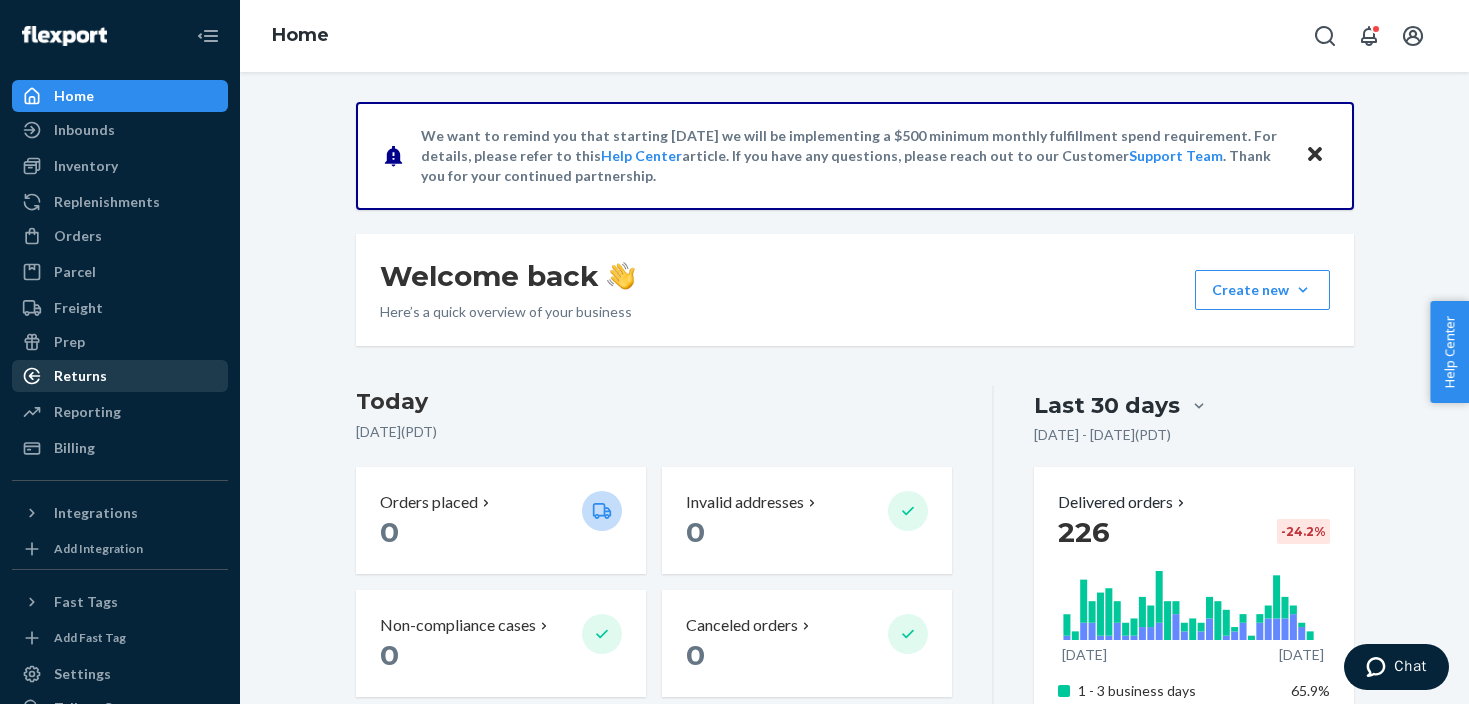 click on "Returns" at bounding box center [120, 376] 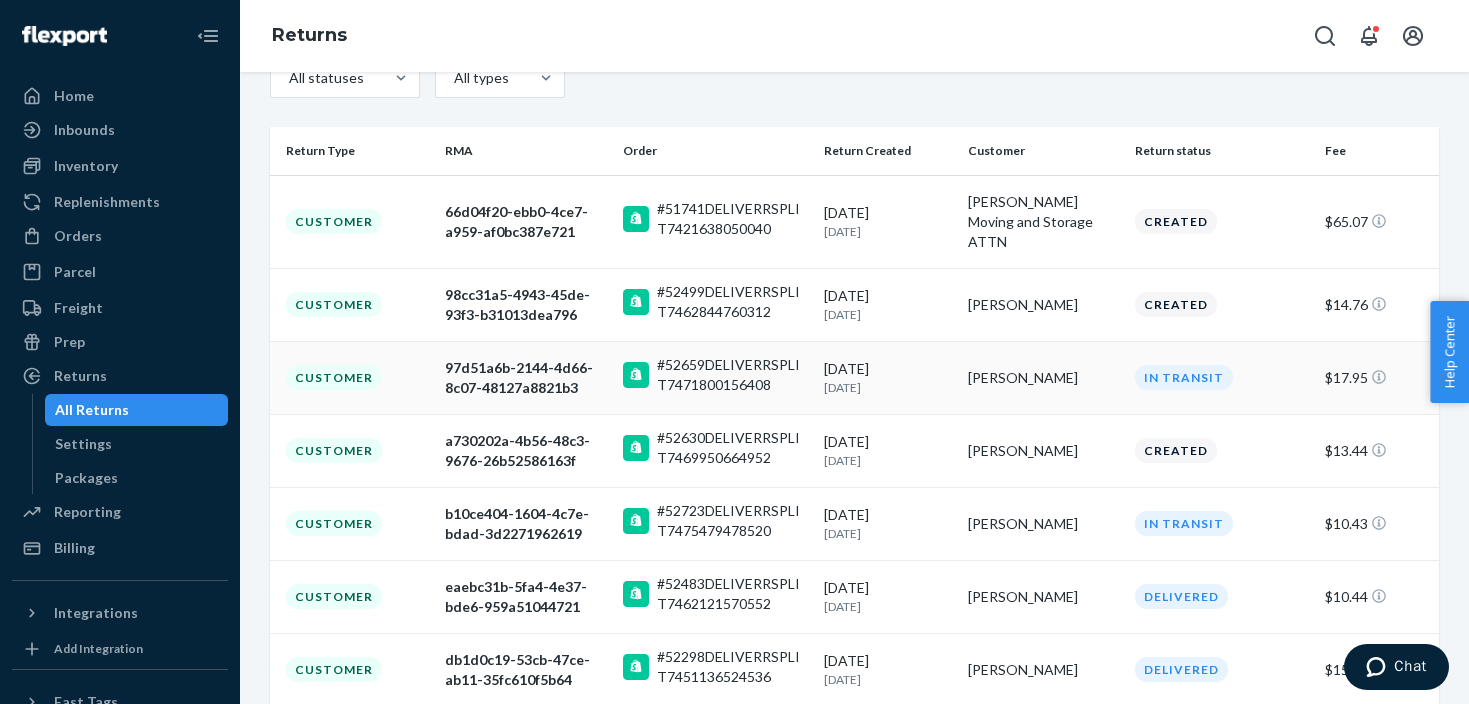 scroll, scrollTop: 219, scrollLeft: 0, axis: vertical 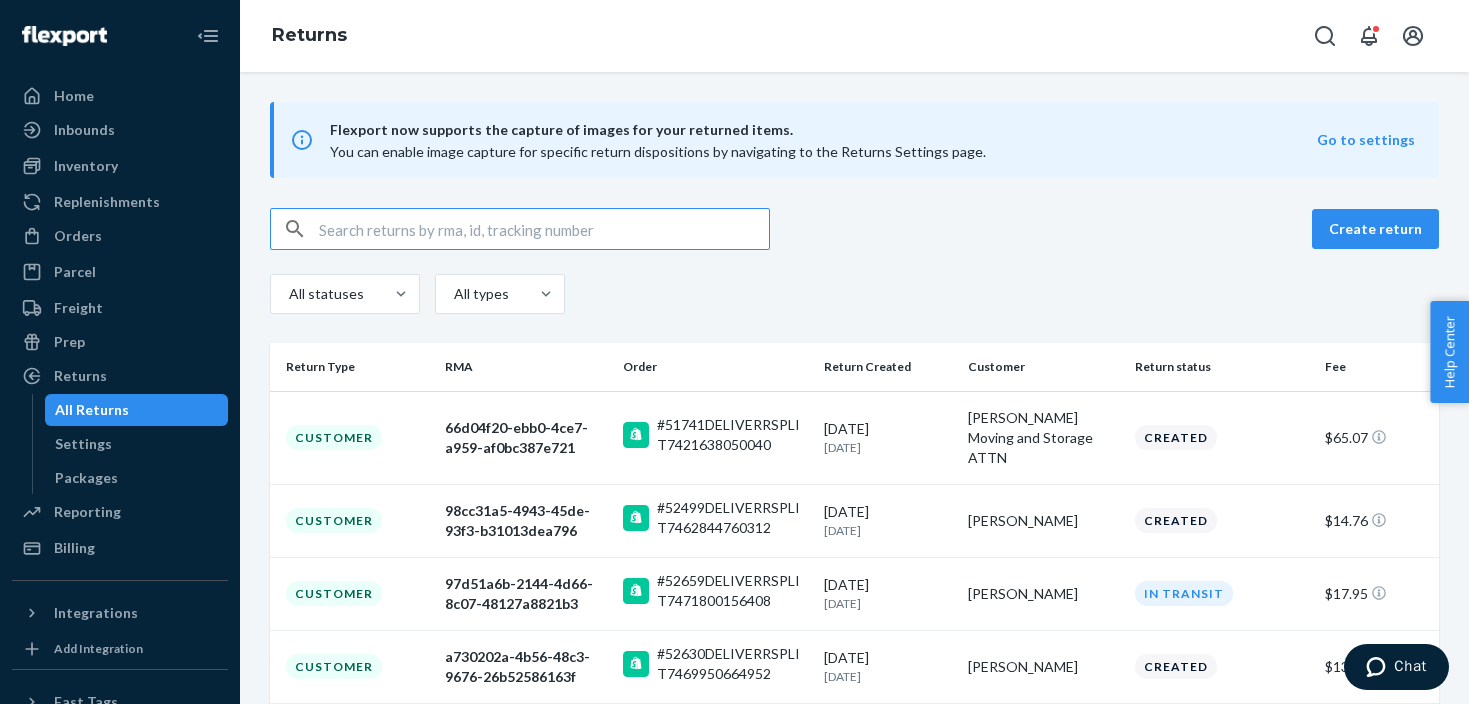 click at bounding box center (544, 229) 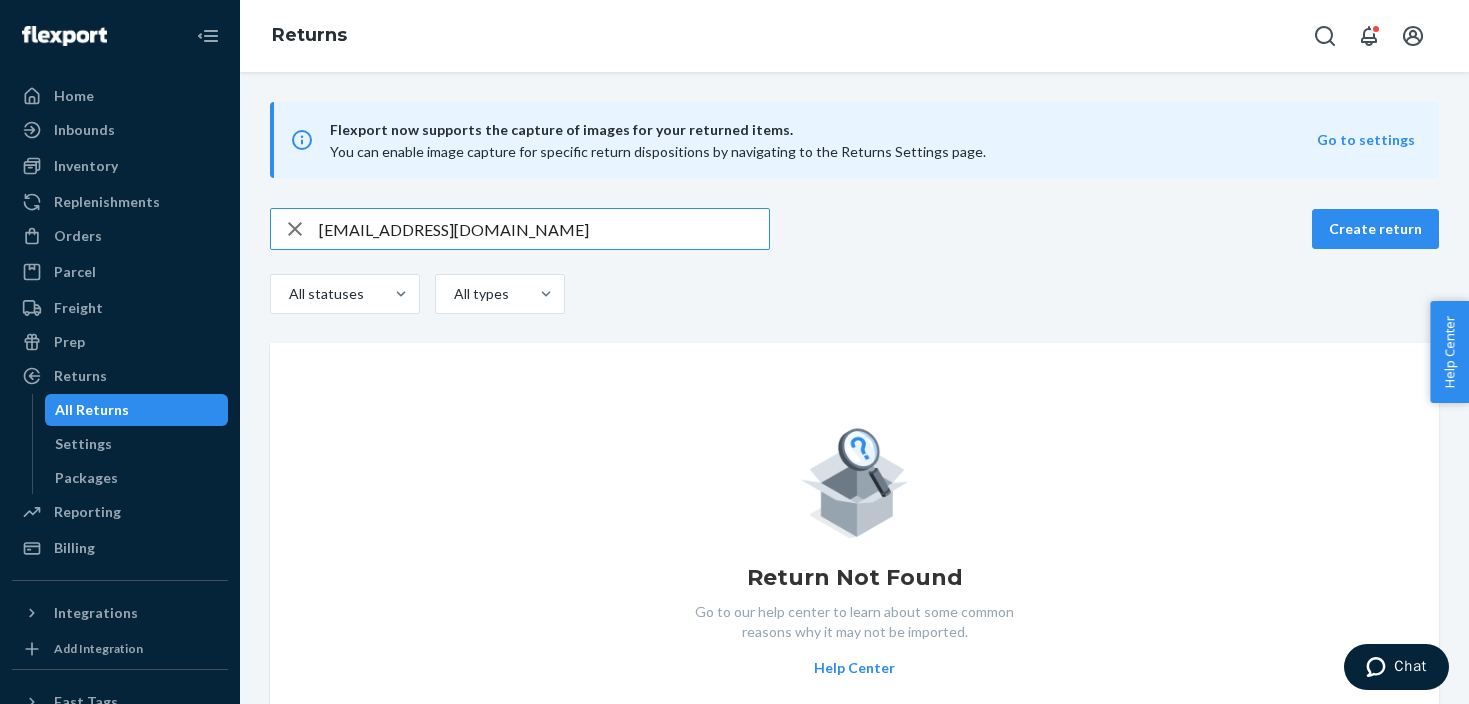 drag, startPoint x: 483, startPoint y: 236, endPoint x: 299, endPoint y: 234, distance: 184.01086 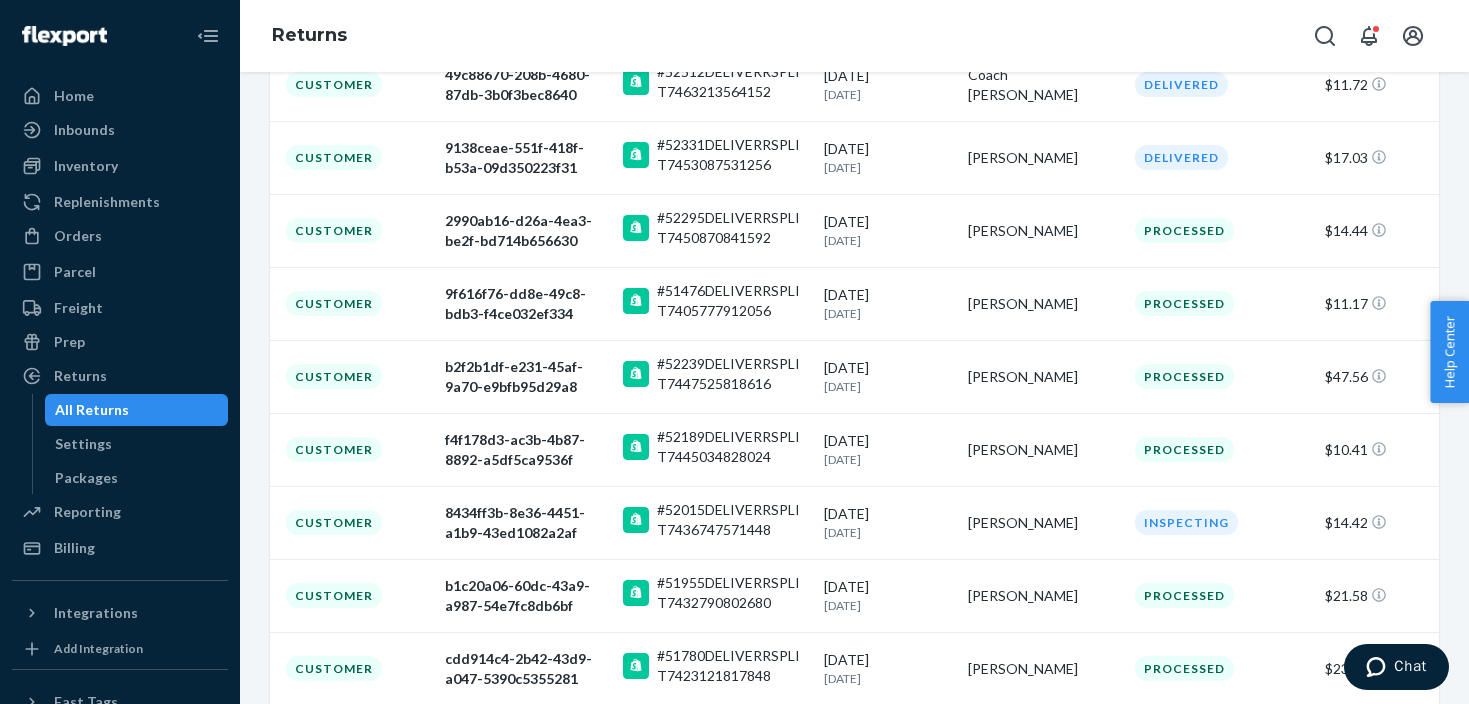 scroll, scrollTop: 1314, scrollLeft: 0, axis: vertical 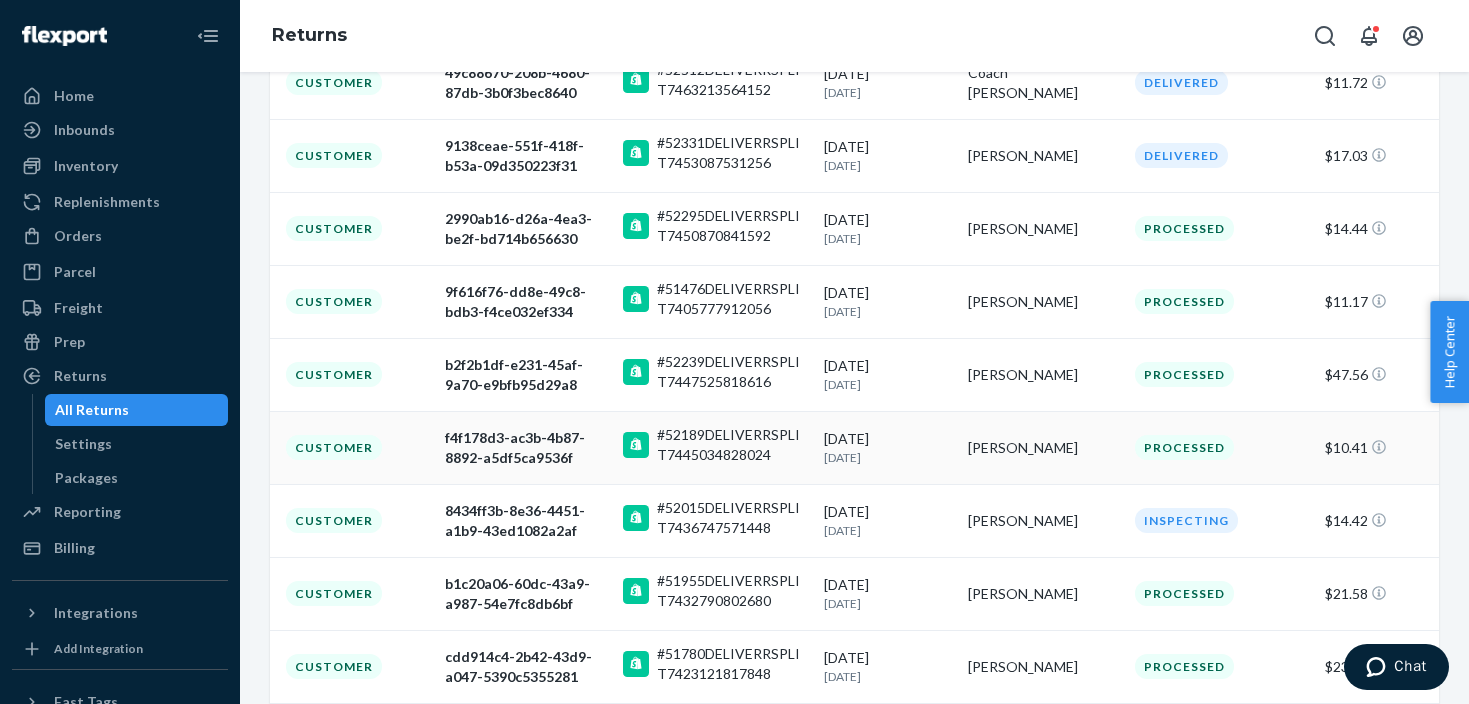 click on "Linda Chesnik" at bounding box center [1043, 448] 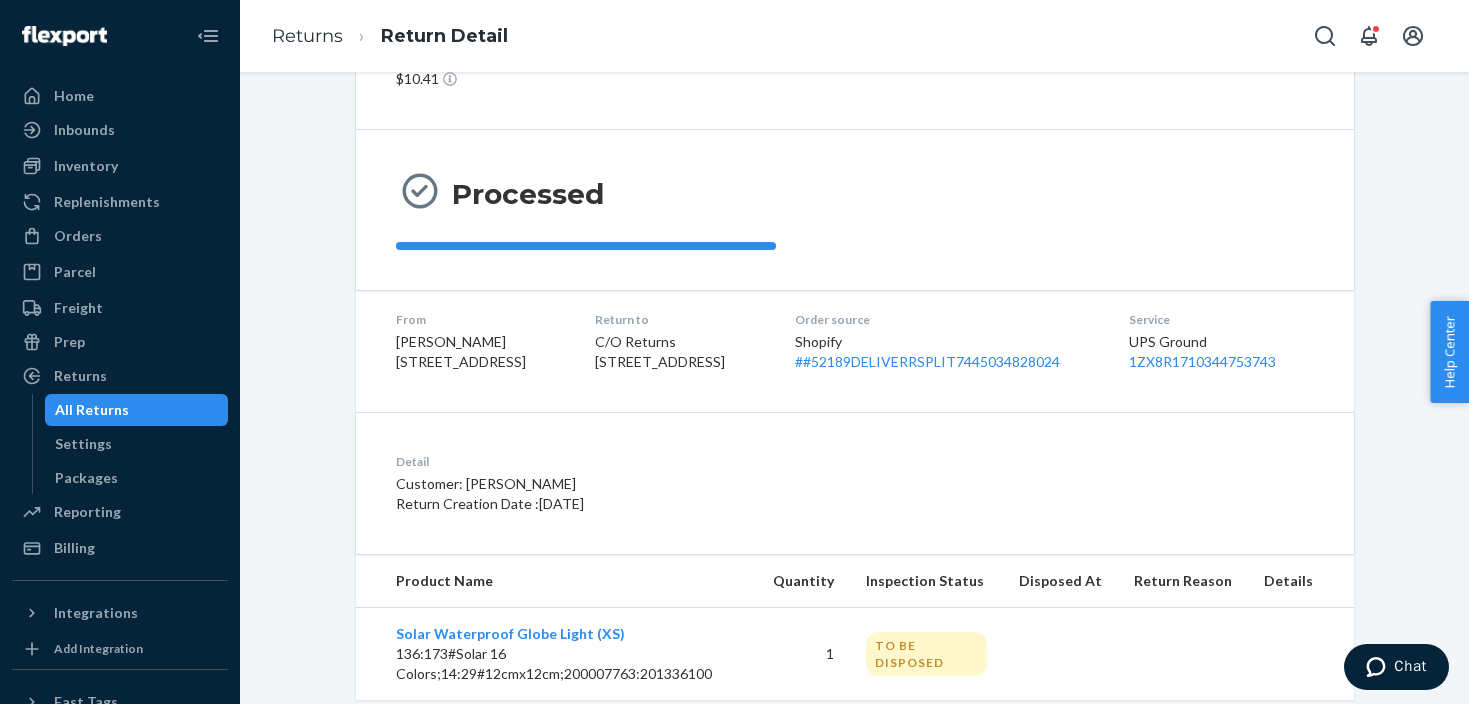 scroll, scrollTop: 181, scrollLeft: 0, axis: vertical 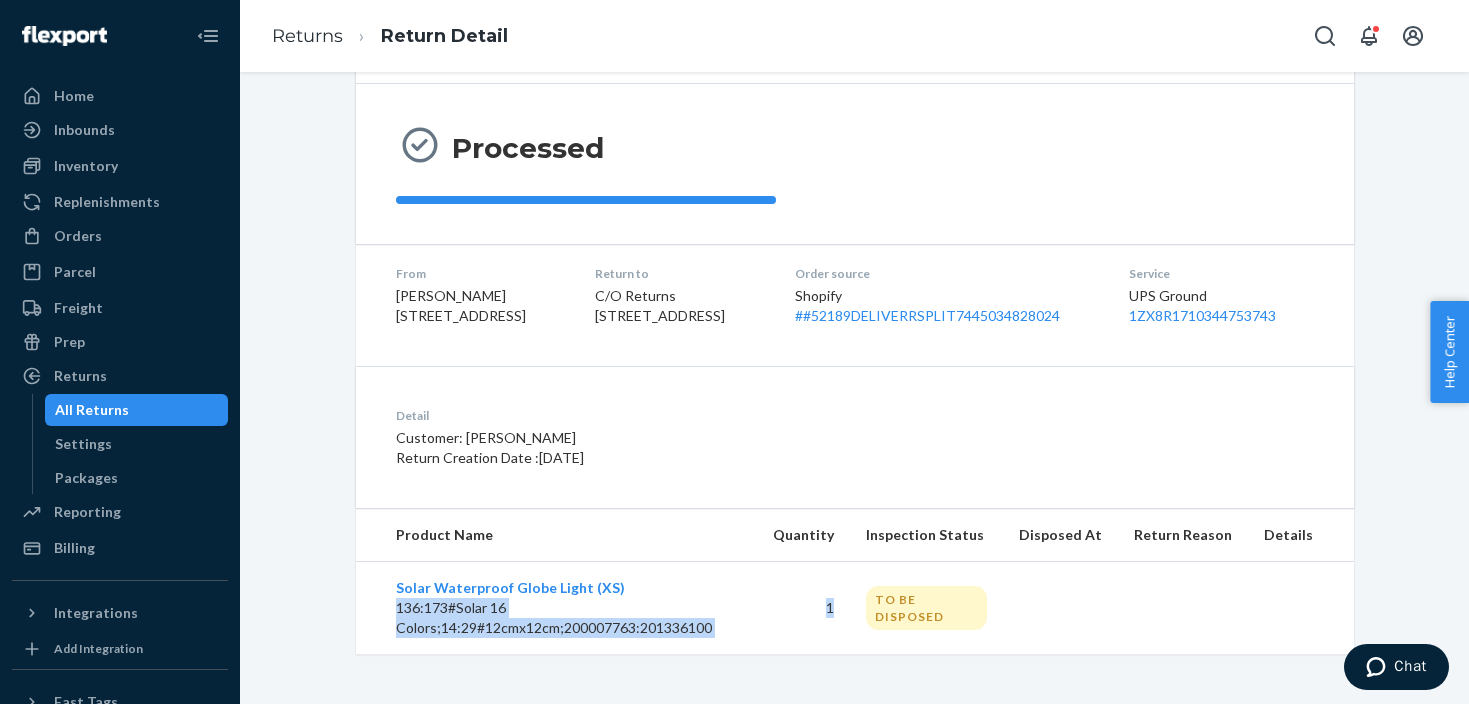 drag, startPoint x: 633, startPoint y: 584, endPoint x: 804, endPoint y: 644, distance: 181.22086 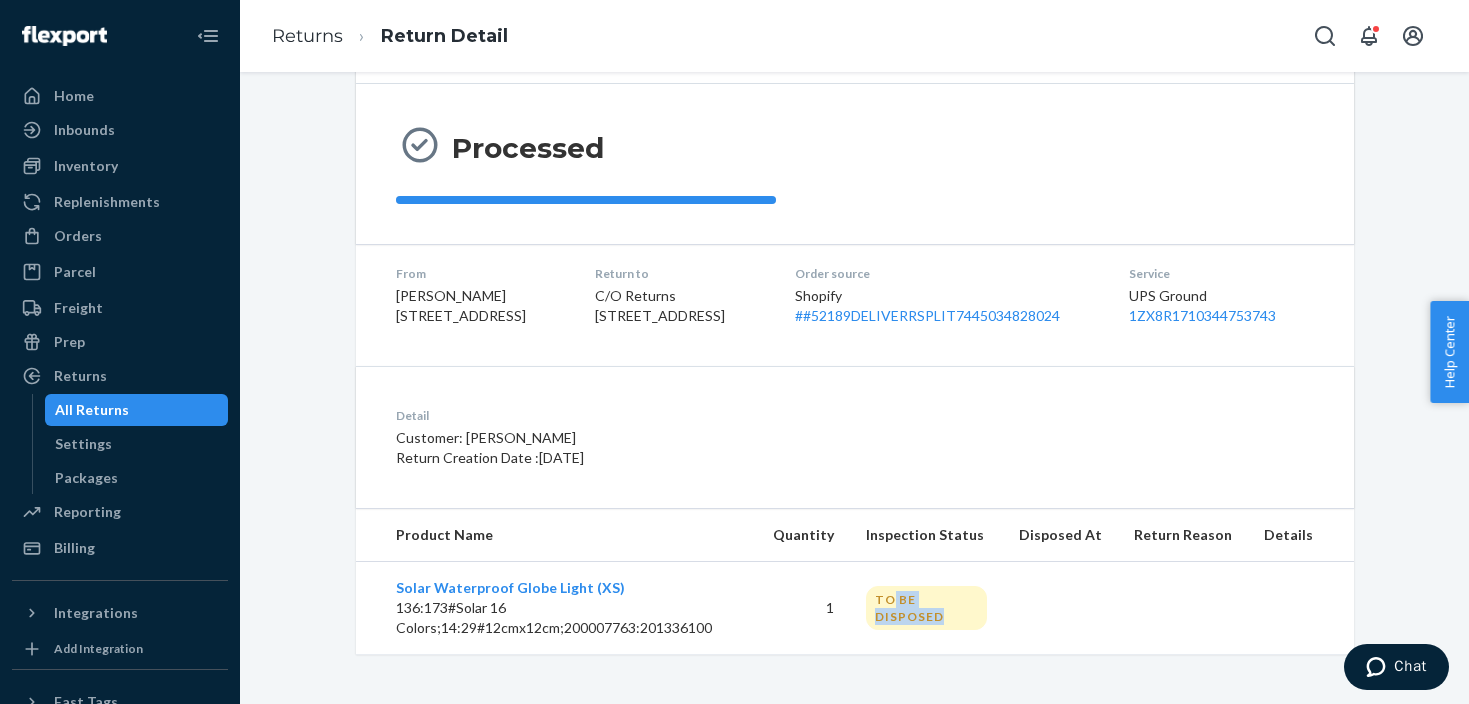 drag, startPoint x: 915, startPoint y: 603, endPoint x: 1013, endPoint y: 624, distance: 100.22475 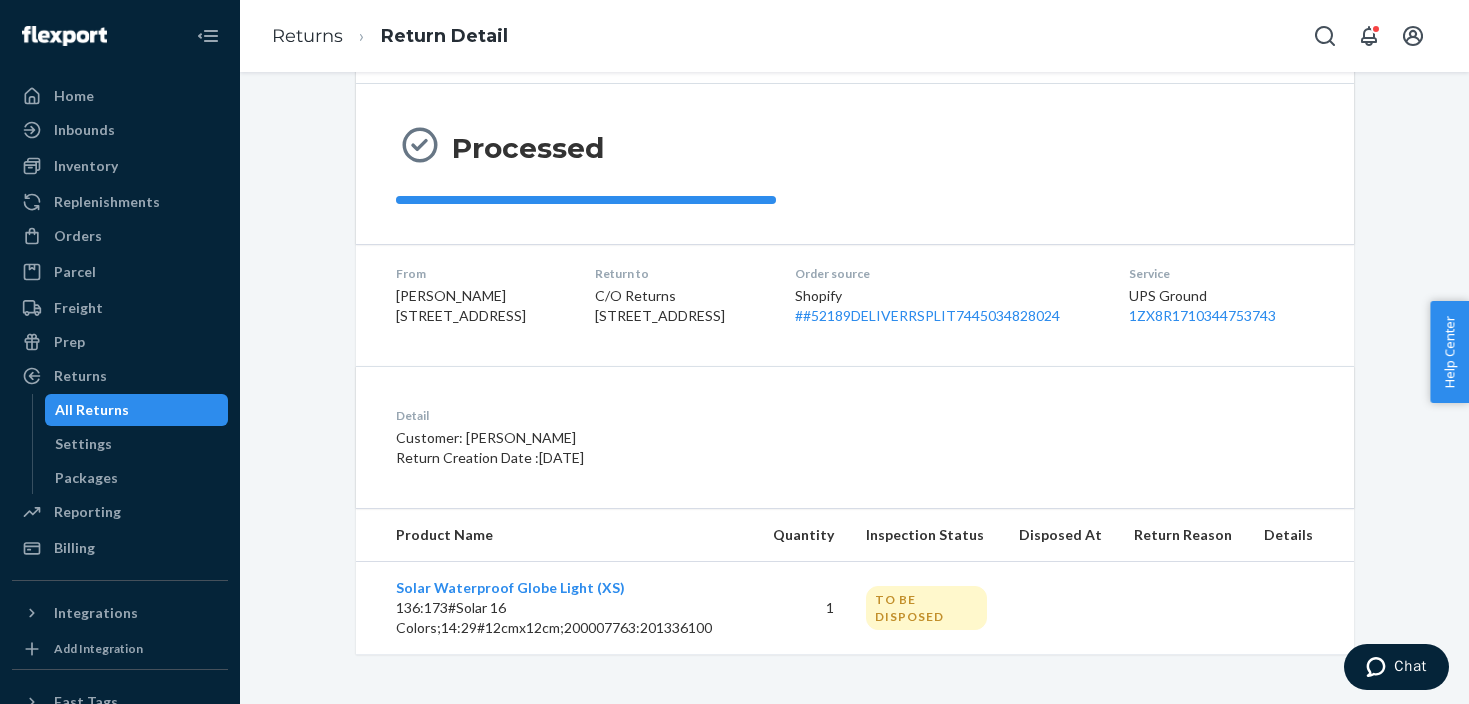 click at bounding box center (1060, 608) 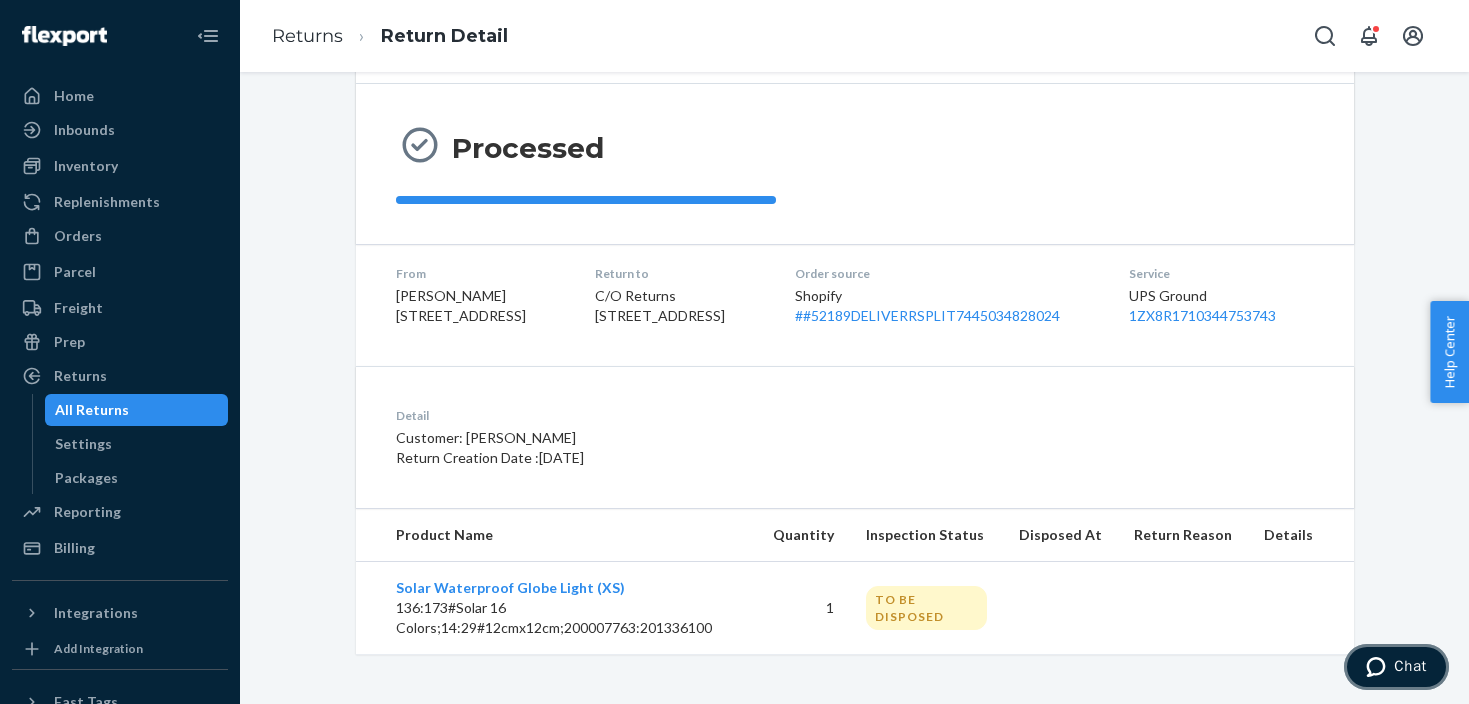 click on "Chat" at bounding box center [1410, 666] 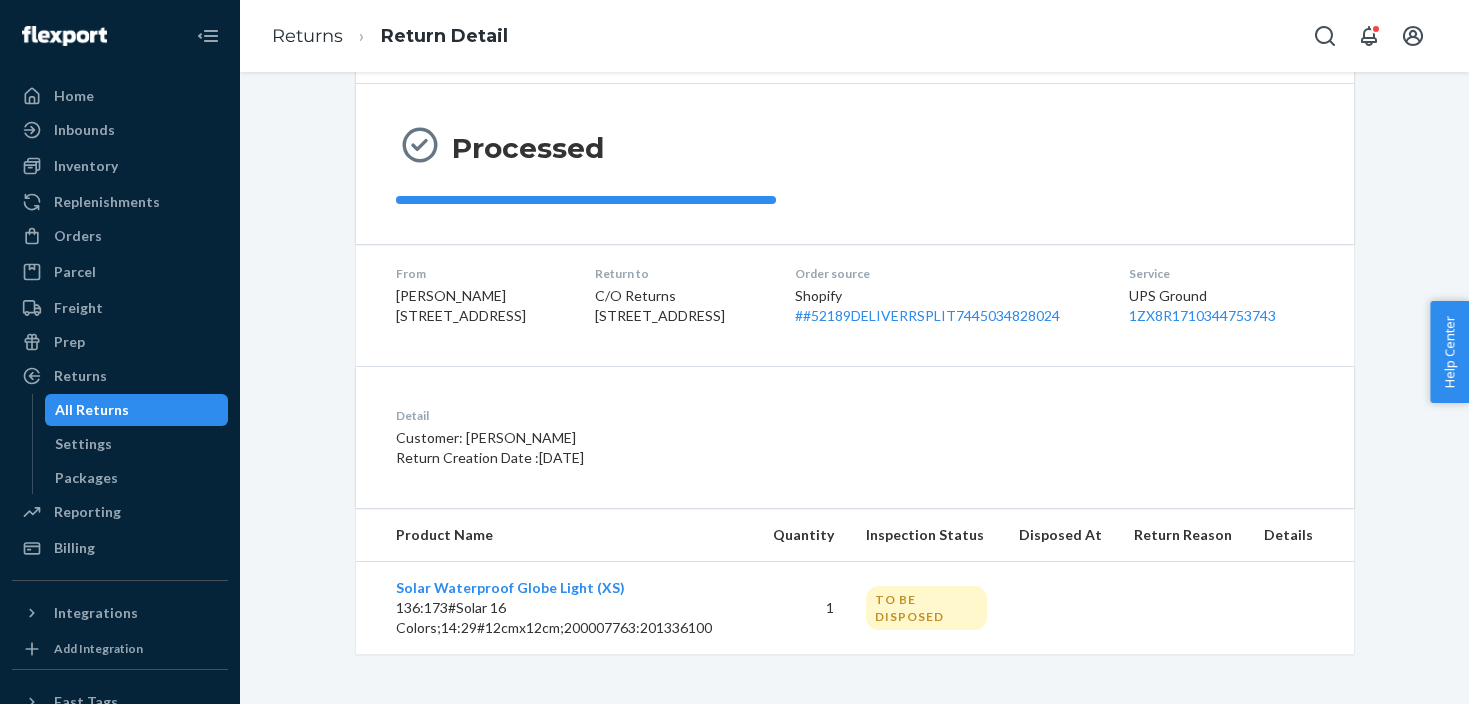 scroll, scrollTop: 0, scrollLeft: 0, axis: both 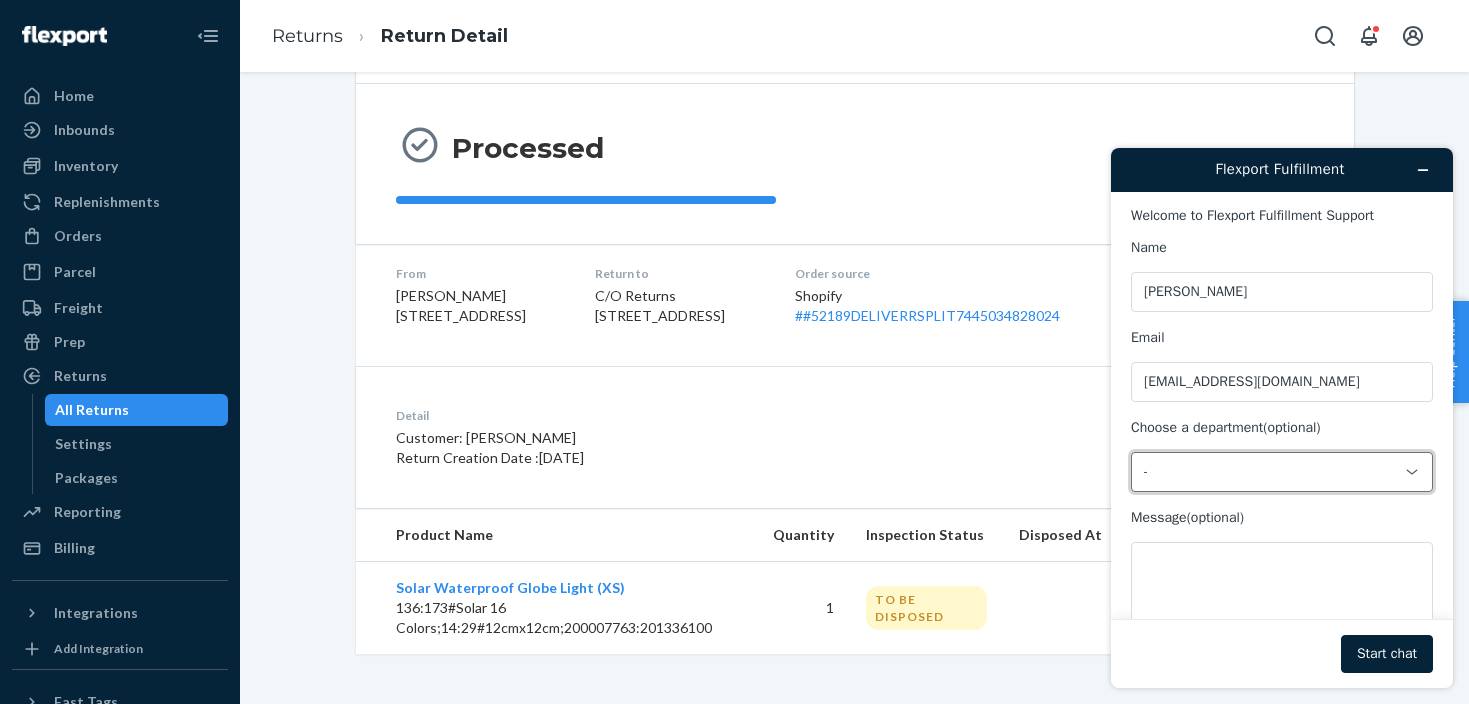 click on "-" at bounding box center (1270, 472) 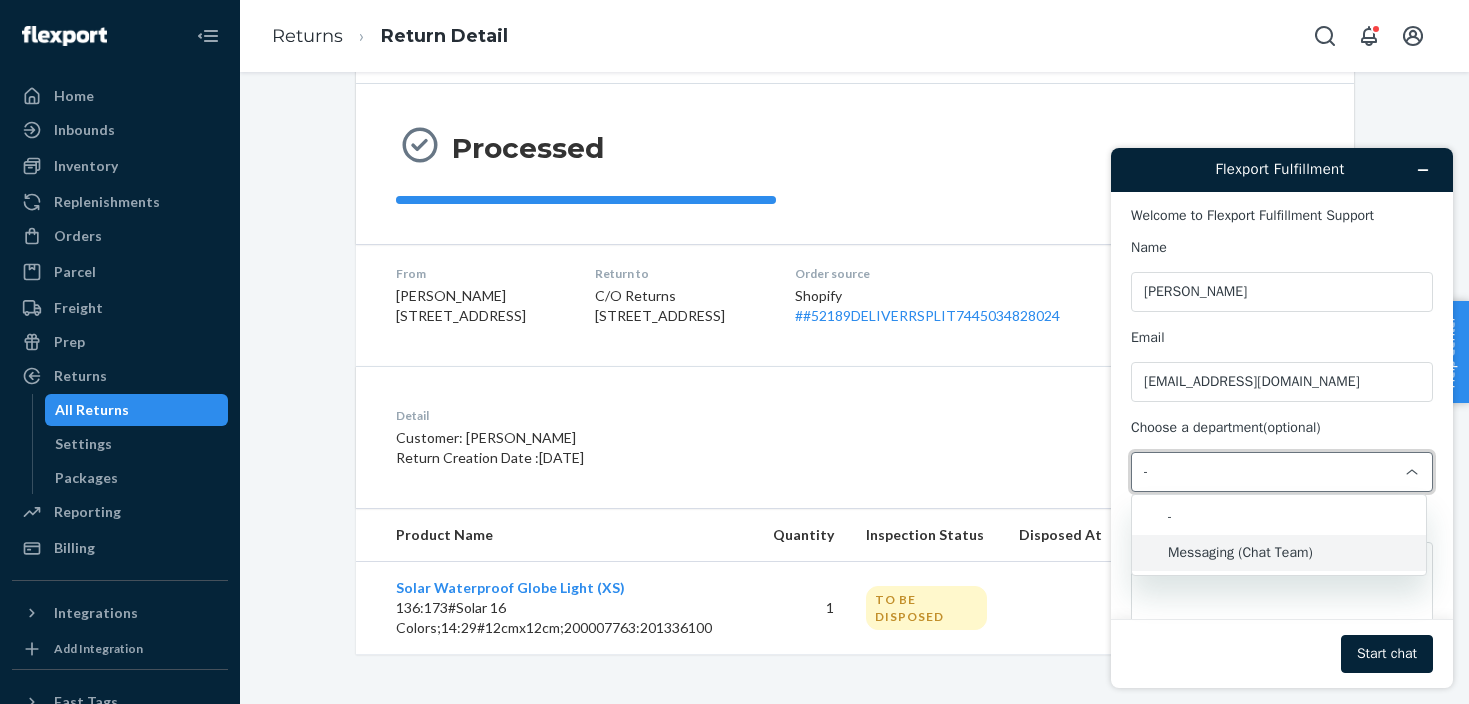 click on "Messaging (Chat Team)" at bounding box center (1279, 553) 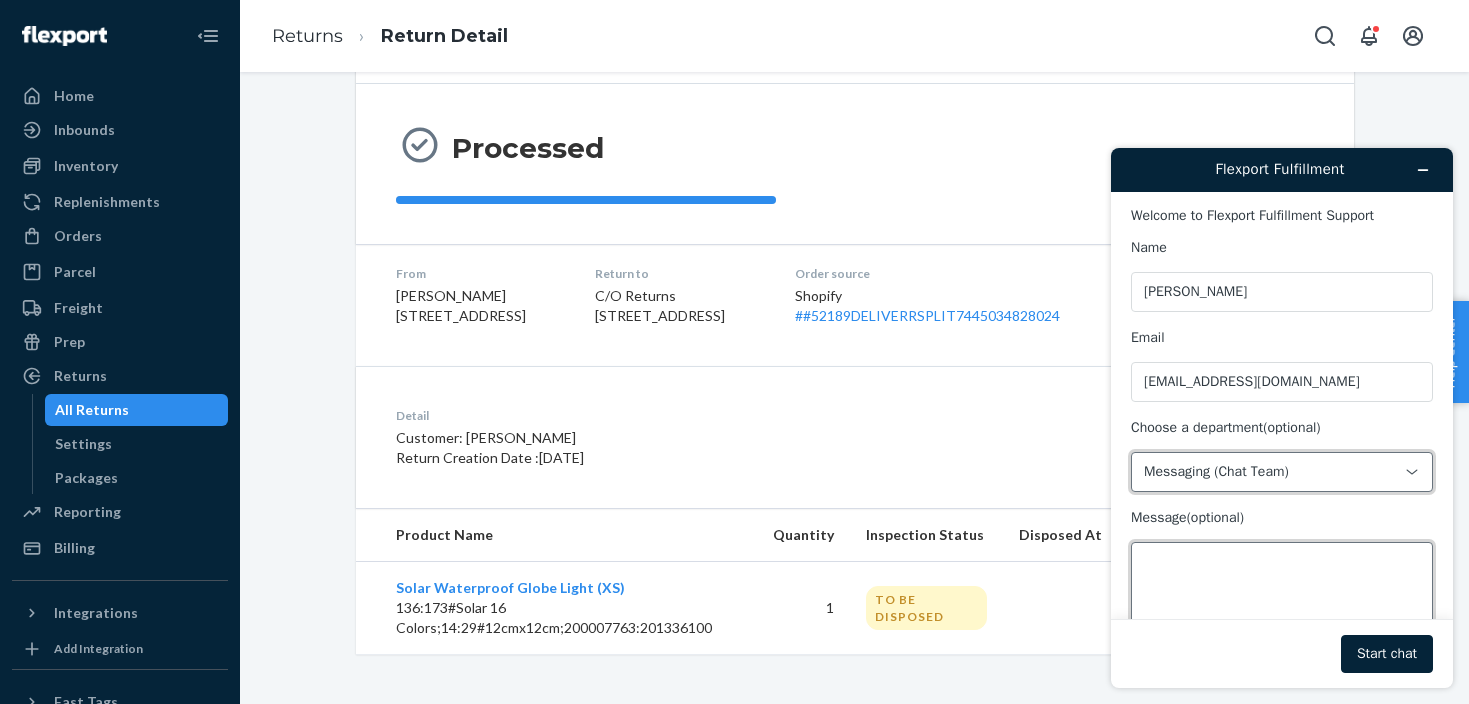 click on "Message  (optional)" at bounding box center (1282, 598) 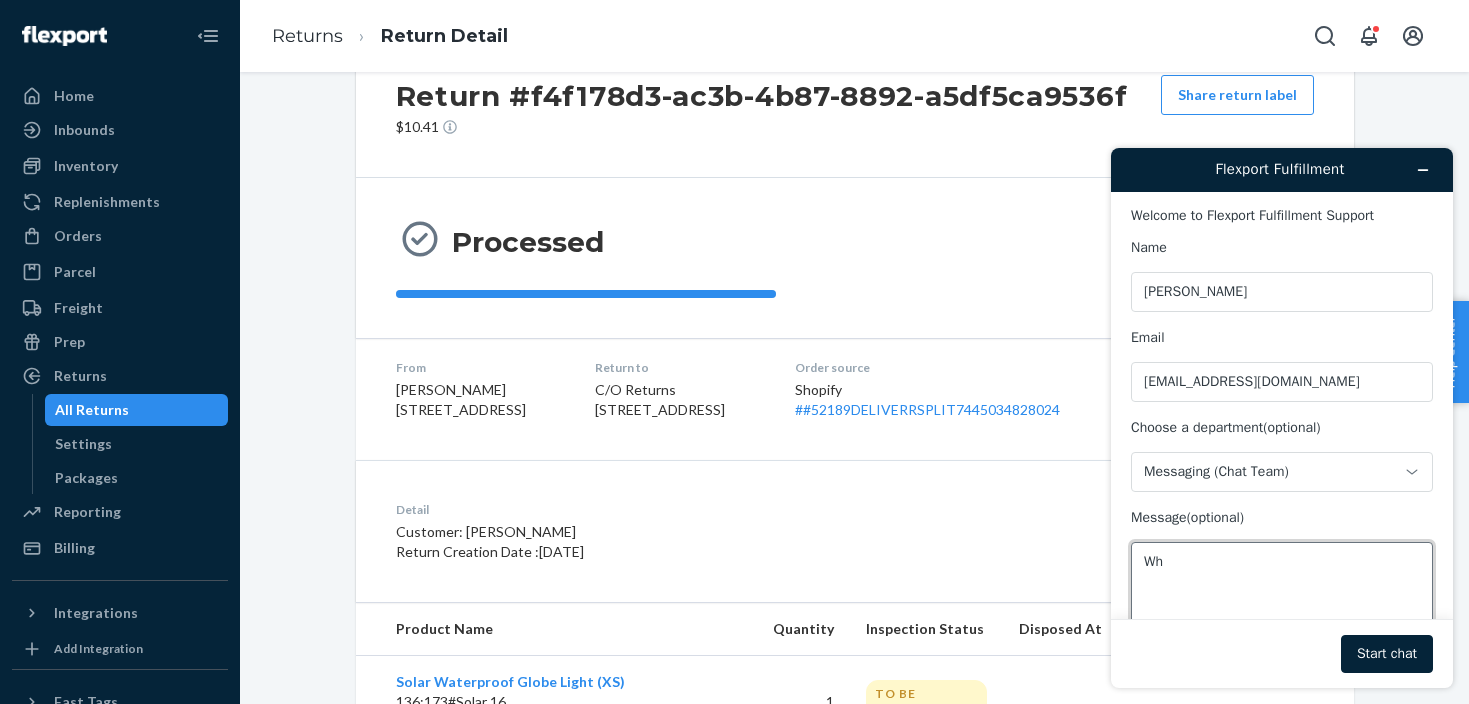 scroll, scrollTop: 66, scrollLeft: 0, axis: vertical 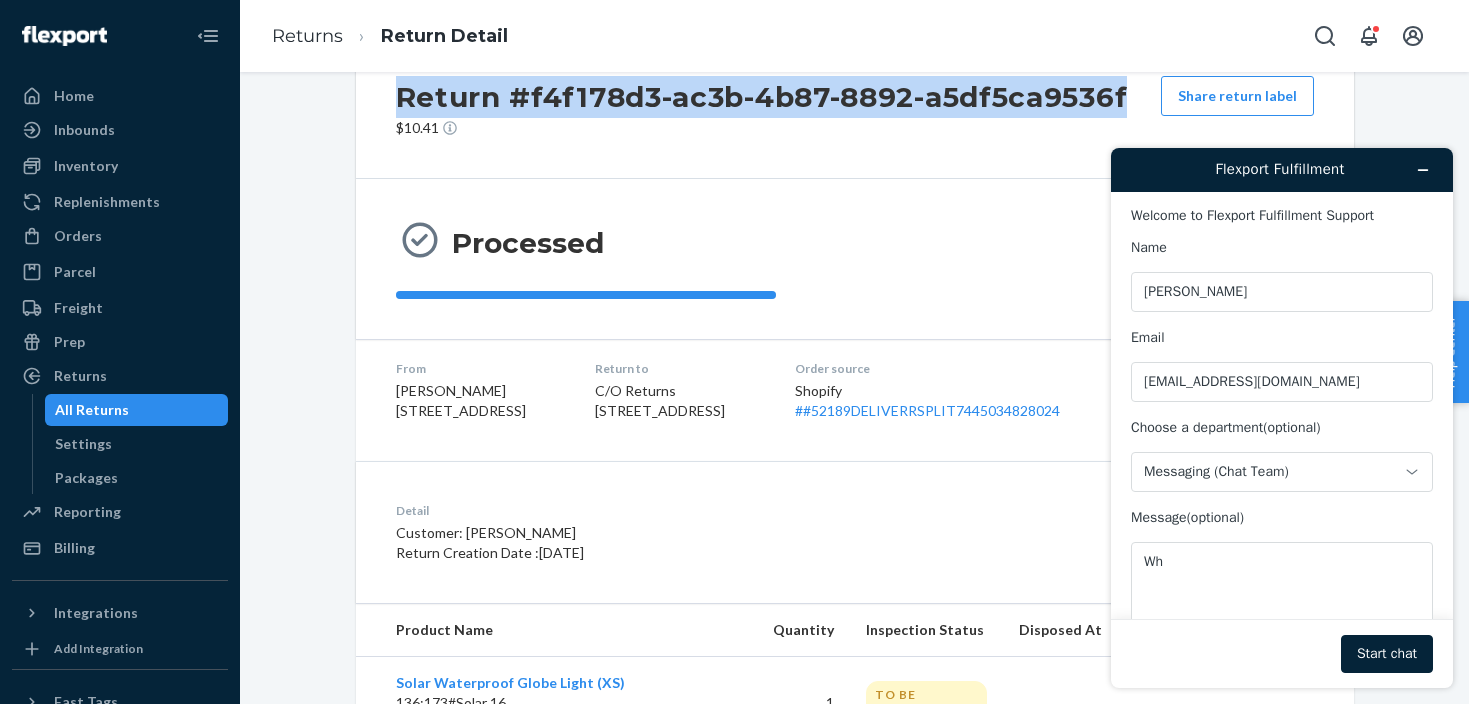 drag, startPoint x: 390, startPoint y: 97, endPoint x: 1137, endPoint y: 104, distance: 747.0328 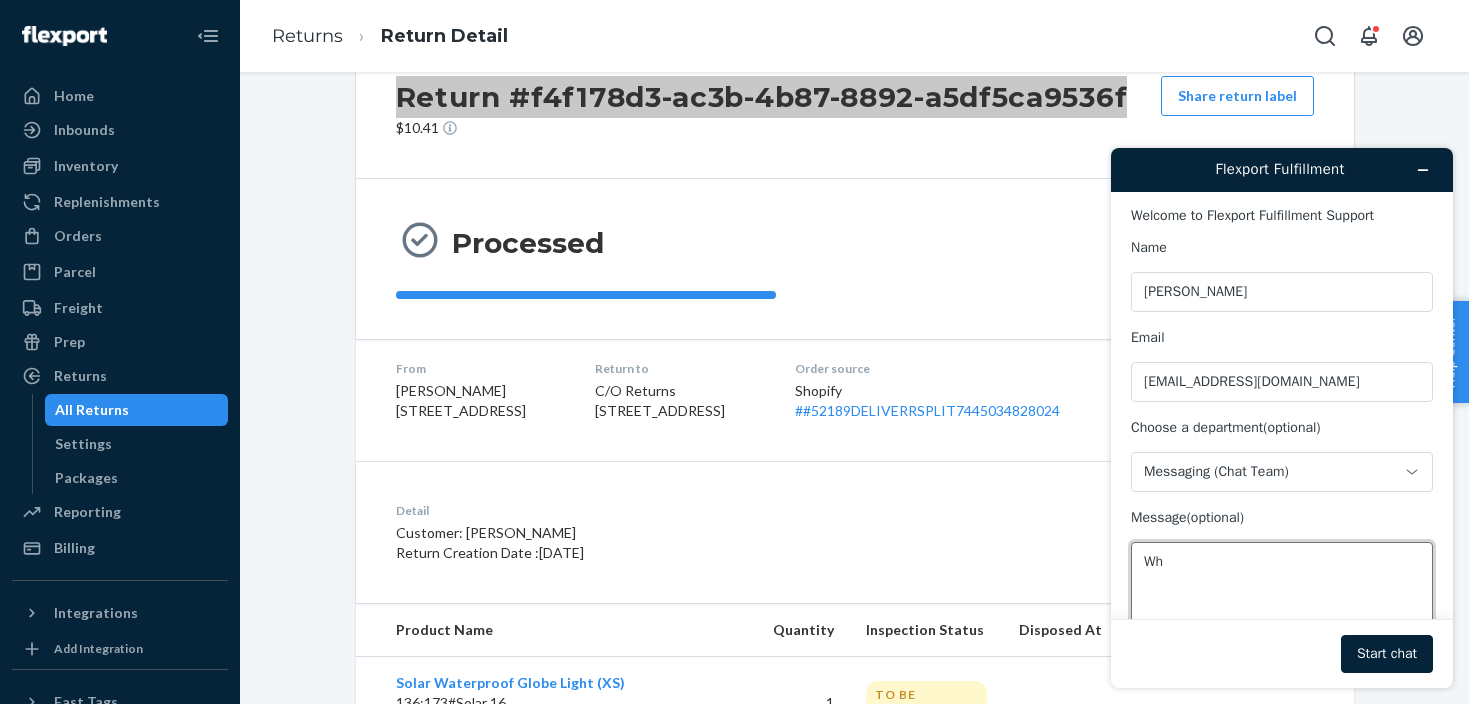 click on "Wh" at bounding box center (1282, 598) 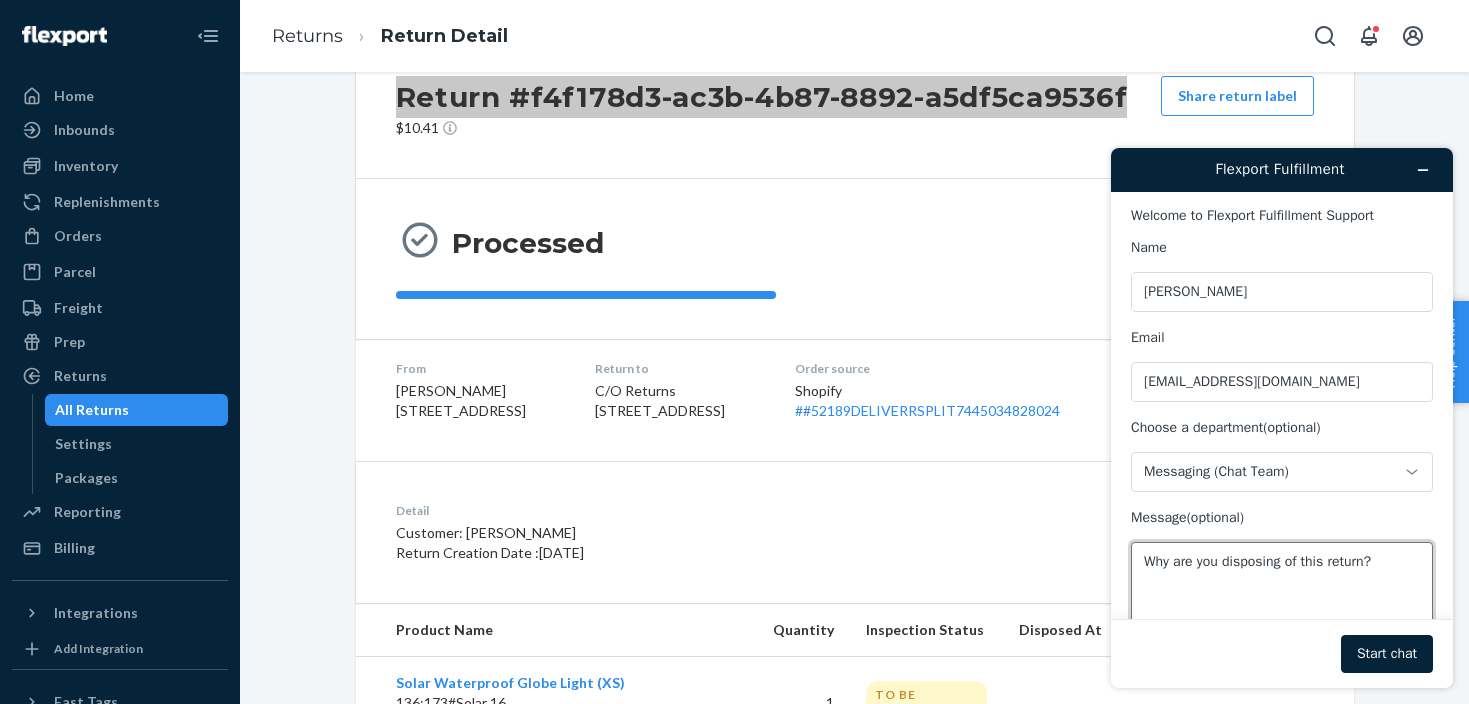 paste on "Return #f4f178d3-ac3b-4b87-8892-a5df5ca9536f" 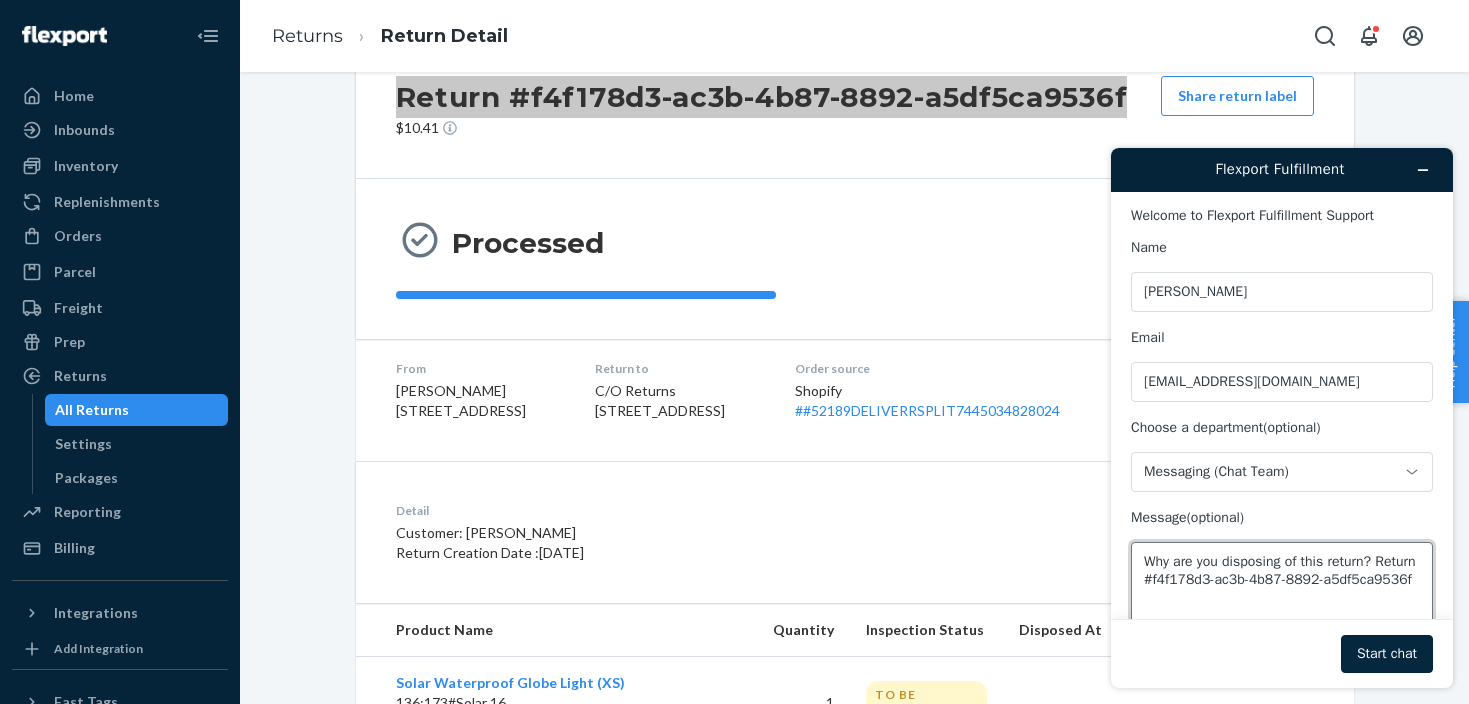 type on "Why are you disposing of this return? Return #f4f178d3-ac3b-4b87-8892-a5df5ca9536f" 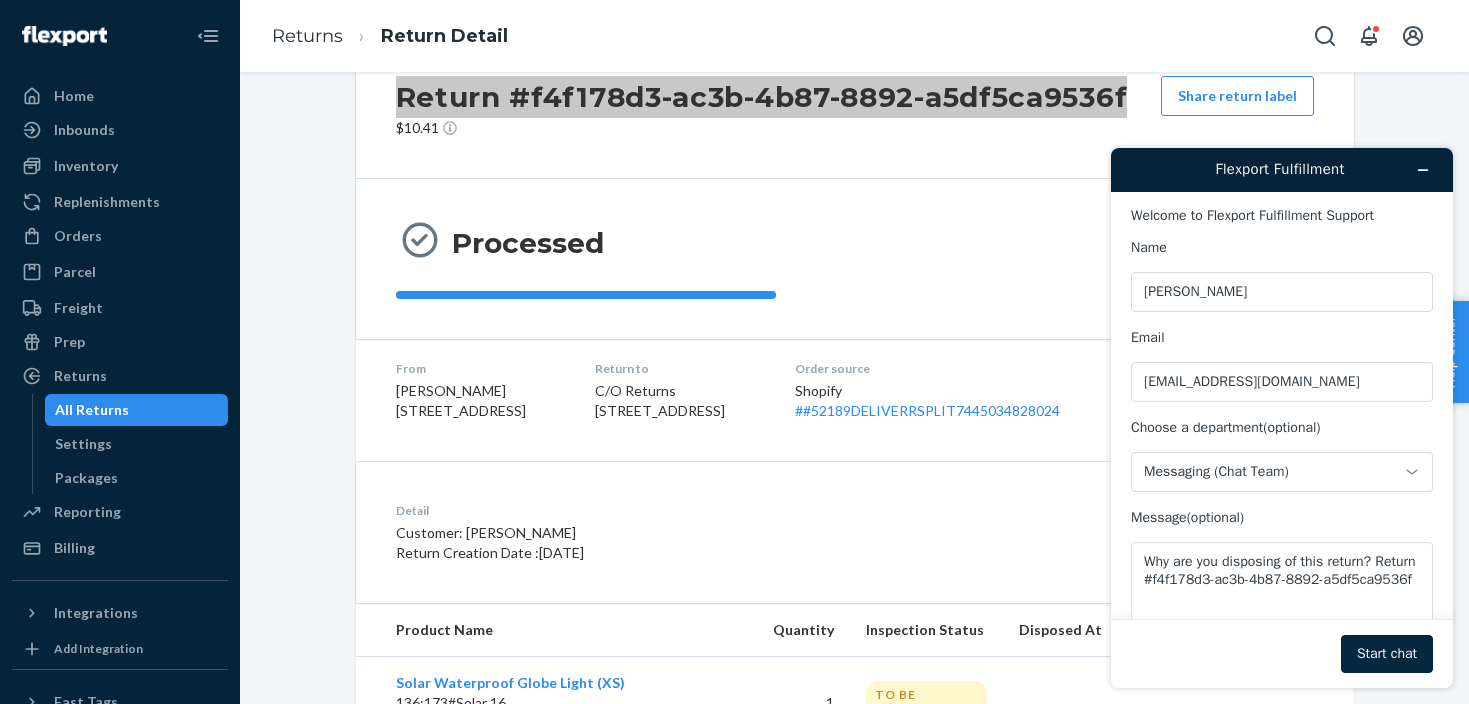 click on "Start chat" at bounding box center (1387, 654) 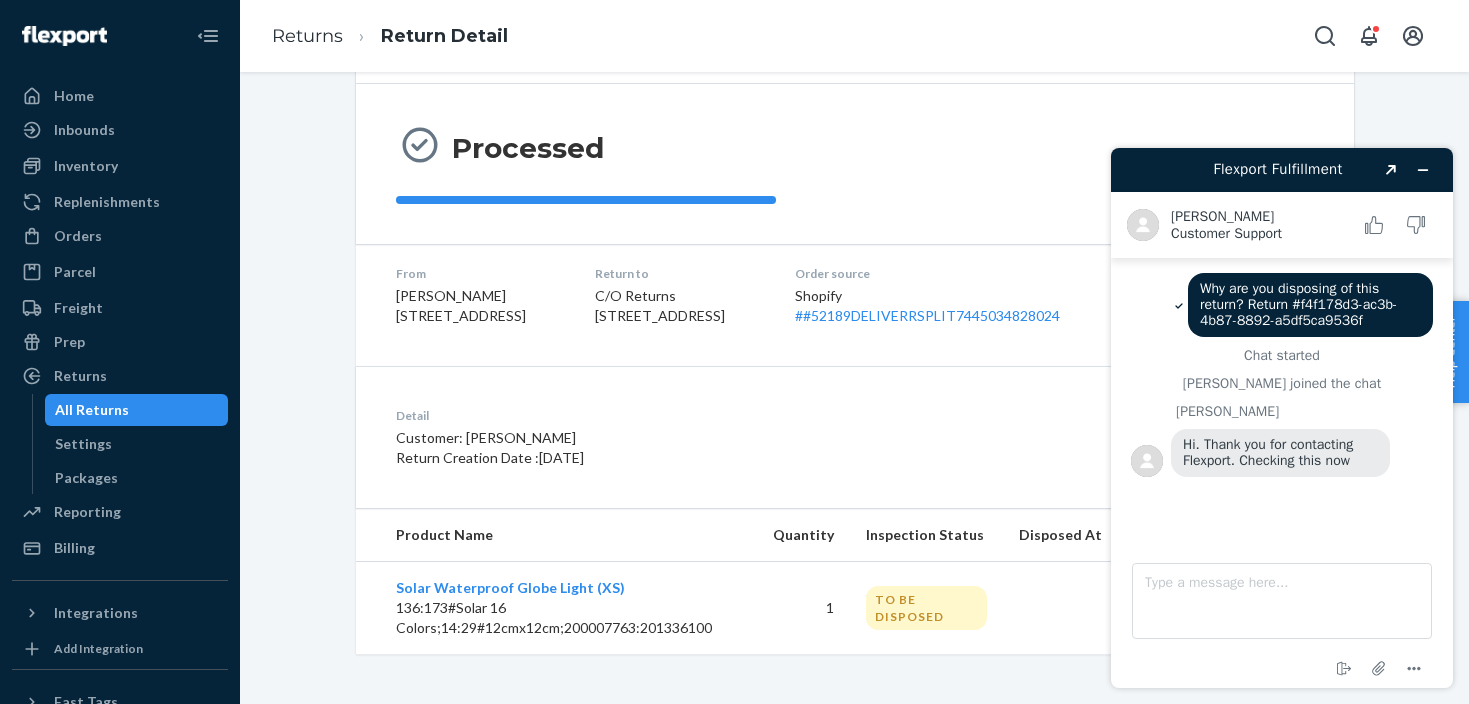 scroll, scrollTop: 178, scrollLeft: 0, axis: vertical 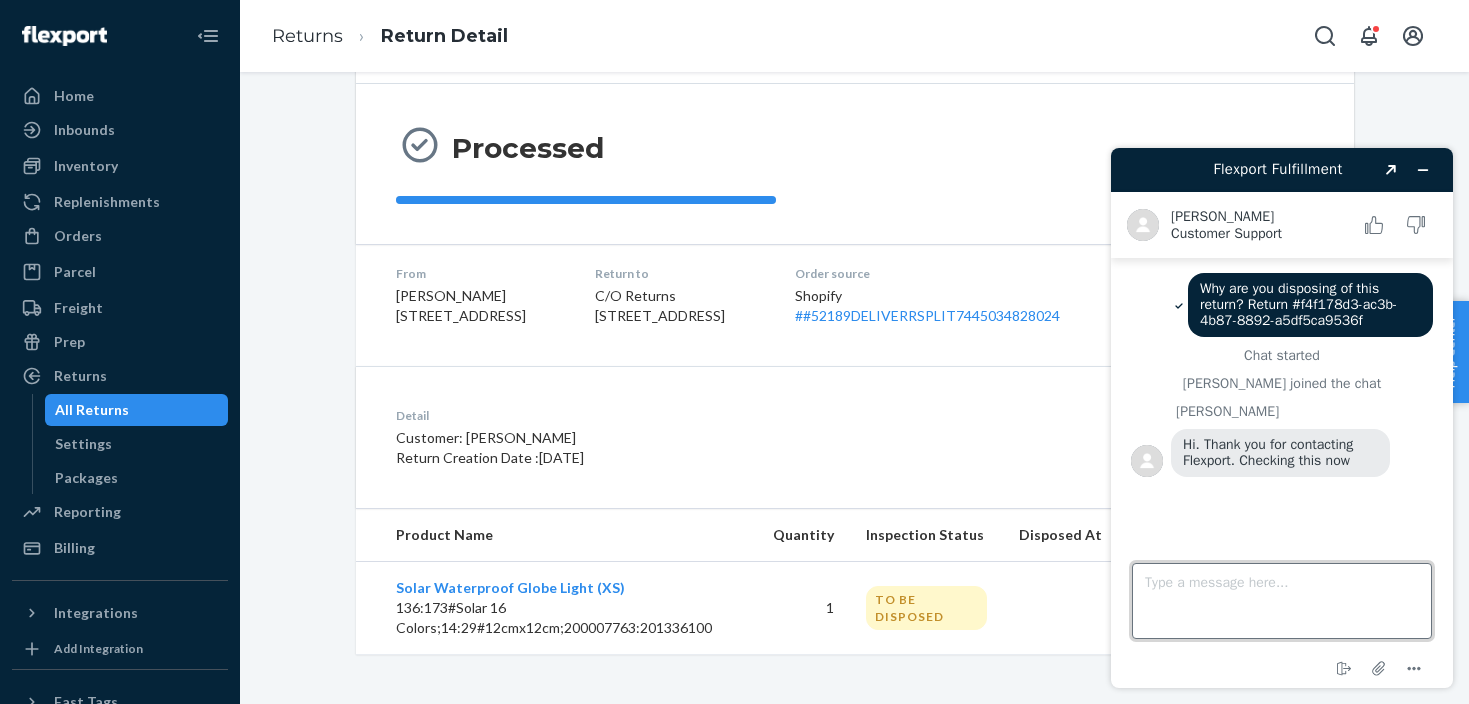 click on "Type a message here..." at bounding box center (1282, 601) 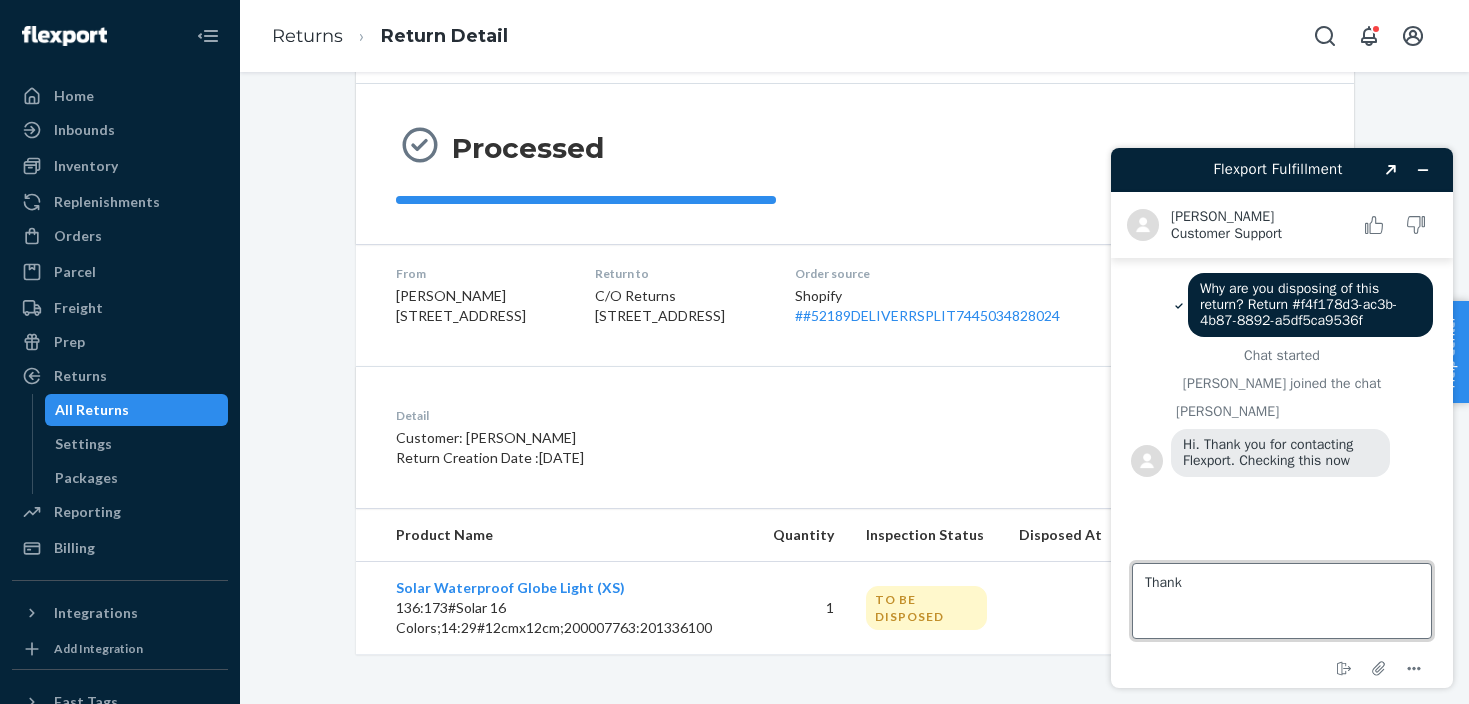 type on "Thanks" 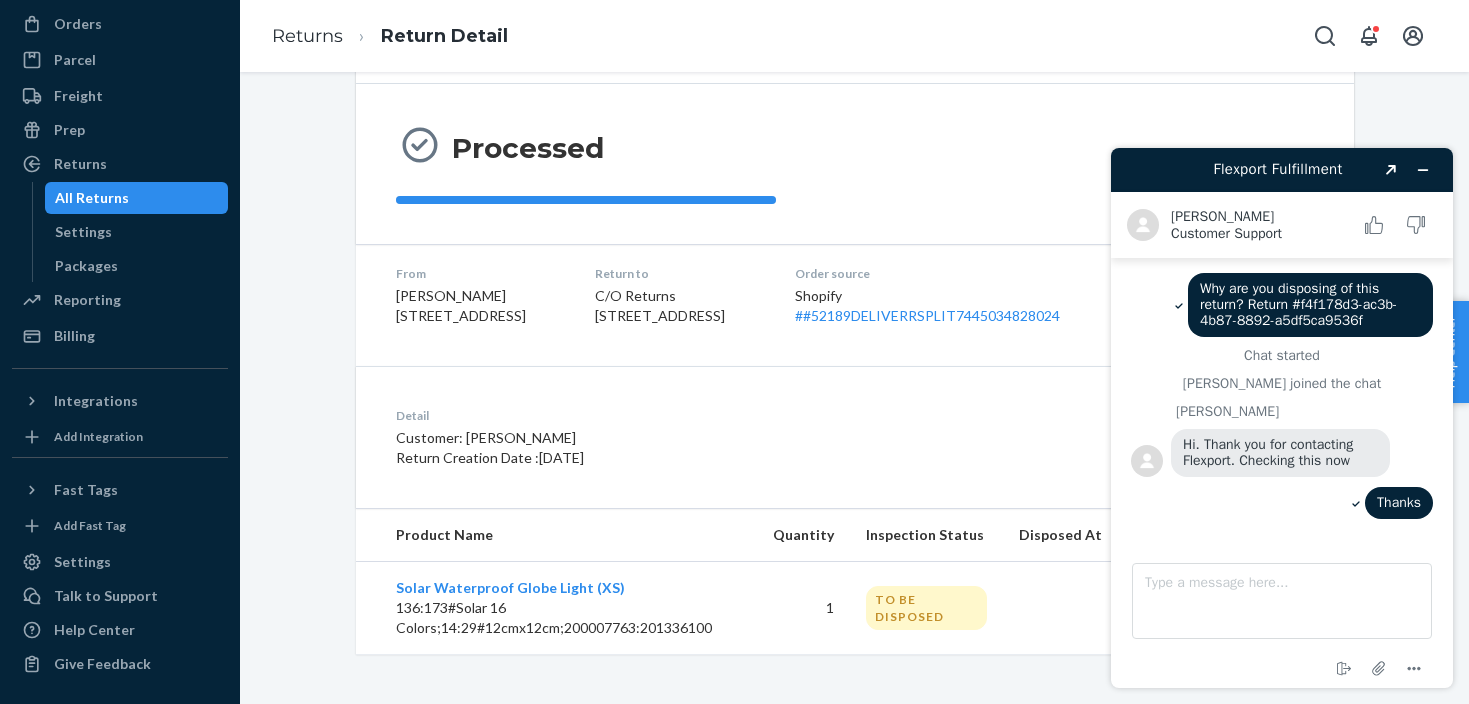 scroll, scrollTop: 180, scrollLeft: 0, axis: vertical 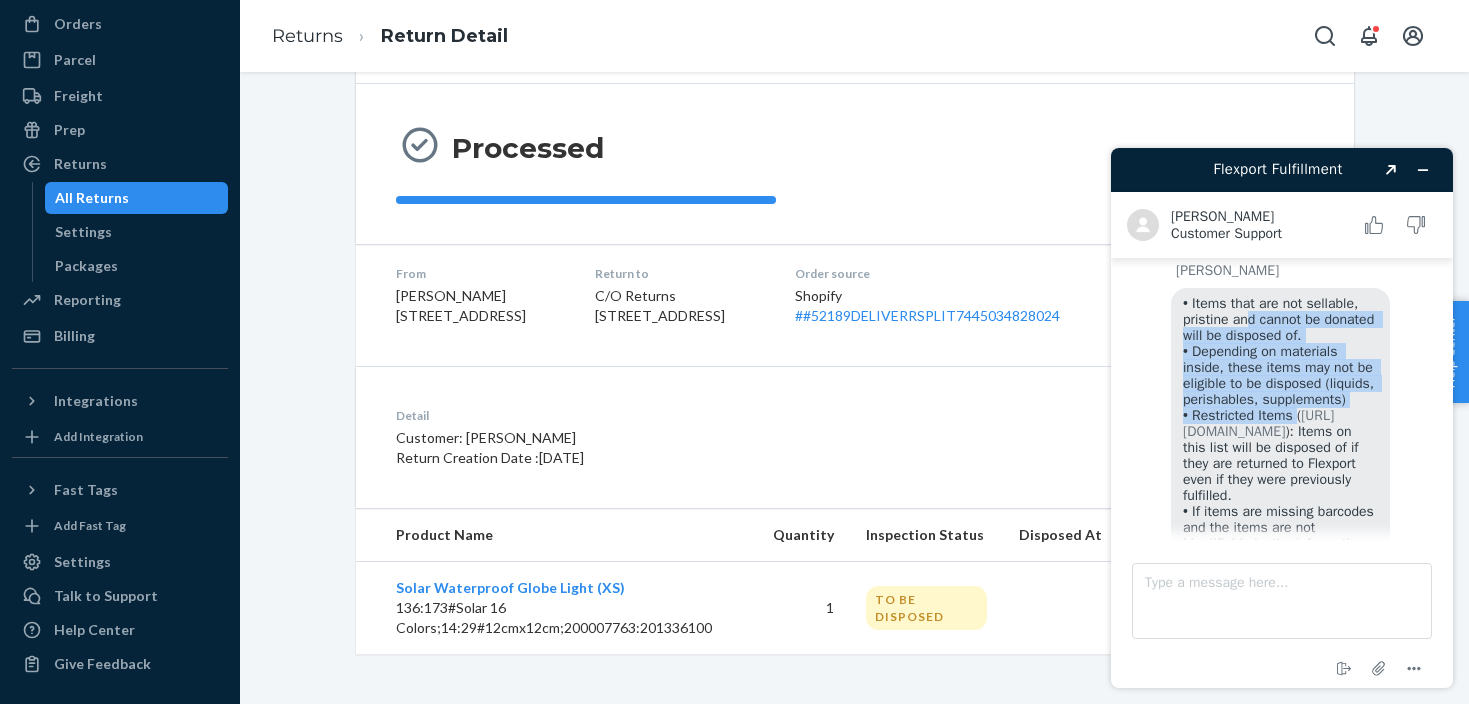 drag, startPoint x: 1250, startPoint y: 315, endPoint x: 1309, endPoint y: 424, distance: 123.943535 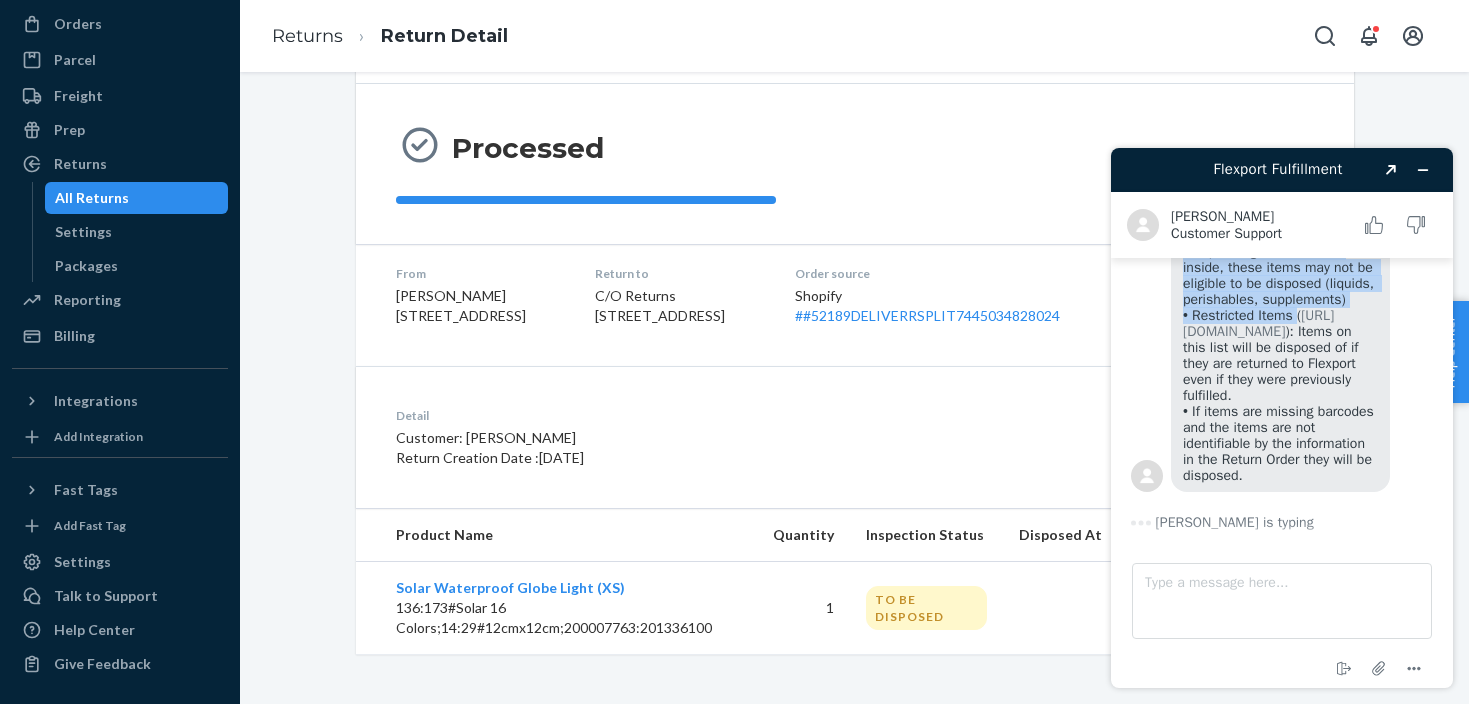 scroll, scrollTop: 427, scrollLeft: 0, axis: vertical 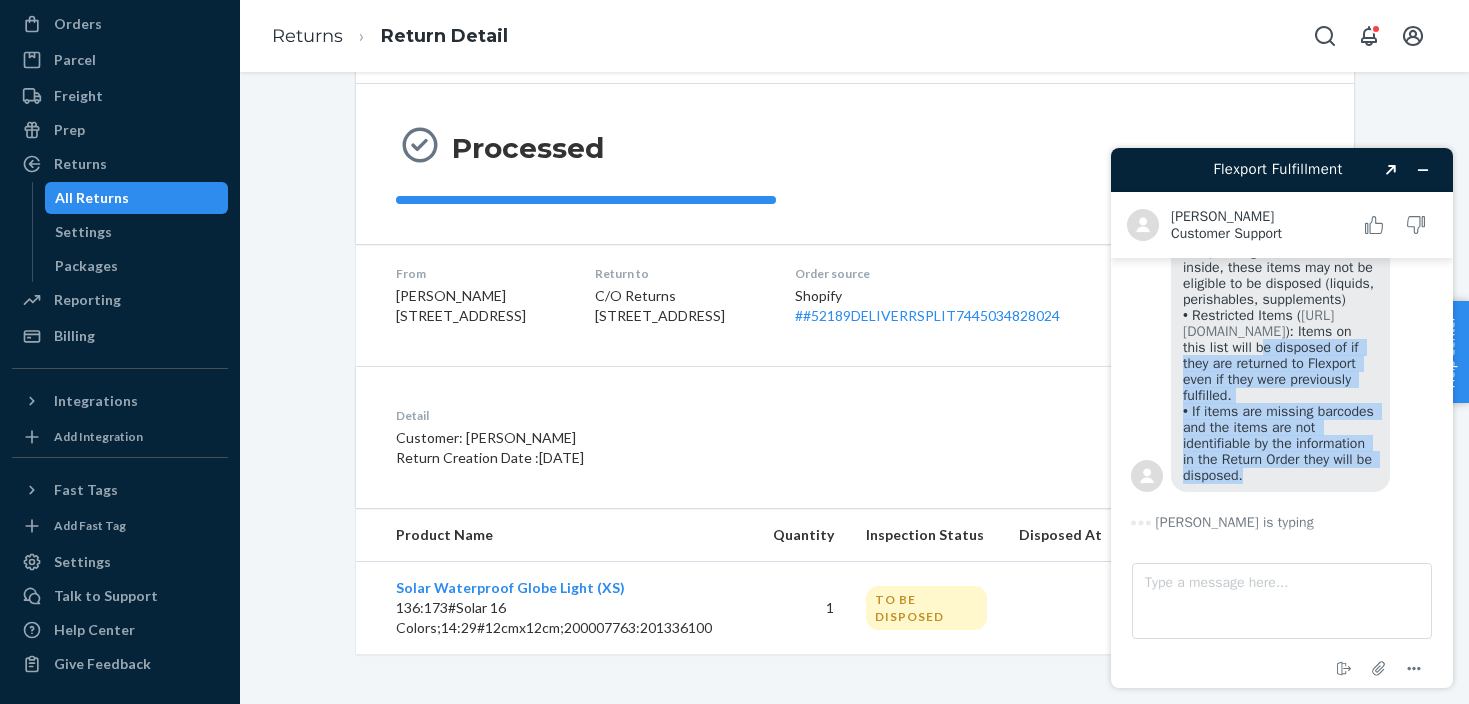 drag, startPoint x: 1288, startPoint y: 356, endPoint x: 1368, endPoint y: 485, distance: 151.79262 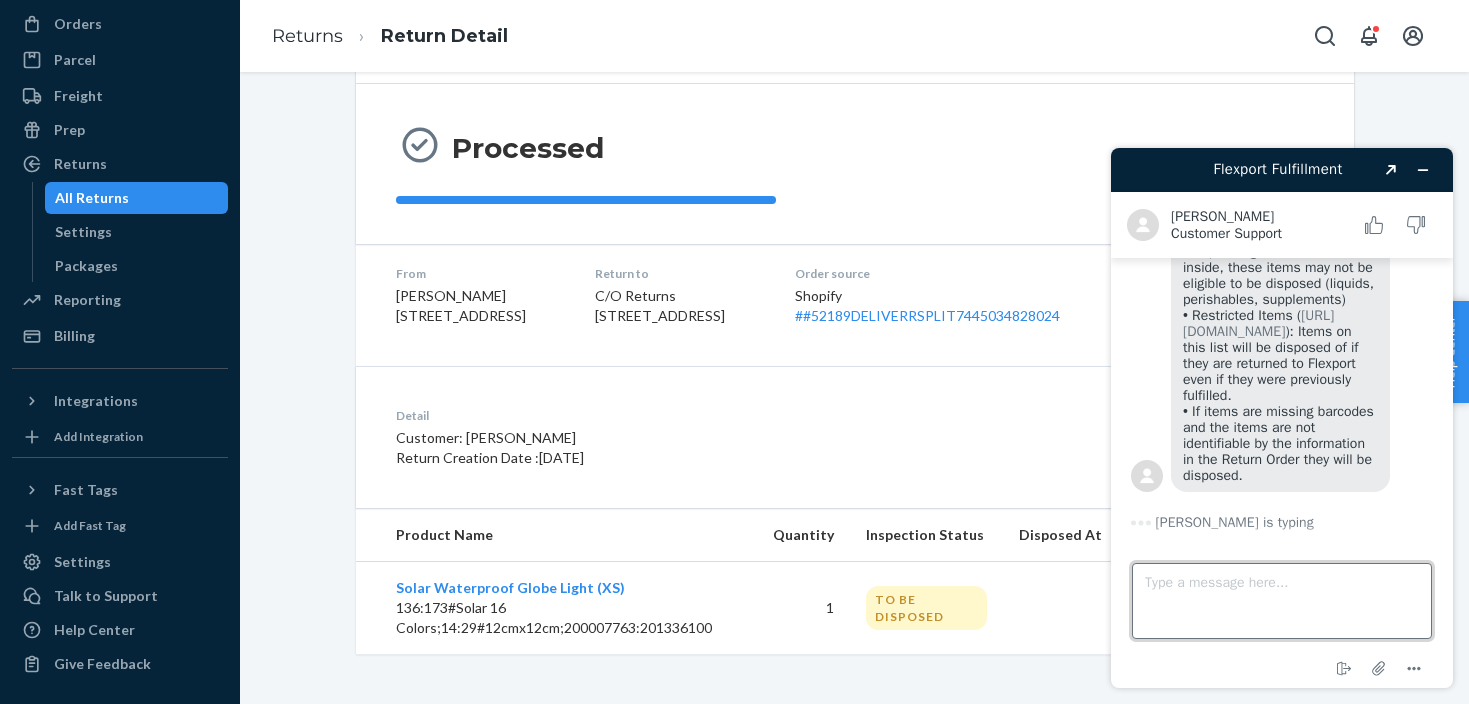 click on "Type a message here..." at bounding box center (1282, 601) 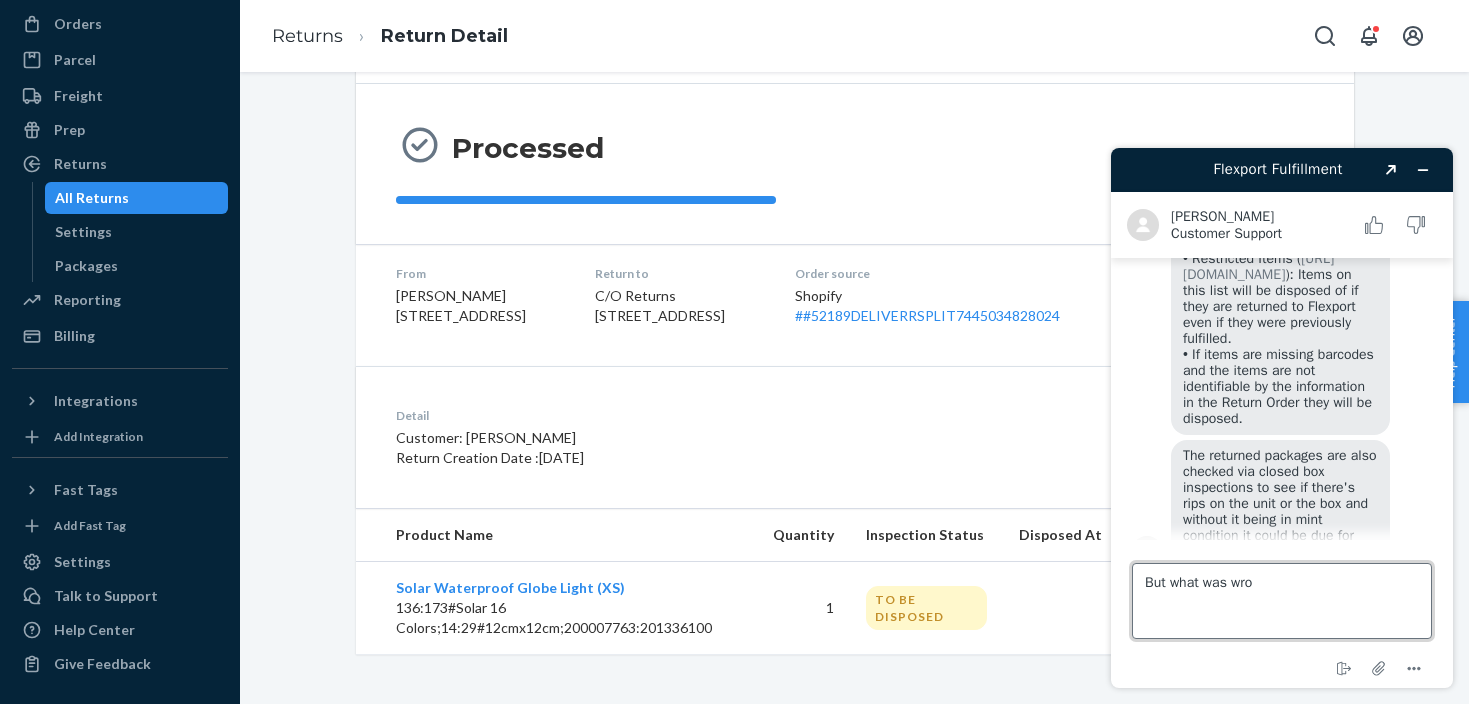 scroll, scrollTop: 523, scrollLeft: 0, axis: vertical 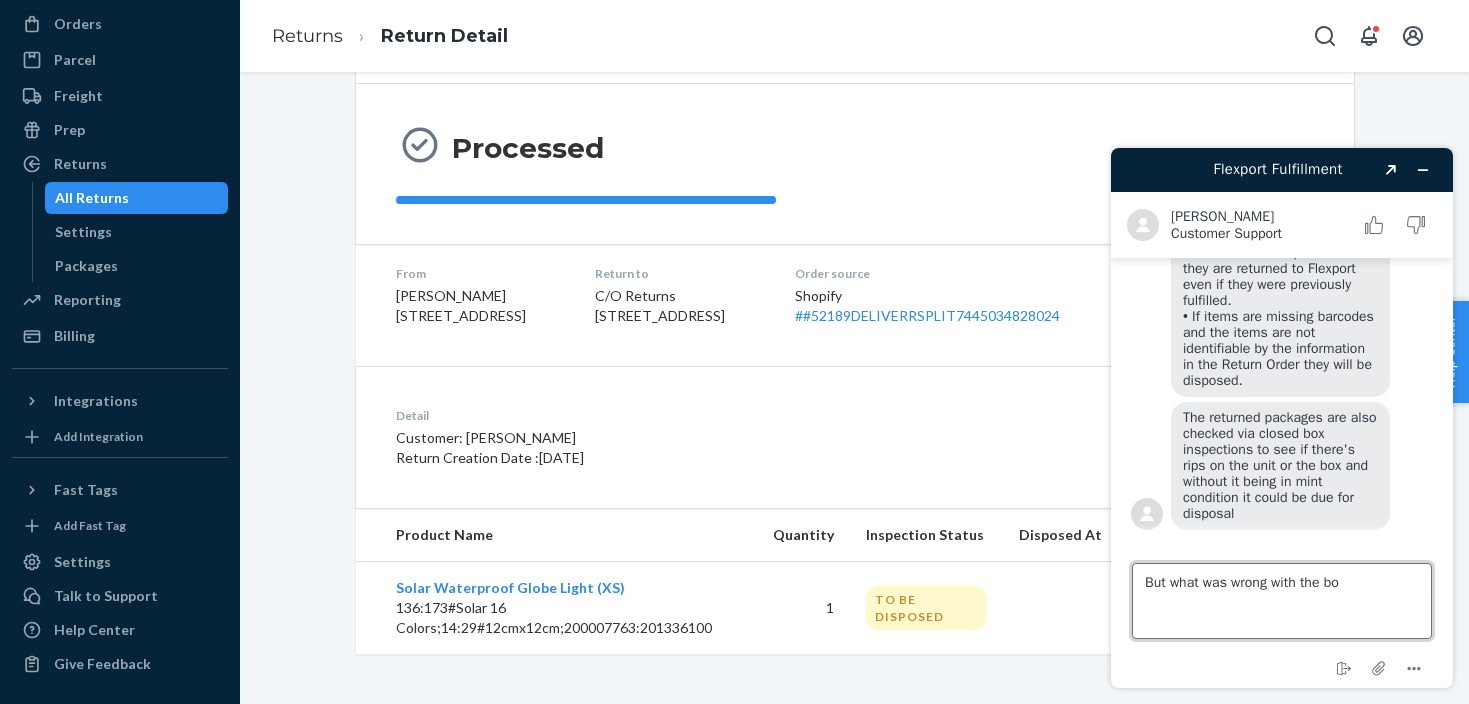 type on "But what was wrong with the box" 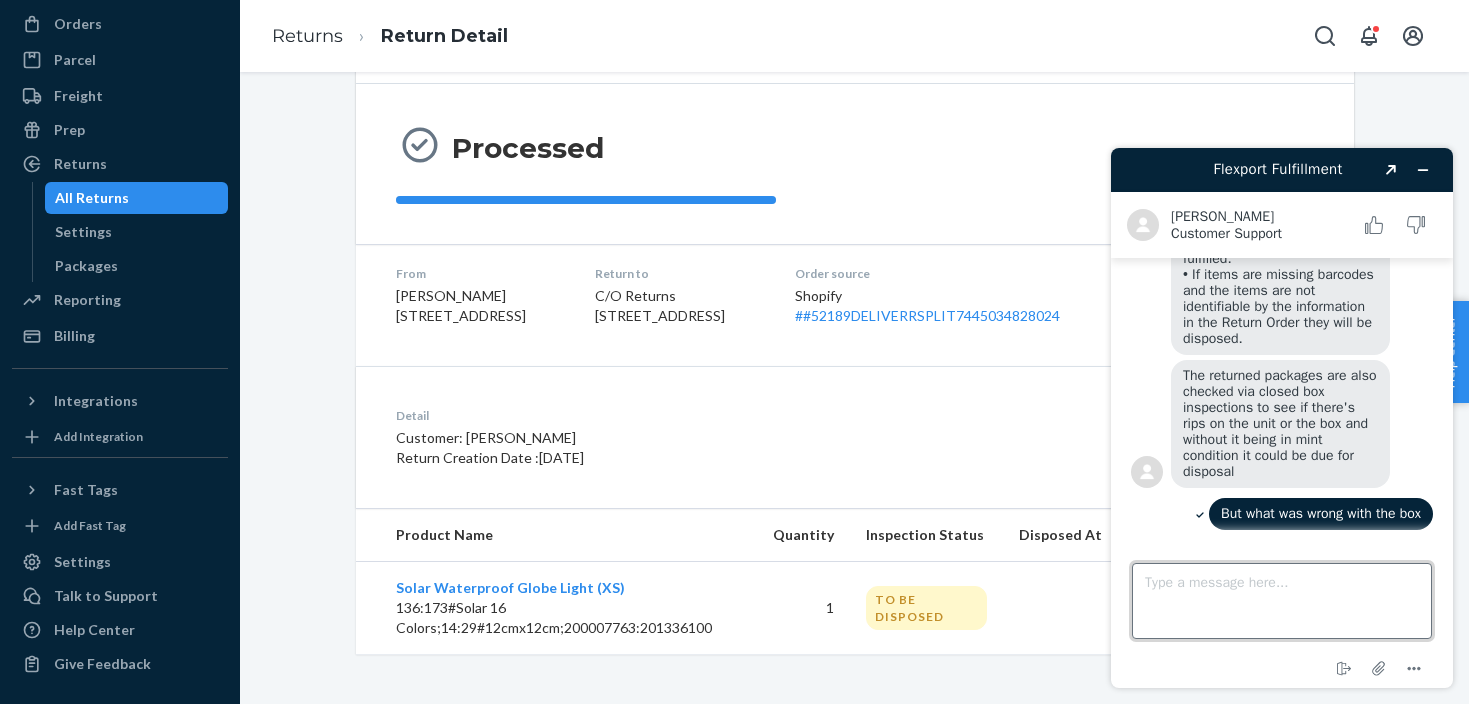 scroll, scrollTop: 570, scrollLeft: 0, axis: vertical 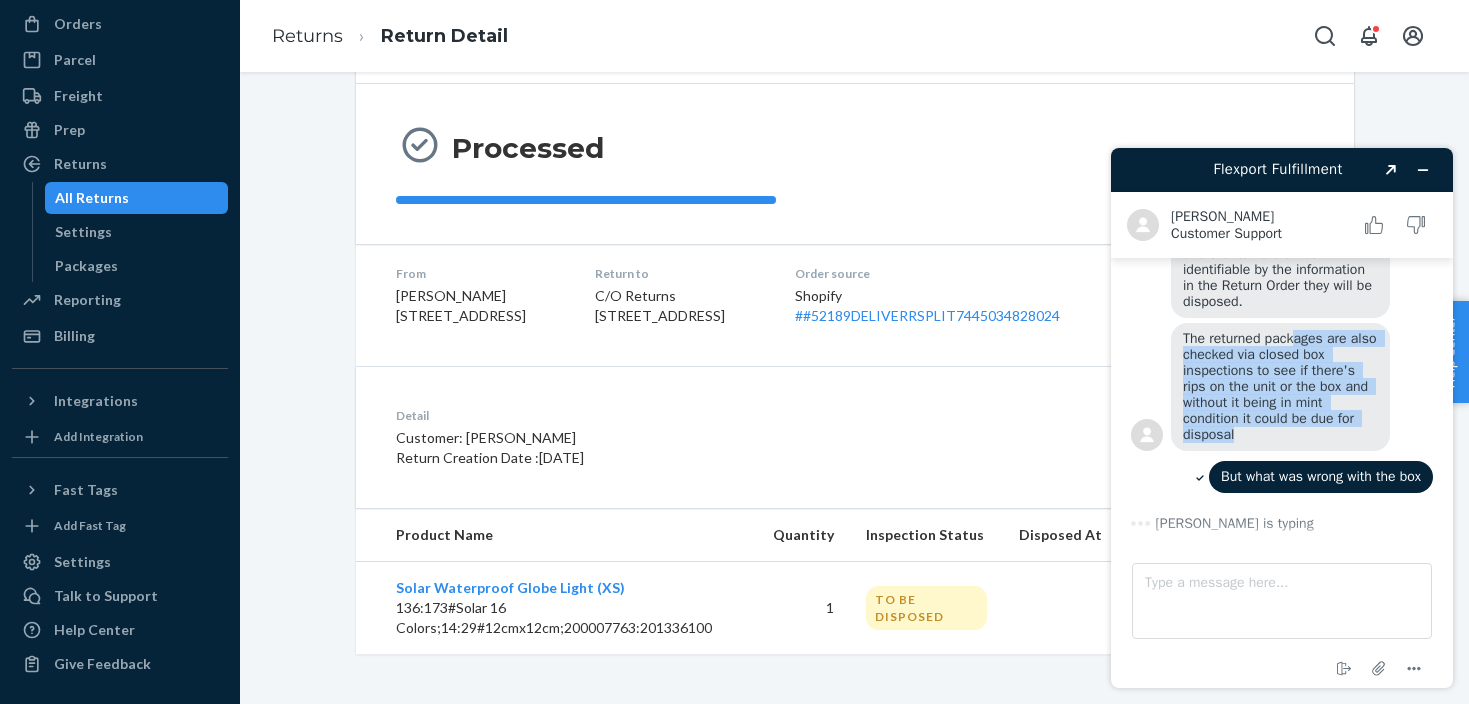 drag, startPoint x: 1302, startPoint y: 367, endPoint x: 1296, endPoint y: 479, distance: 112.1606 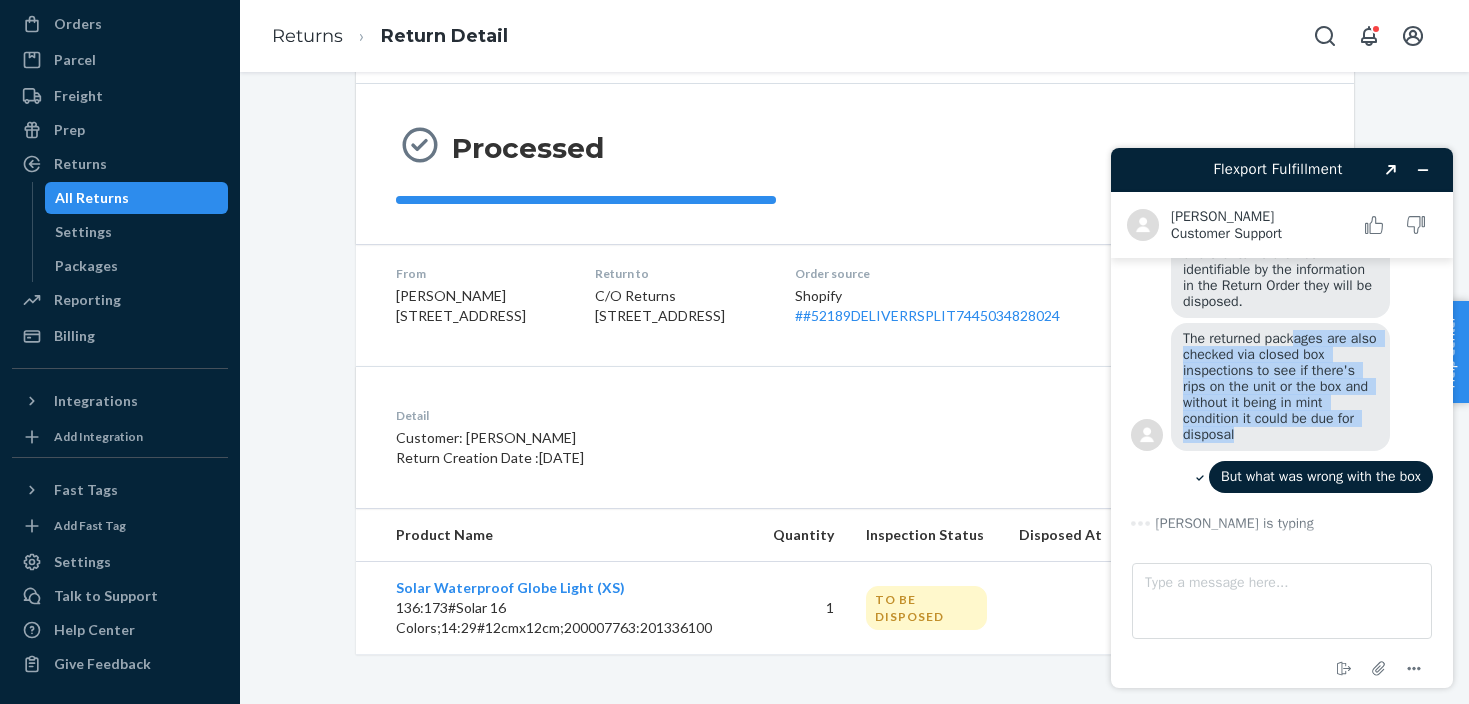 click on "The returned packages are also checked via closed box inspections to see if there's rips on the unit or the box and without it being in mint condition it could be due for disposal" at bounding box center (1282, 386) 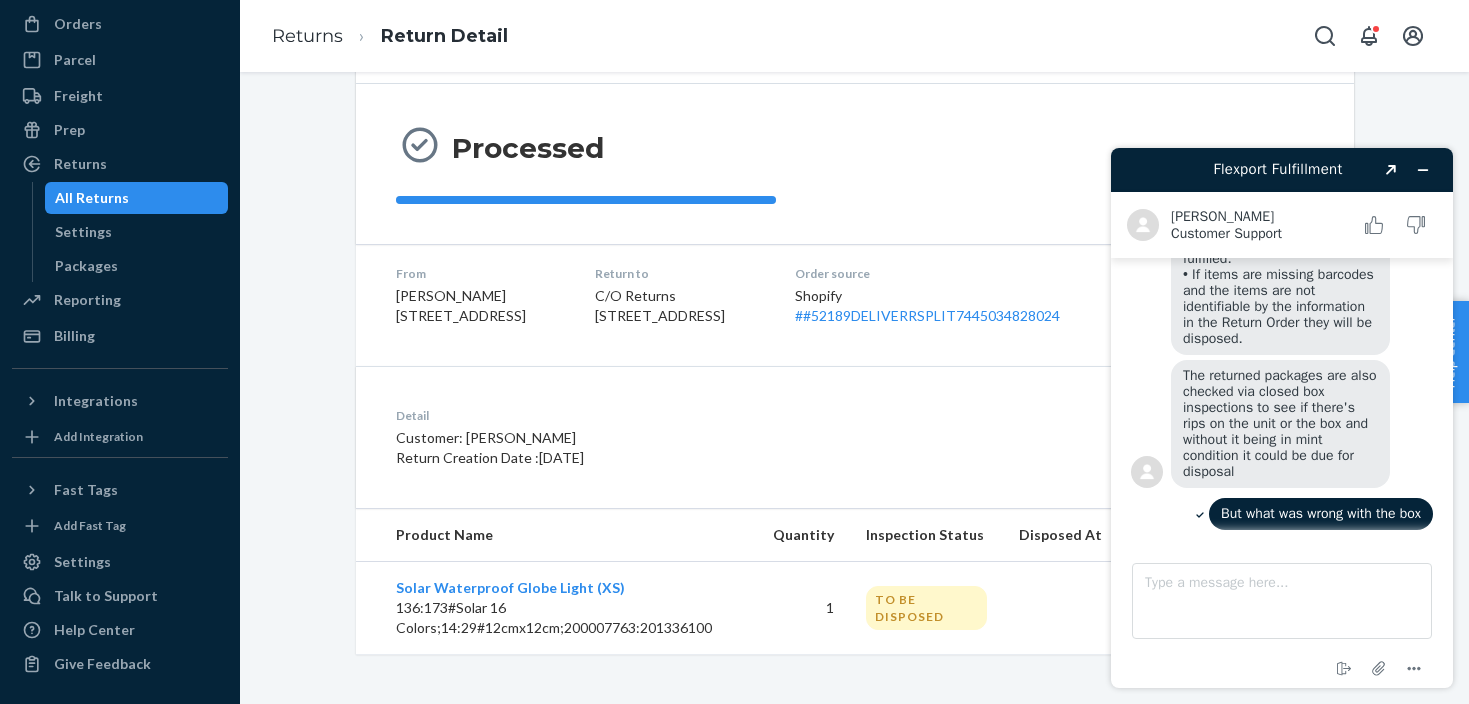 scroll, scrollTop: 666, scrollLeft: 0, axis: vertical 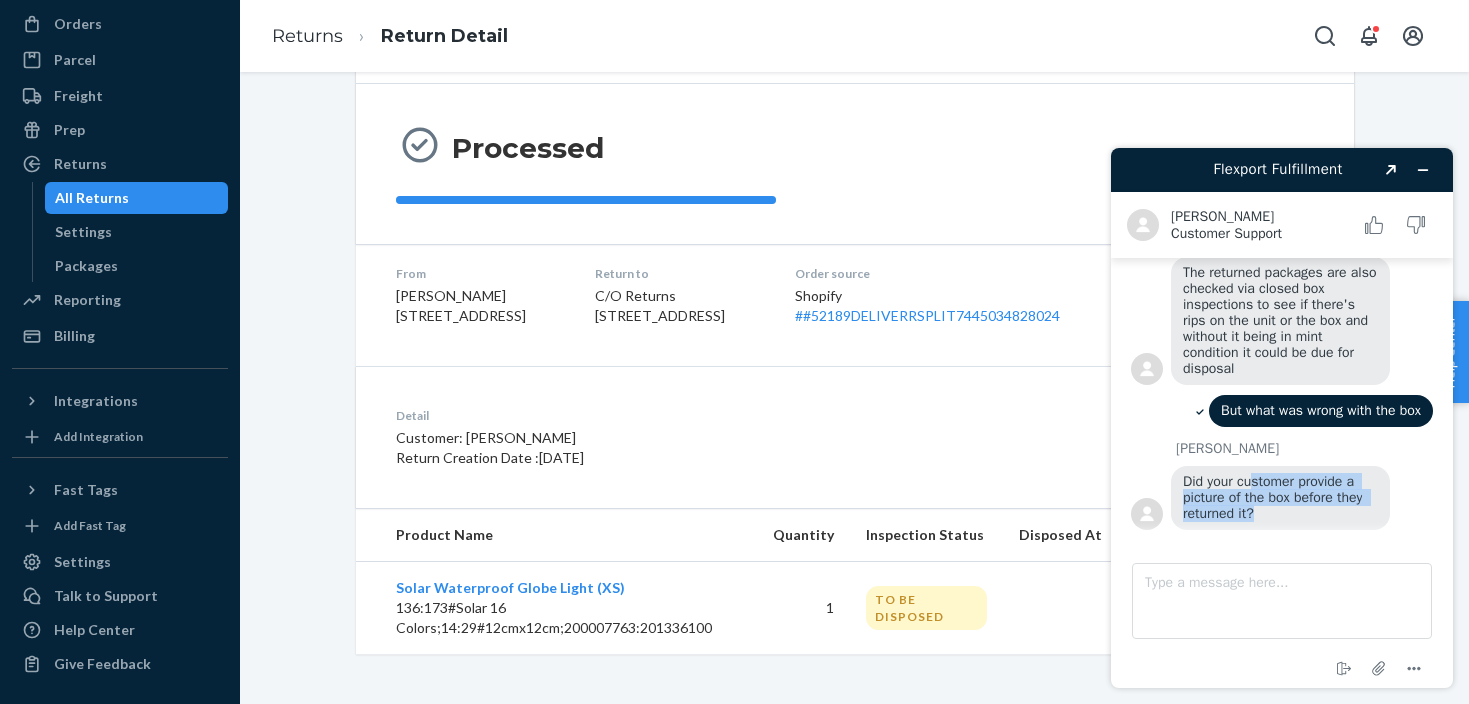 drag, startPoint x: 1254, startPoint y: 481, endPoint x: 1259, endPoint y: 527, distance: 46.270943 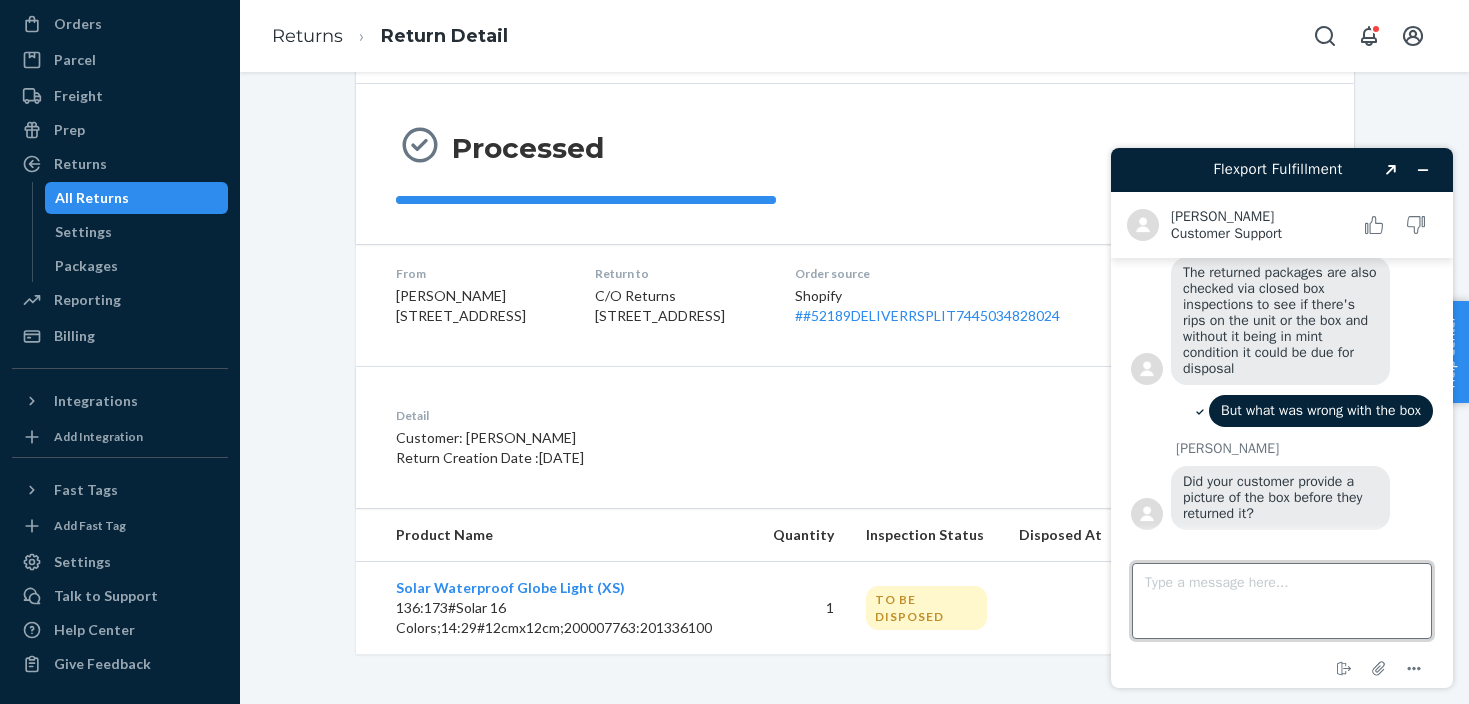 click on "Type a message here..." at bounding box center (1282, 601) 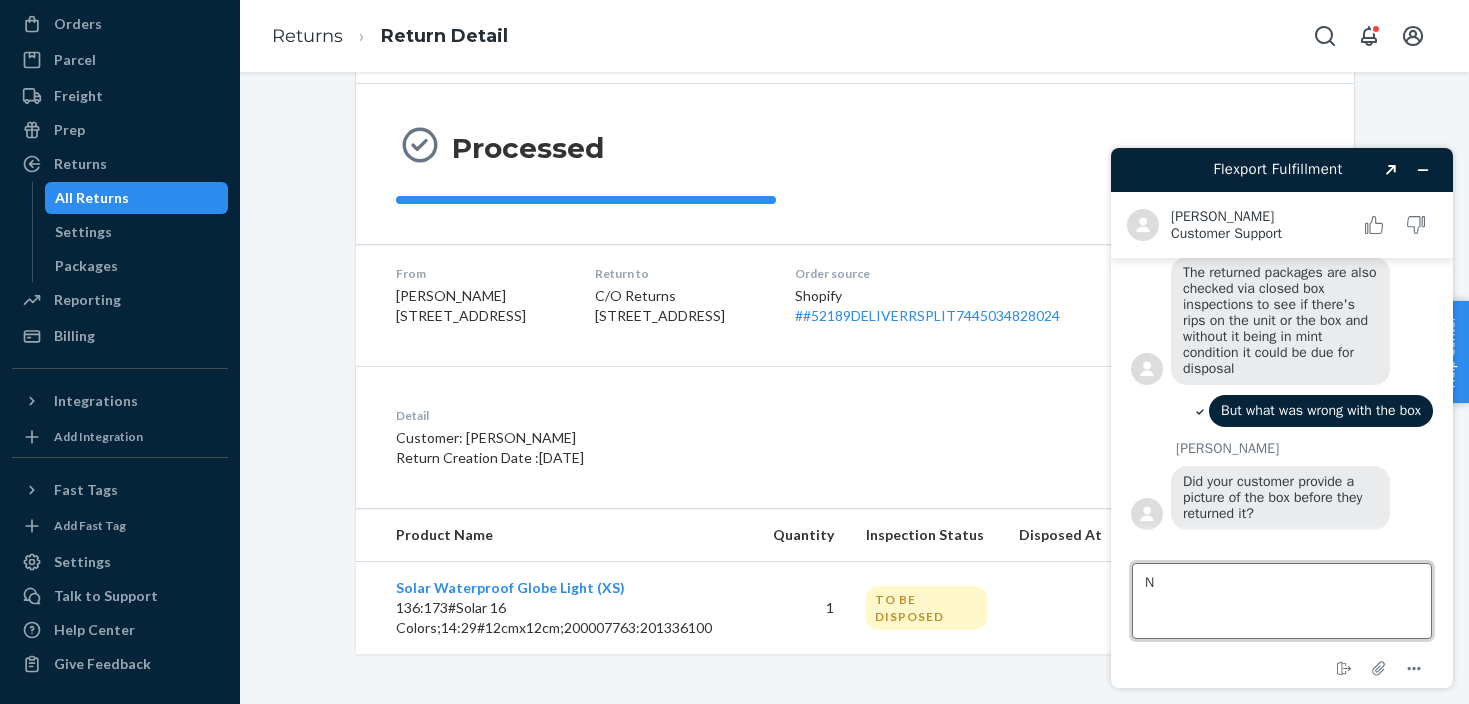 type on "No" 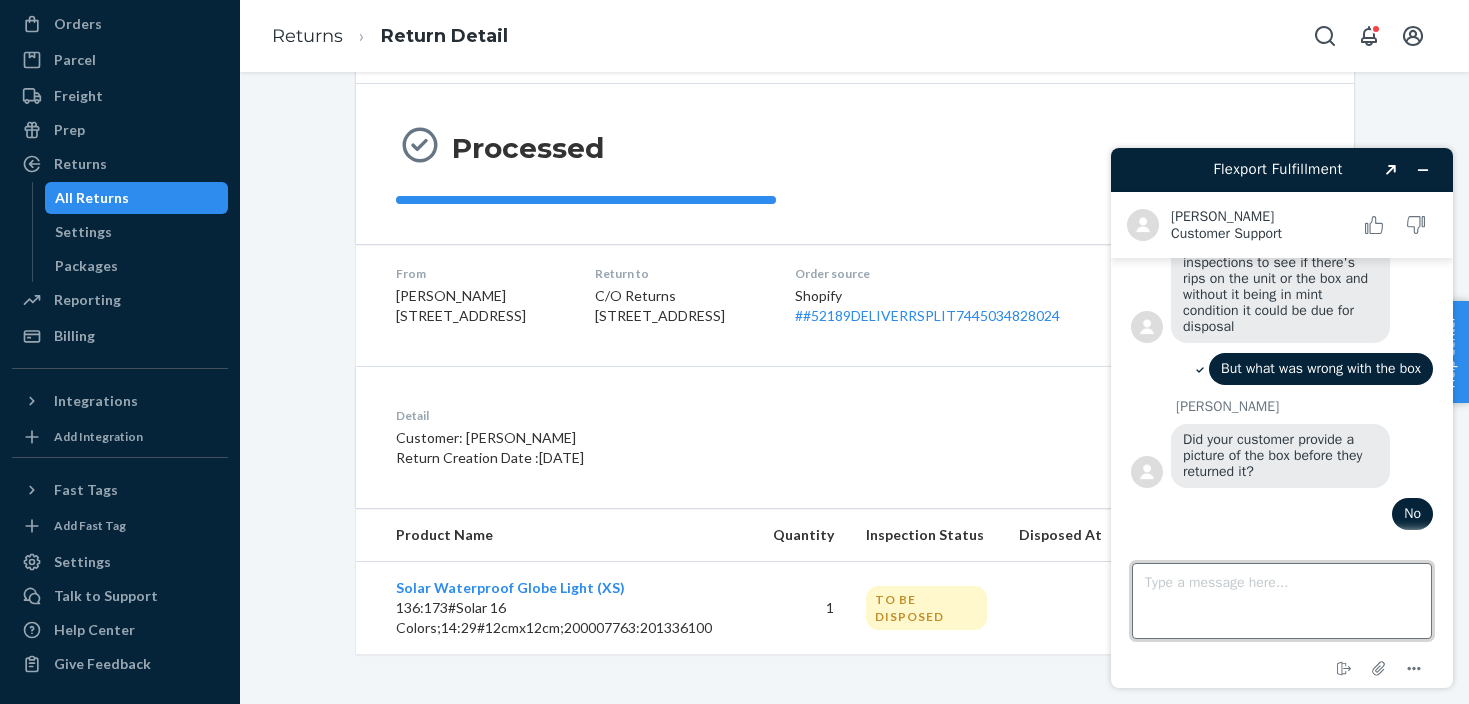 scroll, scrollTop: 708, scrollLeft: 0, axis: vertical 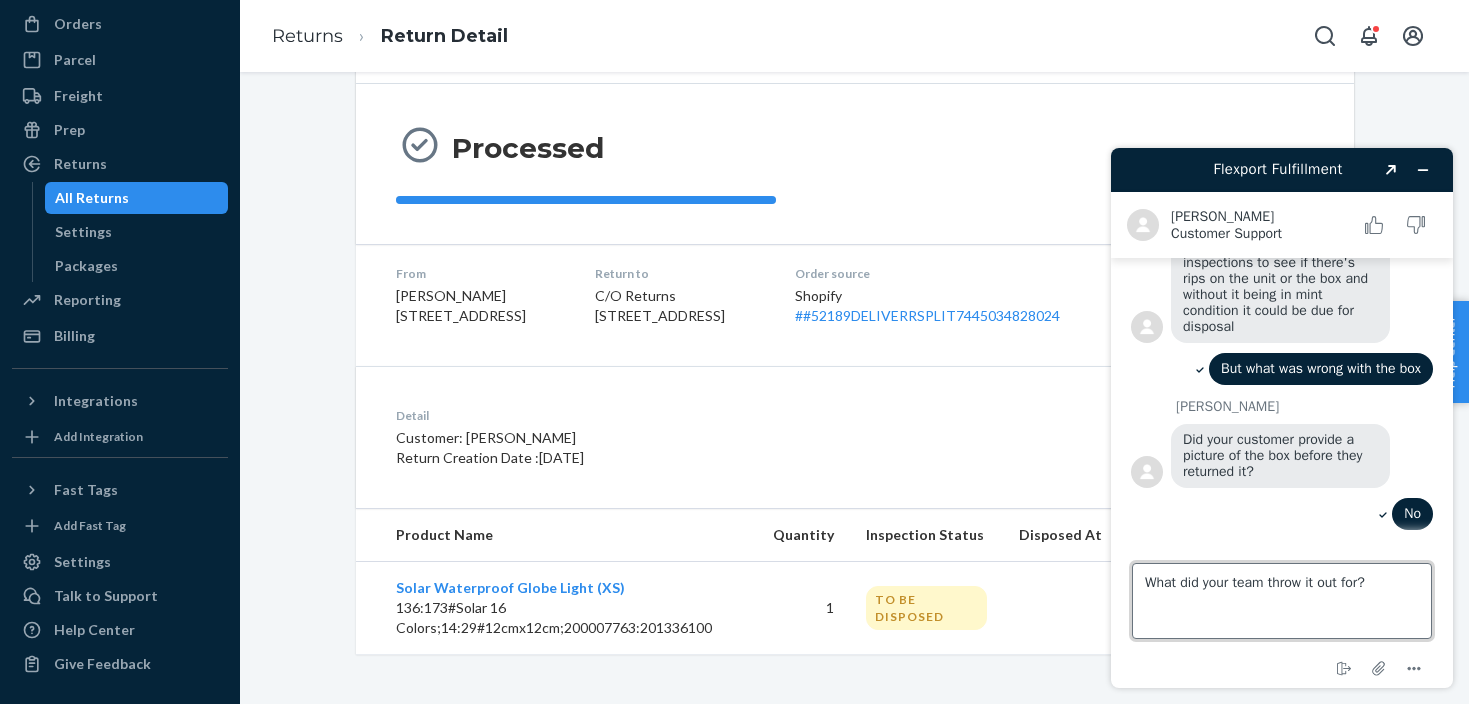 type on "What did your team throw it out for?" 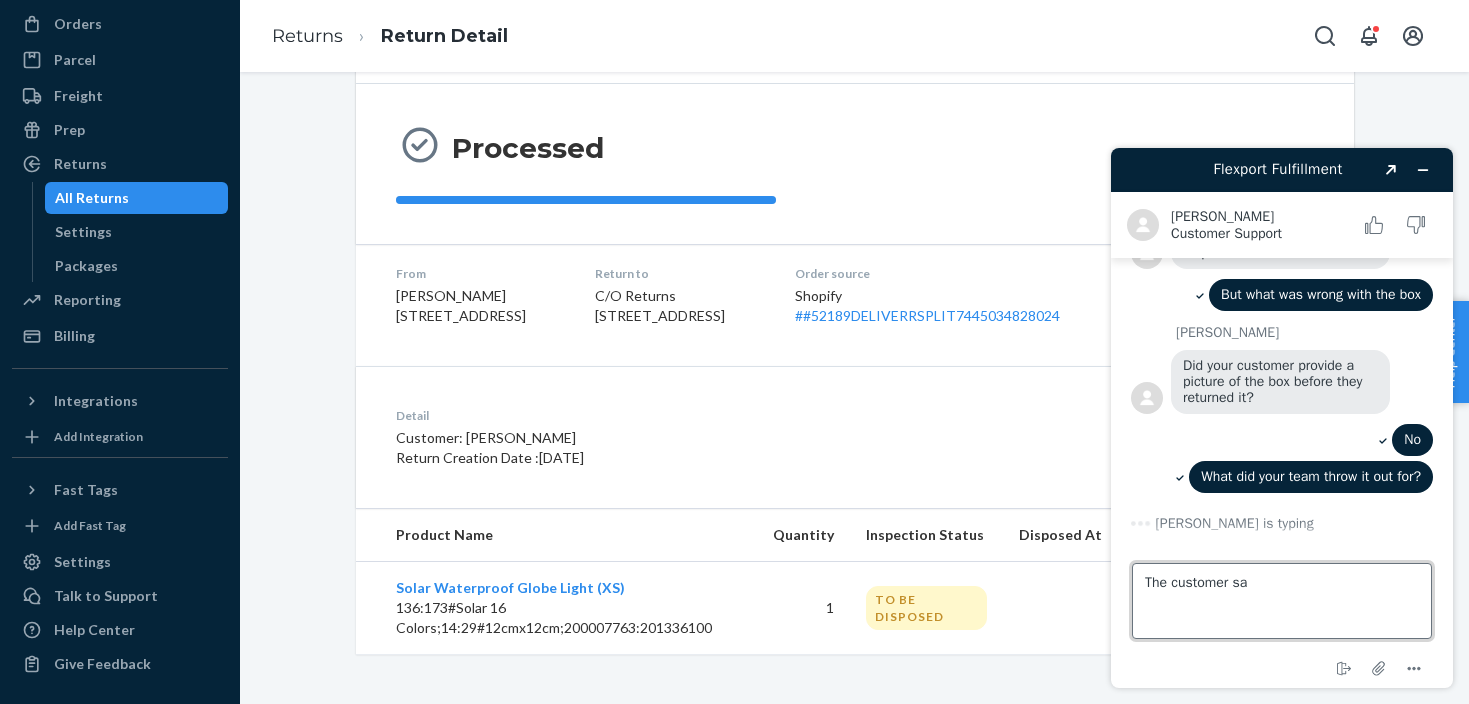 scroll, scrollTop: 766, scrollLeft: 0, axis: vertical 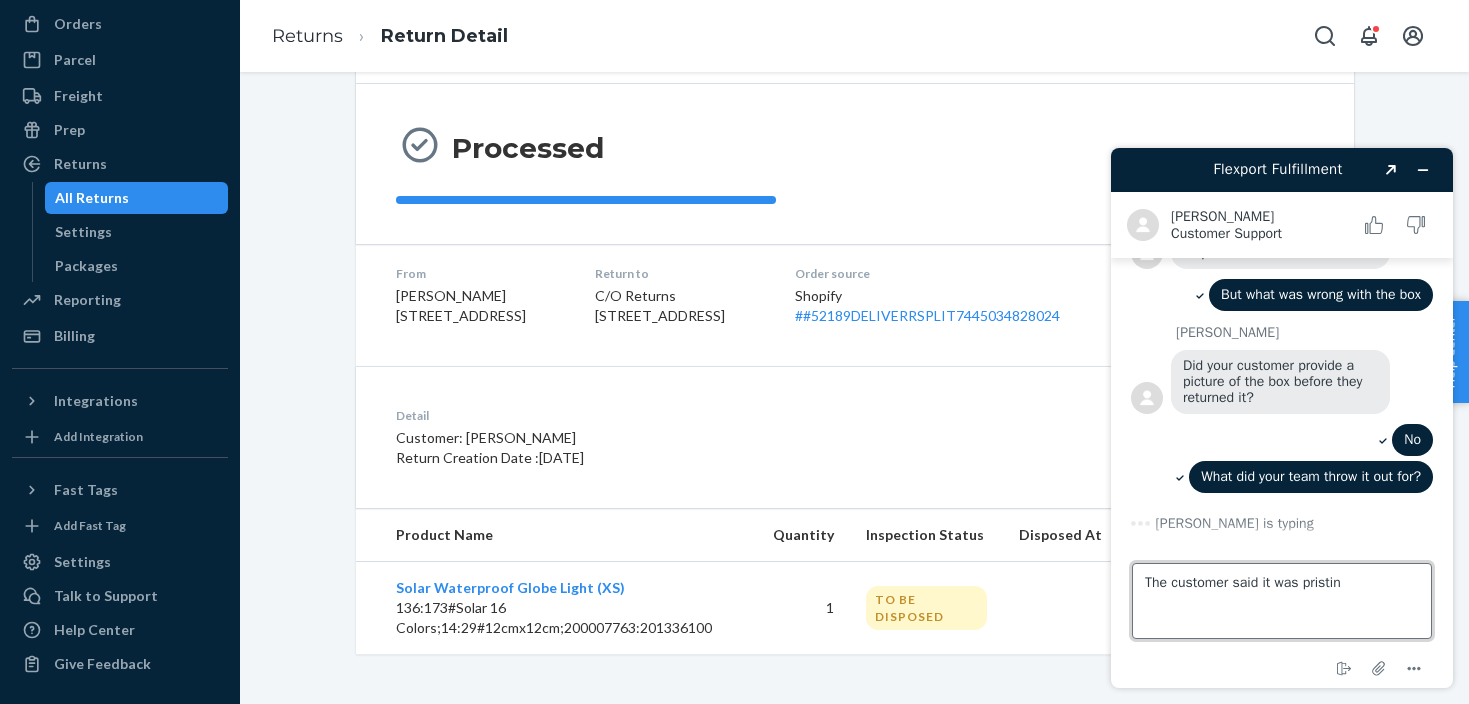 type on "The customer said it was pristine" 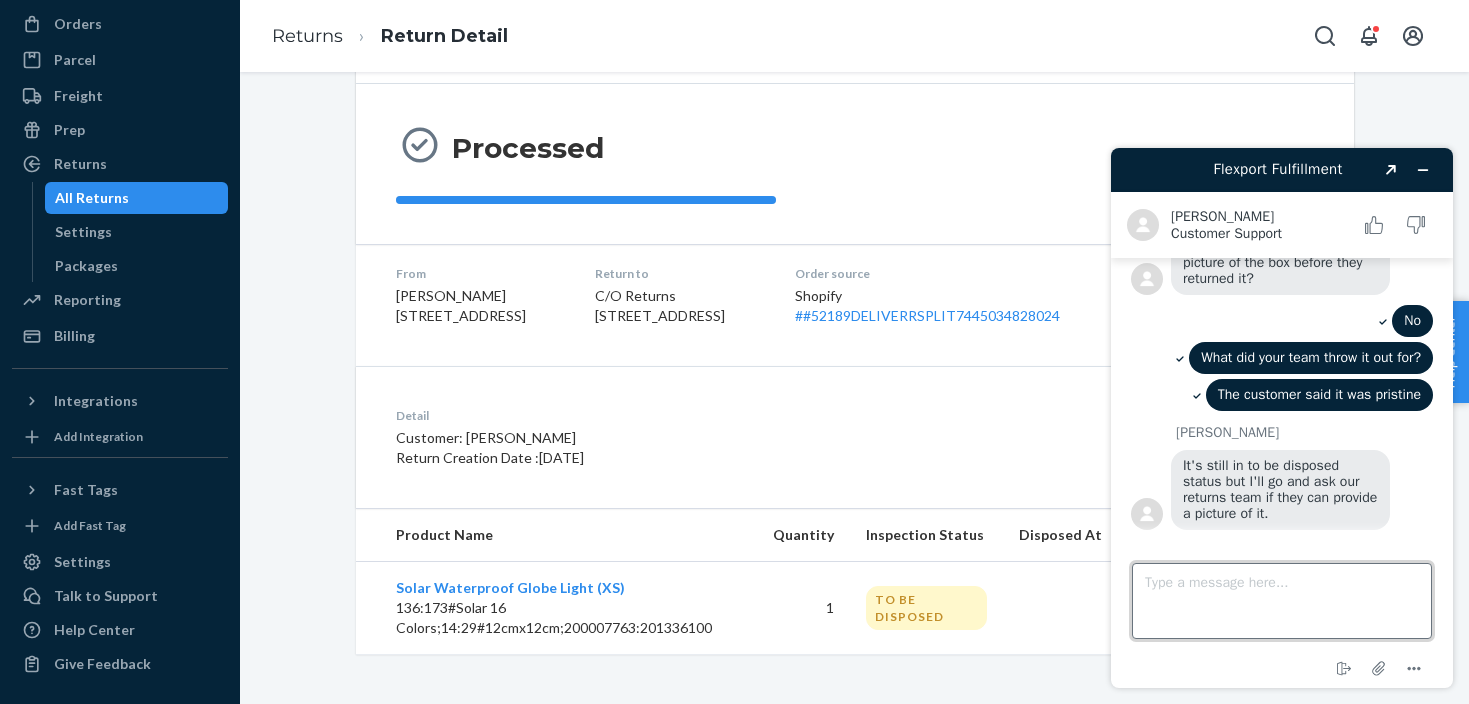 scroll, scrollTop: 921, scrollLeft: 0, axis: vertical 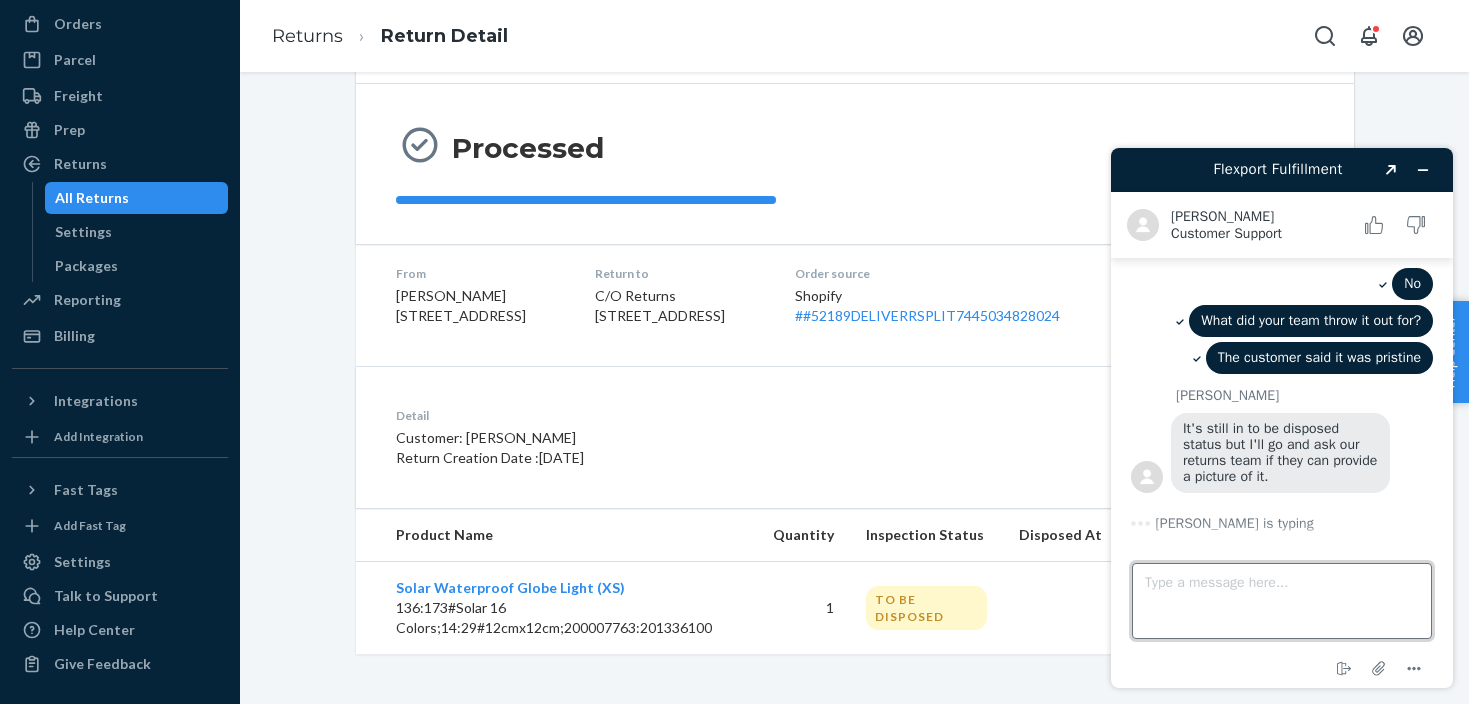 click on "Type a message here..." at bounding box center [1282, 601] 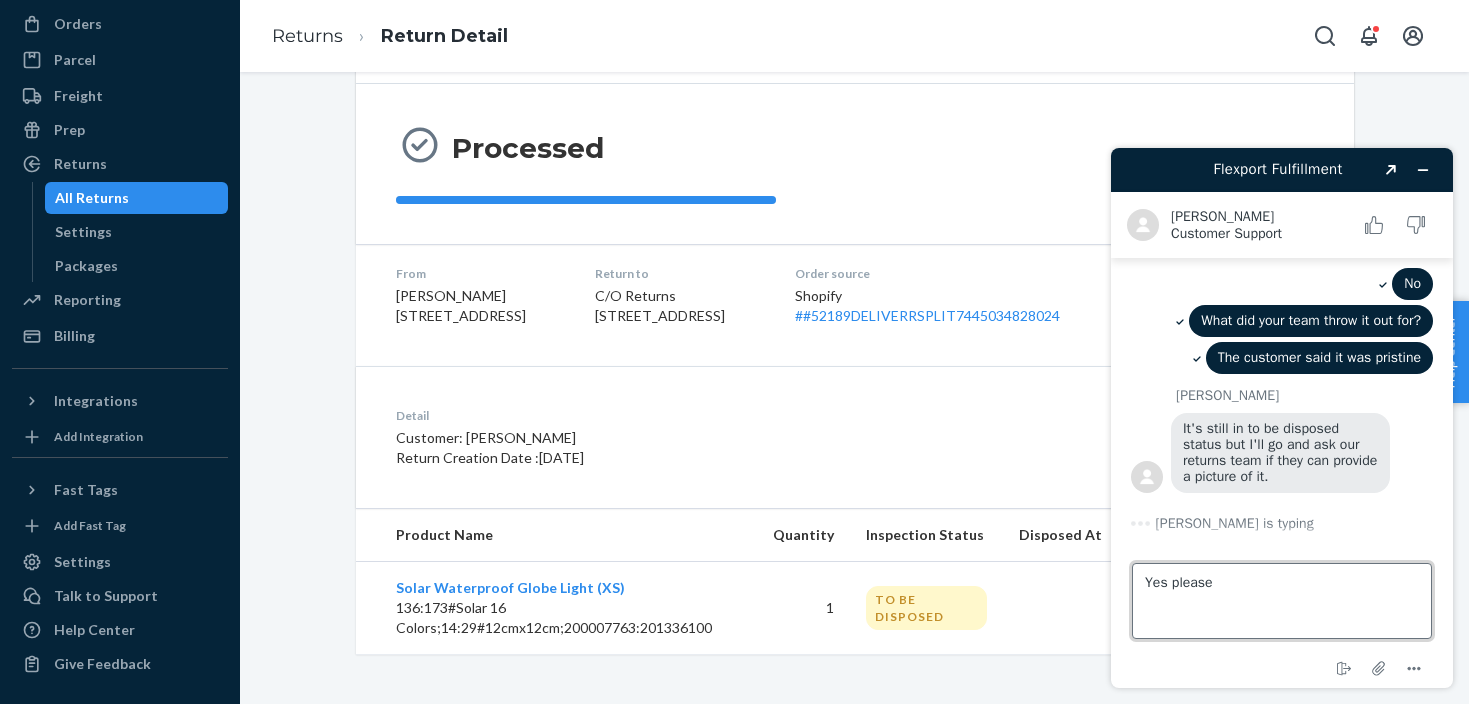 scroll, scrollTop: 969, scrollLeft: 0, axis: vertical 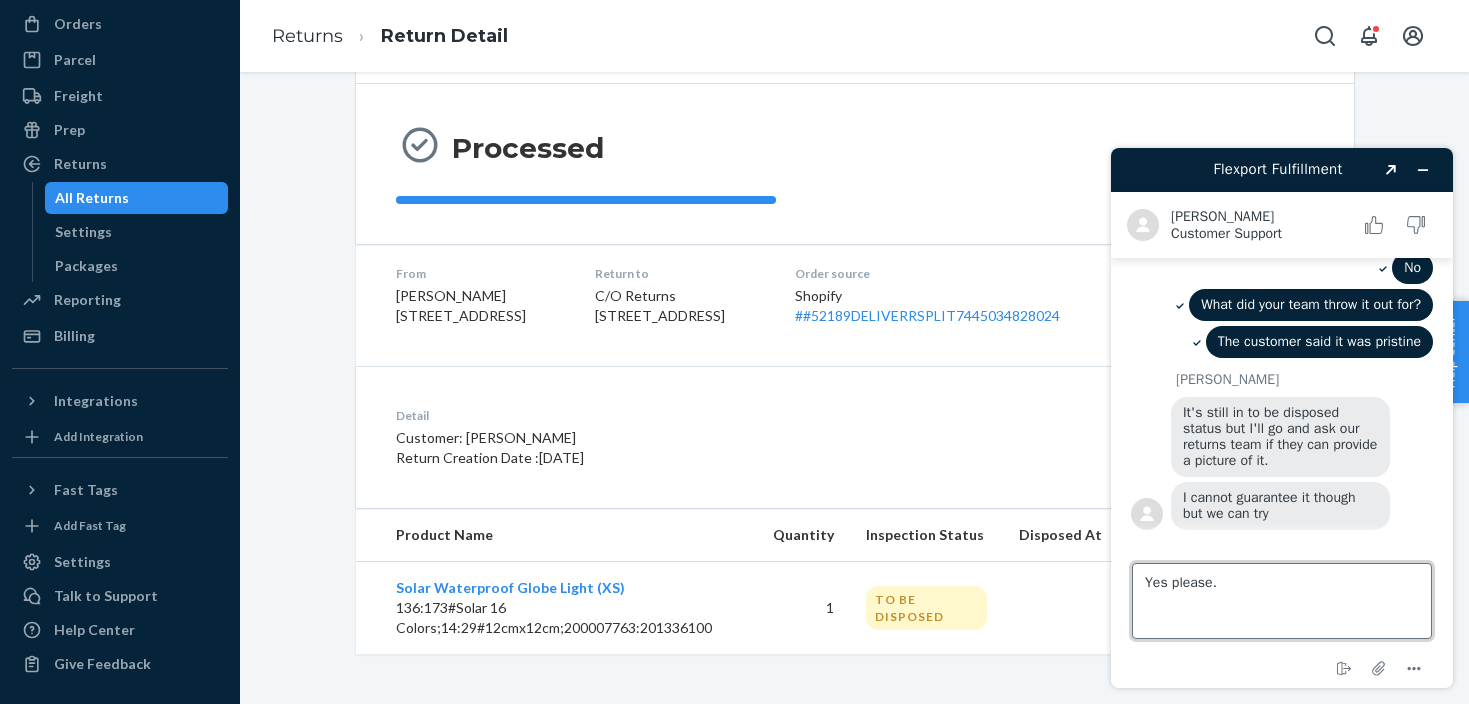 type on "Yes please." 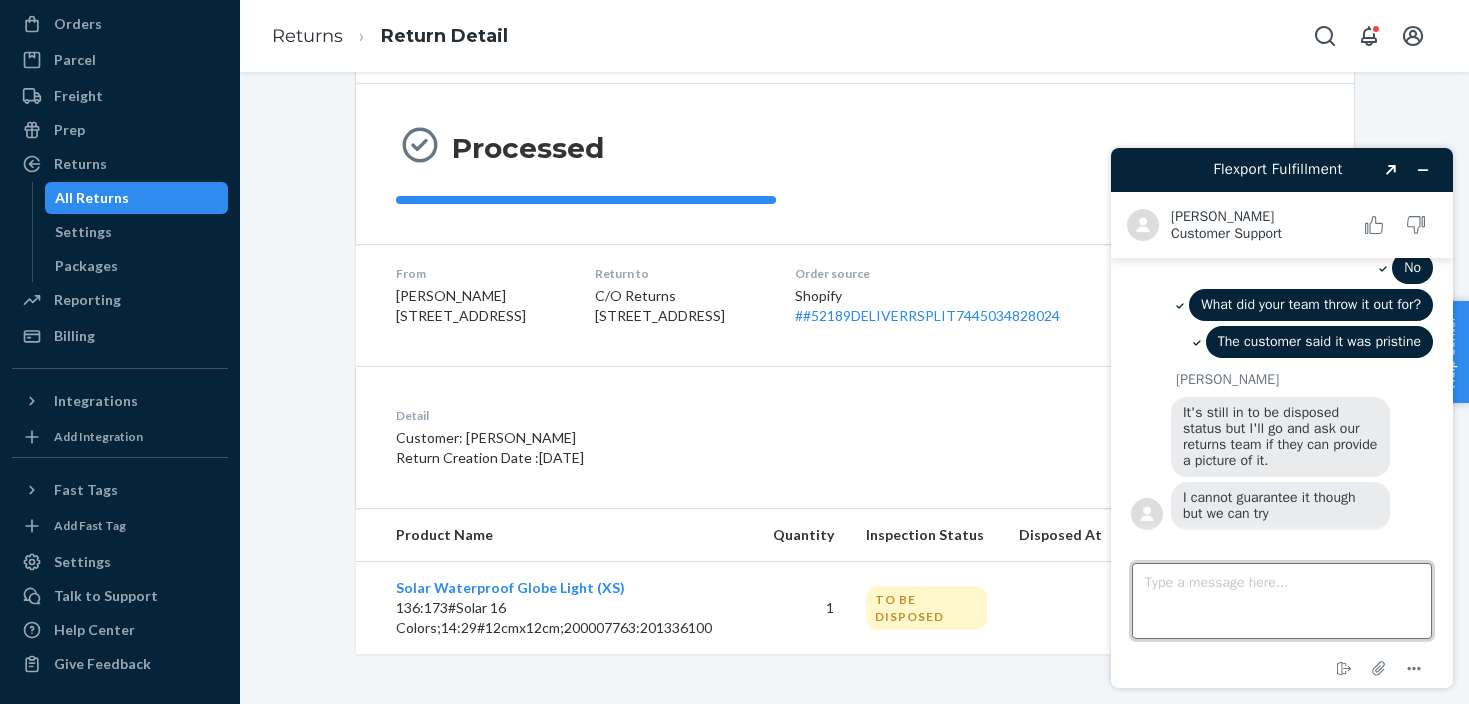 scroll, scrollTop: 1011, scrollLeft: 0, axis: vertical 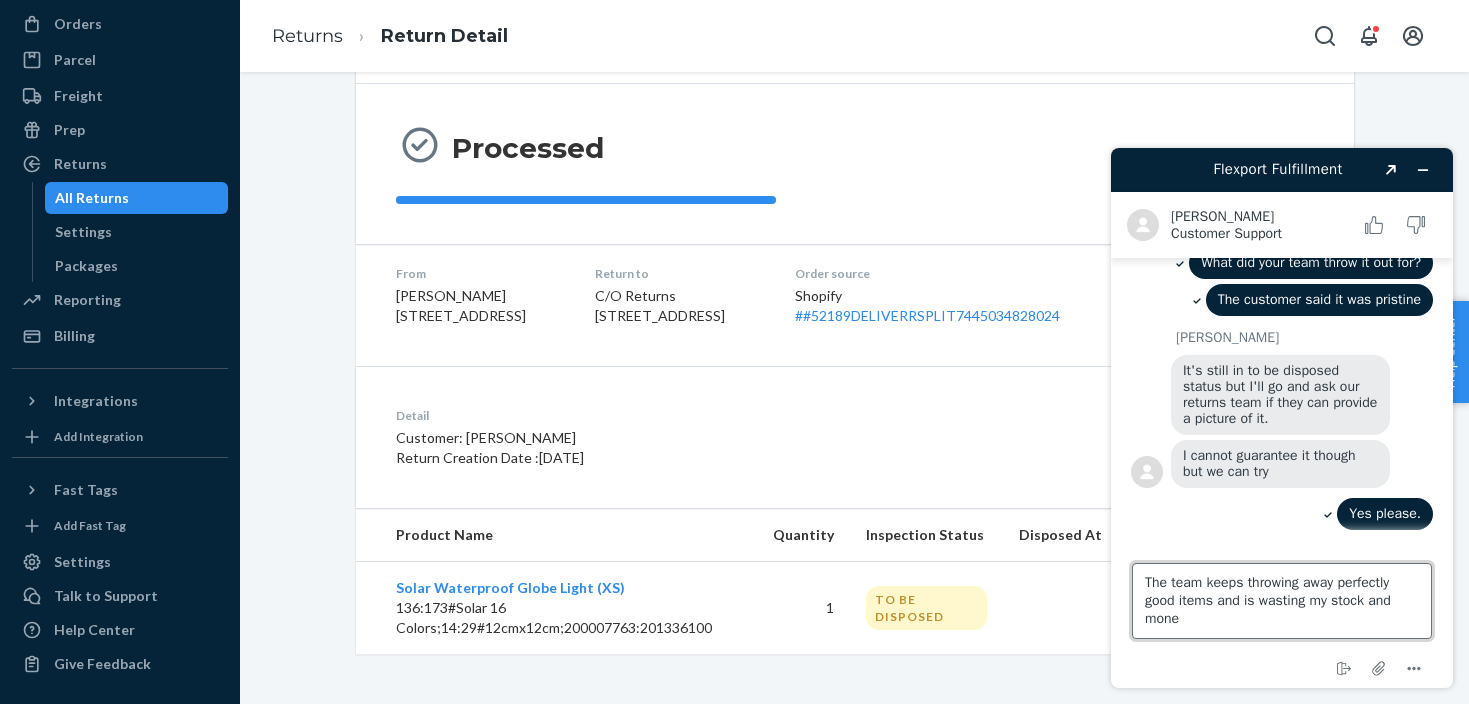 type on "The team keeps throwing away perfectly good items and is wasting my stock and money" 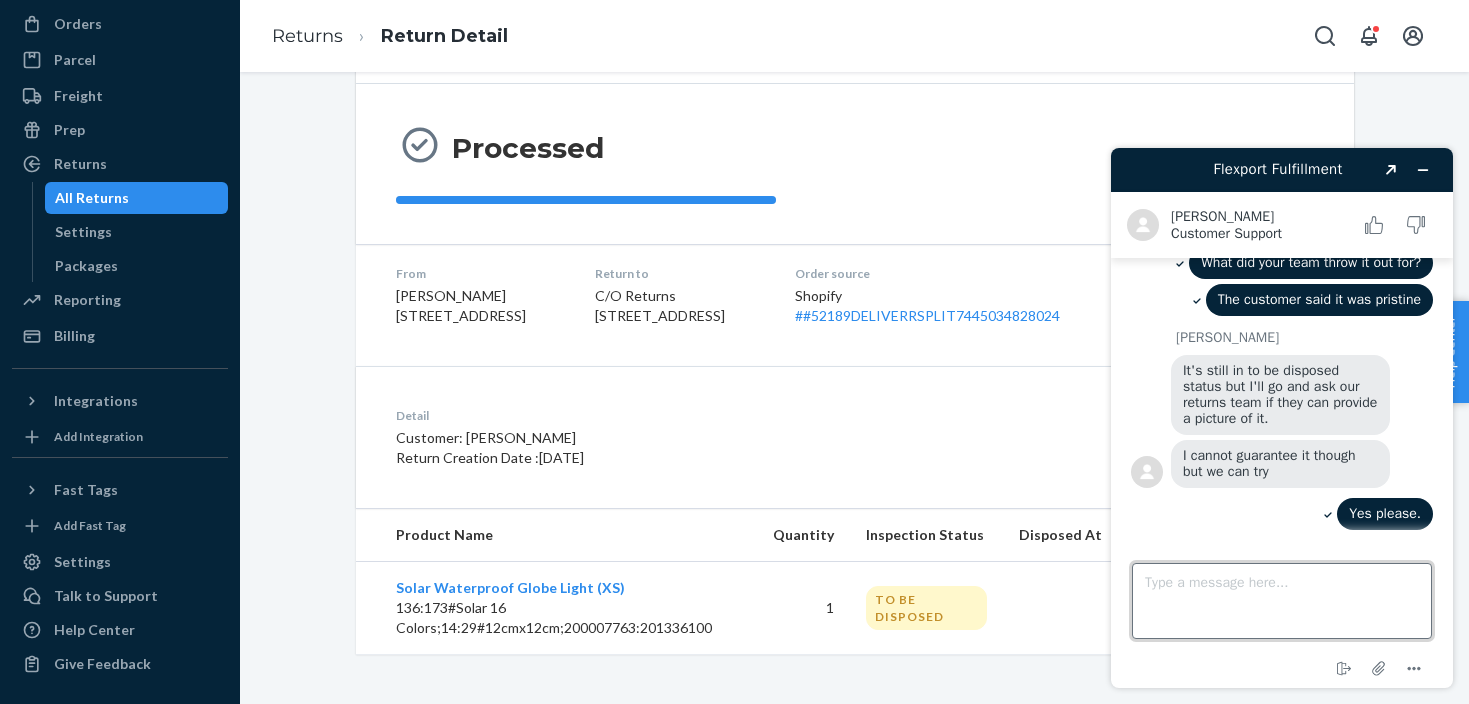 scroll, scrollTop: 1080, scrollLeft: 0, axis: vertical 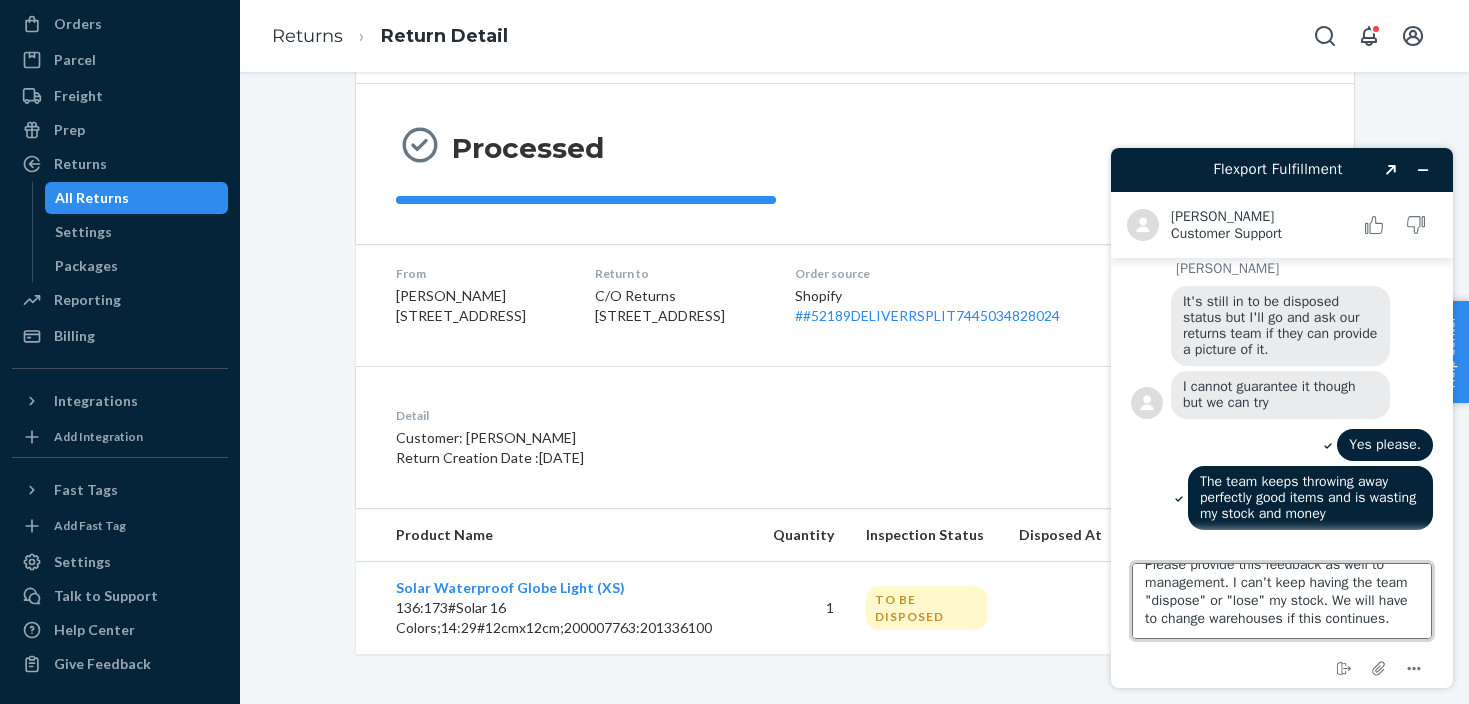 click on "Please provide this feedback as well to management. I can't keep having the team "dispose" or "lose" my stock. We will have to change warehouses if this continues." at bounding box center (1282, 601) 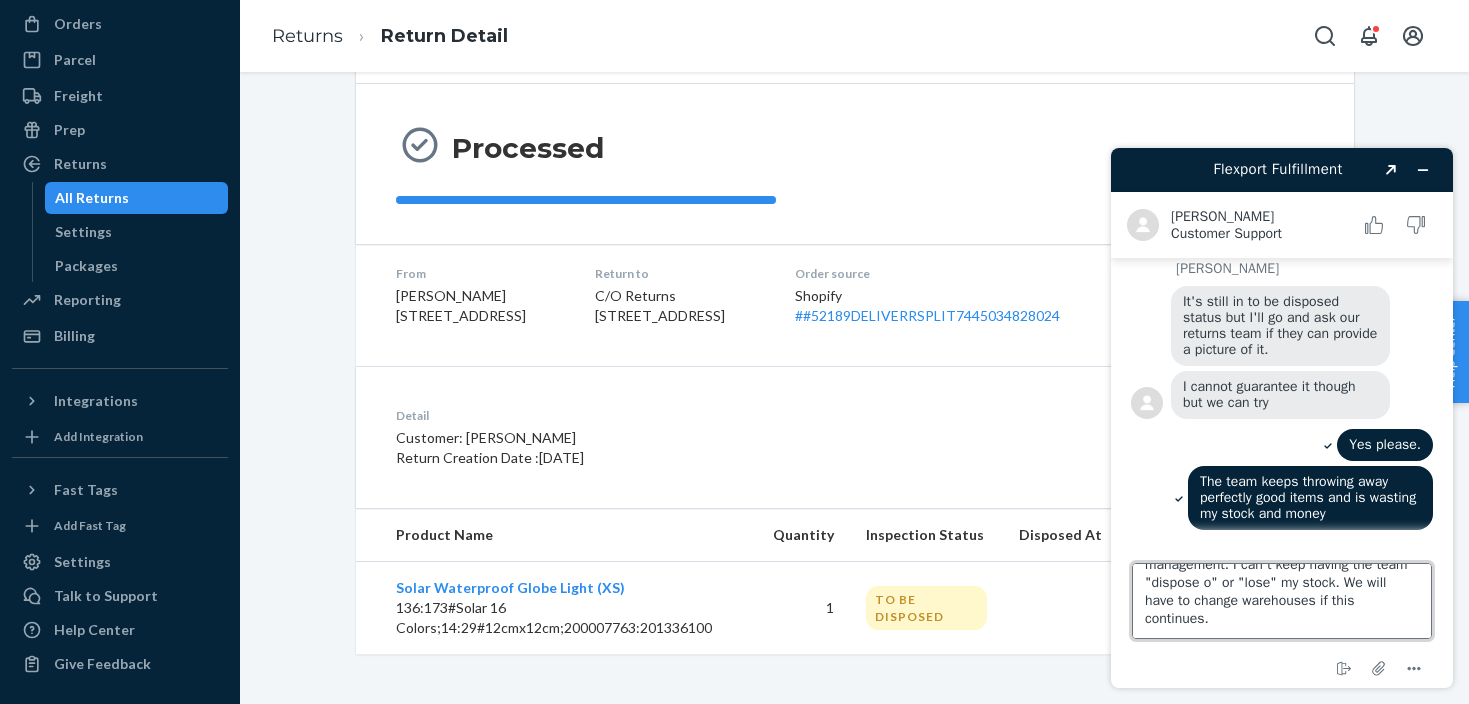 type on "Please provide this feedback as well to management. I can't keep having the team "dispose of" or "lose" my stock. We will have to change warehouses if this continues." 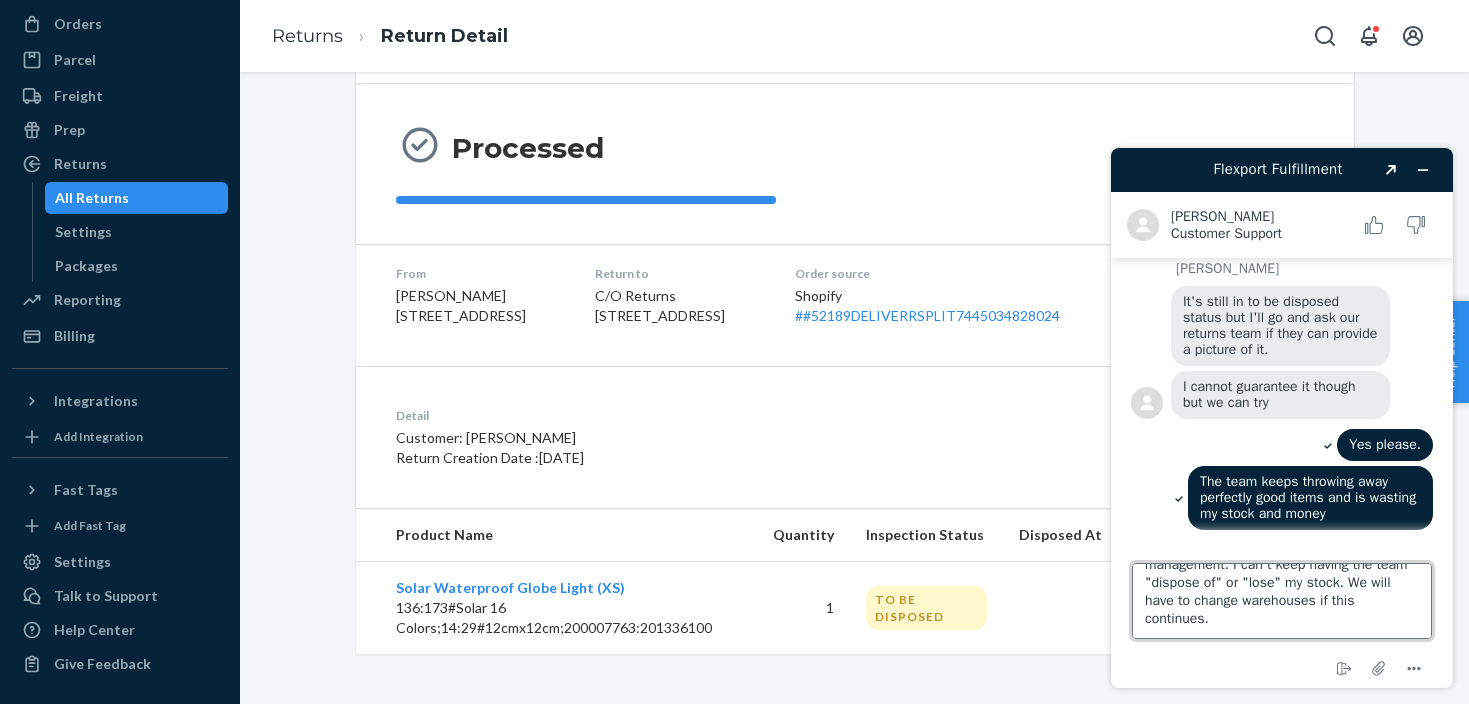 click on "Please provide this feedback as well to management. I can't keep having the team "dispose of" or "lose" my stock. We will have to change warehouses if this continues." at bounding box center [1282, 601] 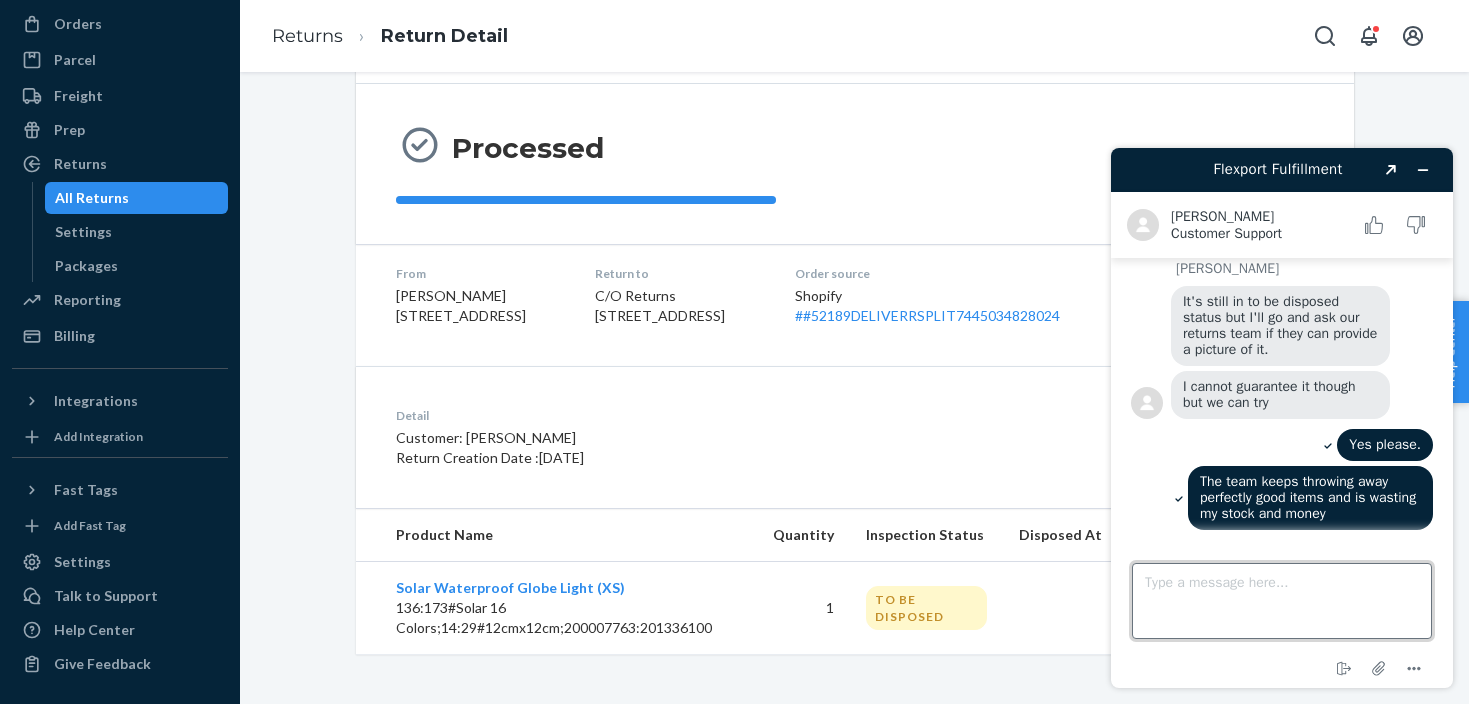 scroll, scrollTop: 0, scrollLeft: 0, axis: both 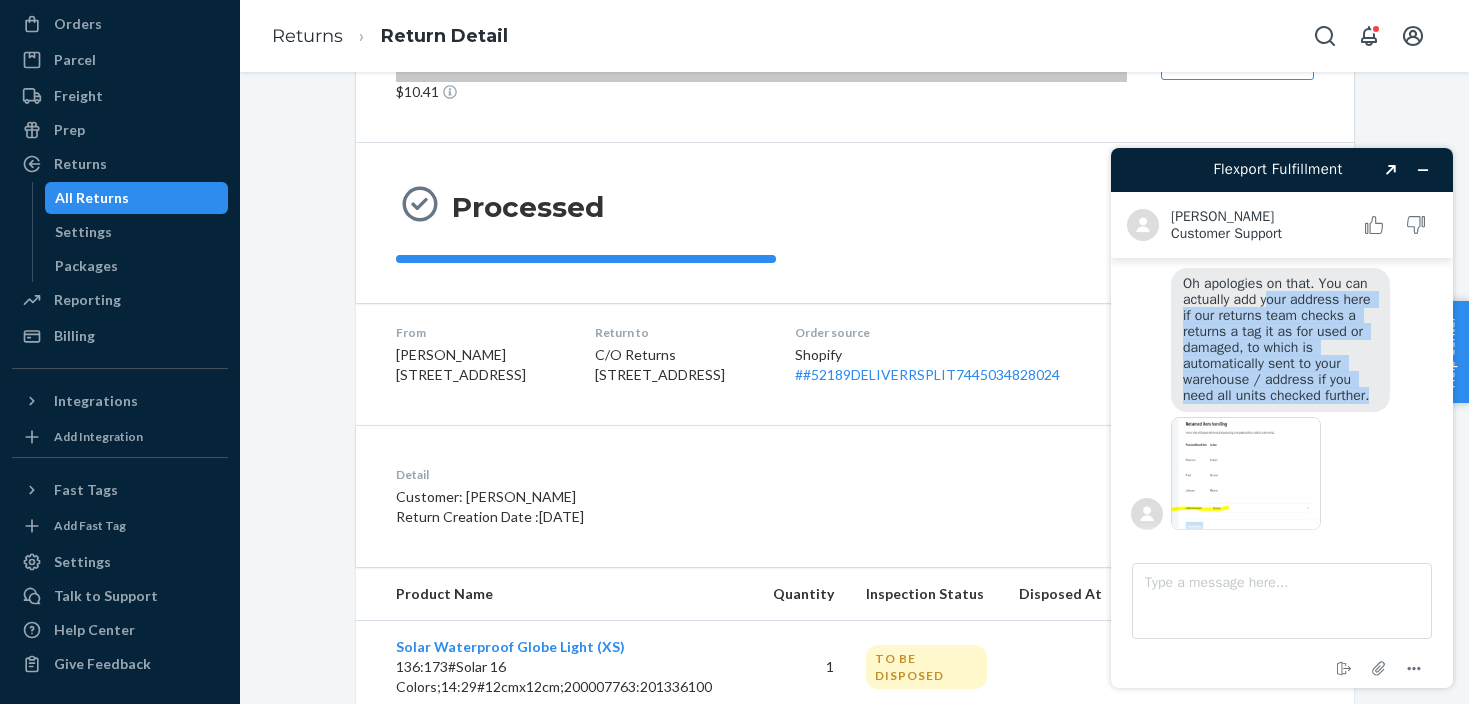 drag, startPoint x: 1274, startPoint y: 355, endPoint x: 1254, endPoint y: 457, distance: 103.94229 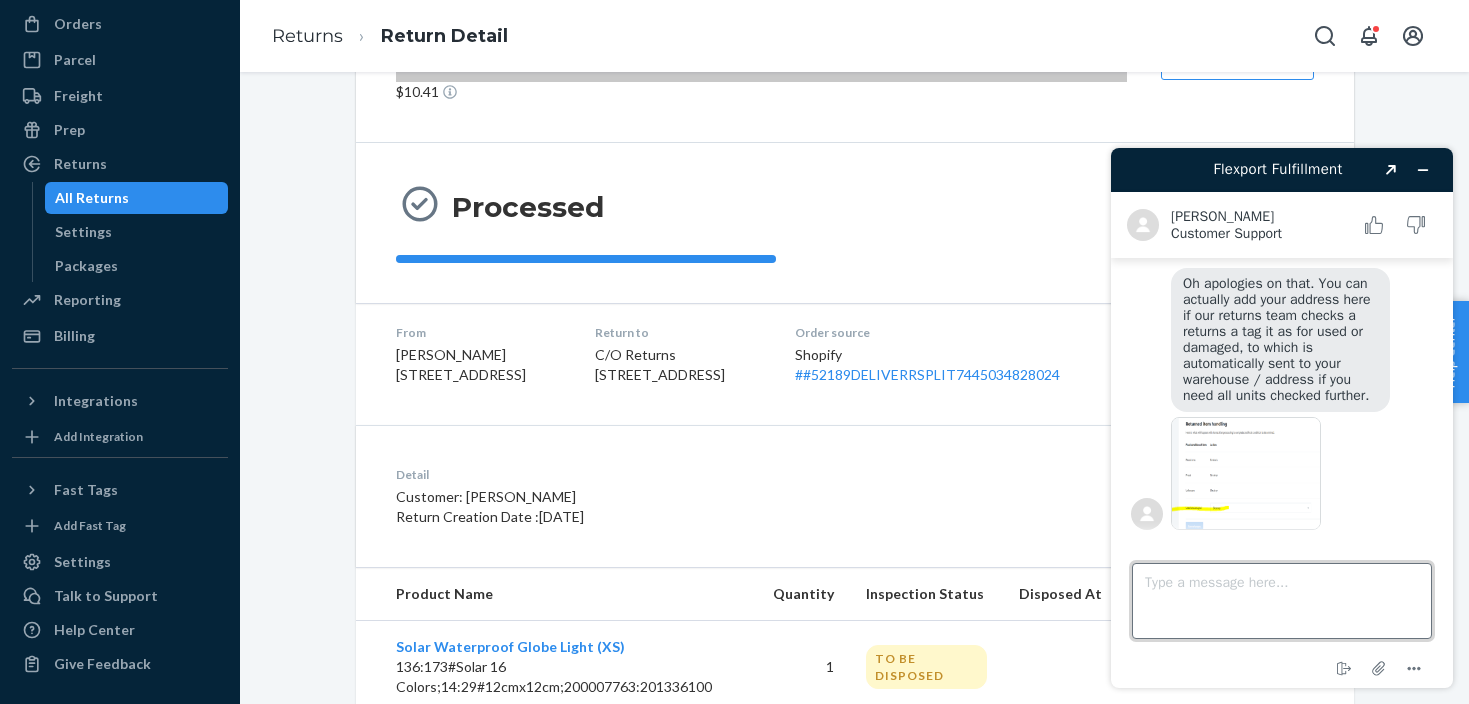 click on "Type a message here..." at bounding box center (1282, 601) 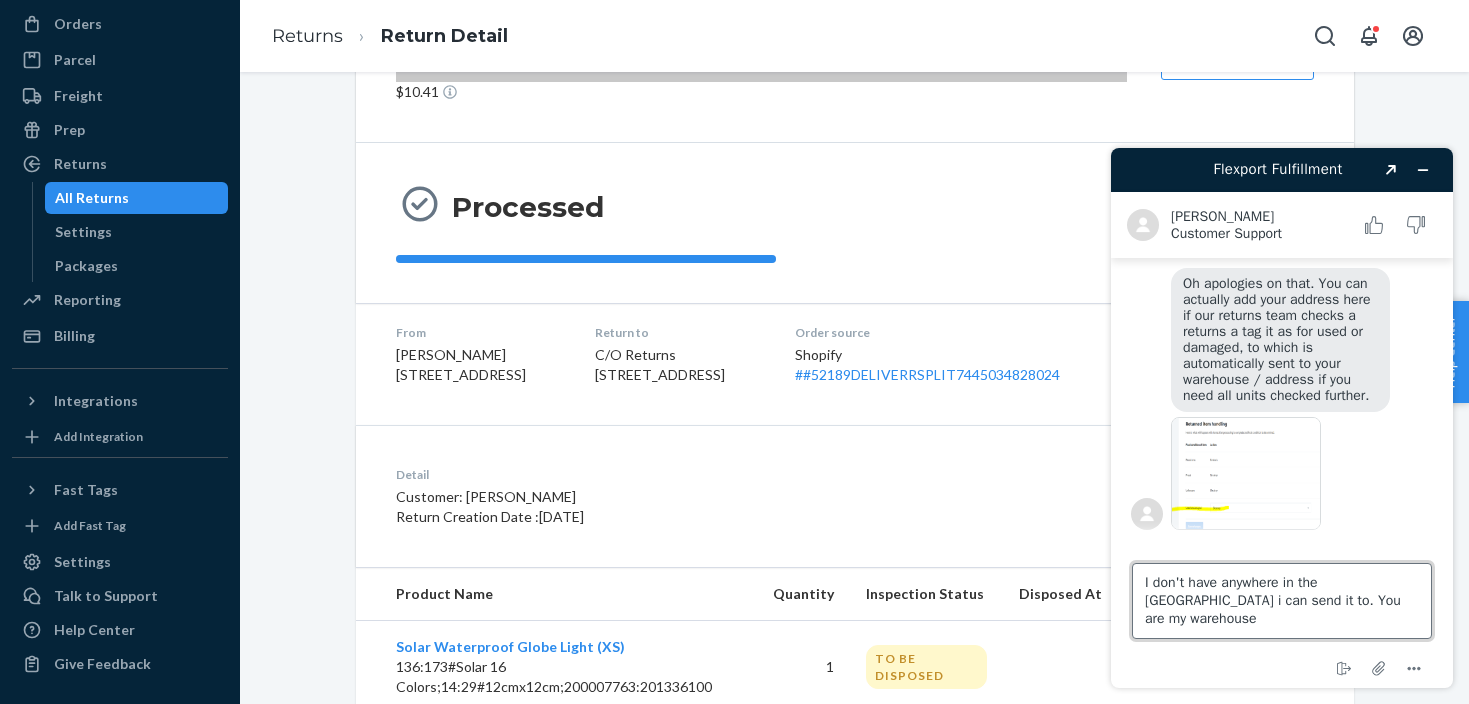type on "I don't have anywhere in the united states i can send it to. You are my warehouse." 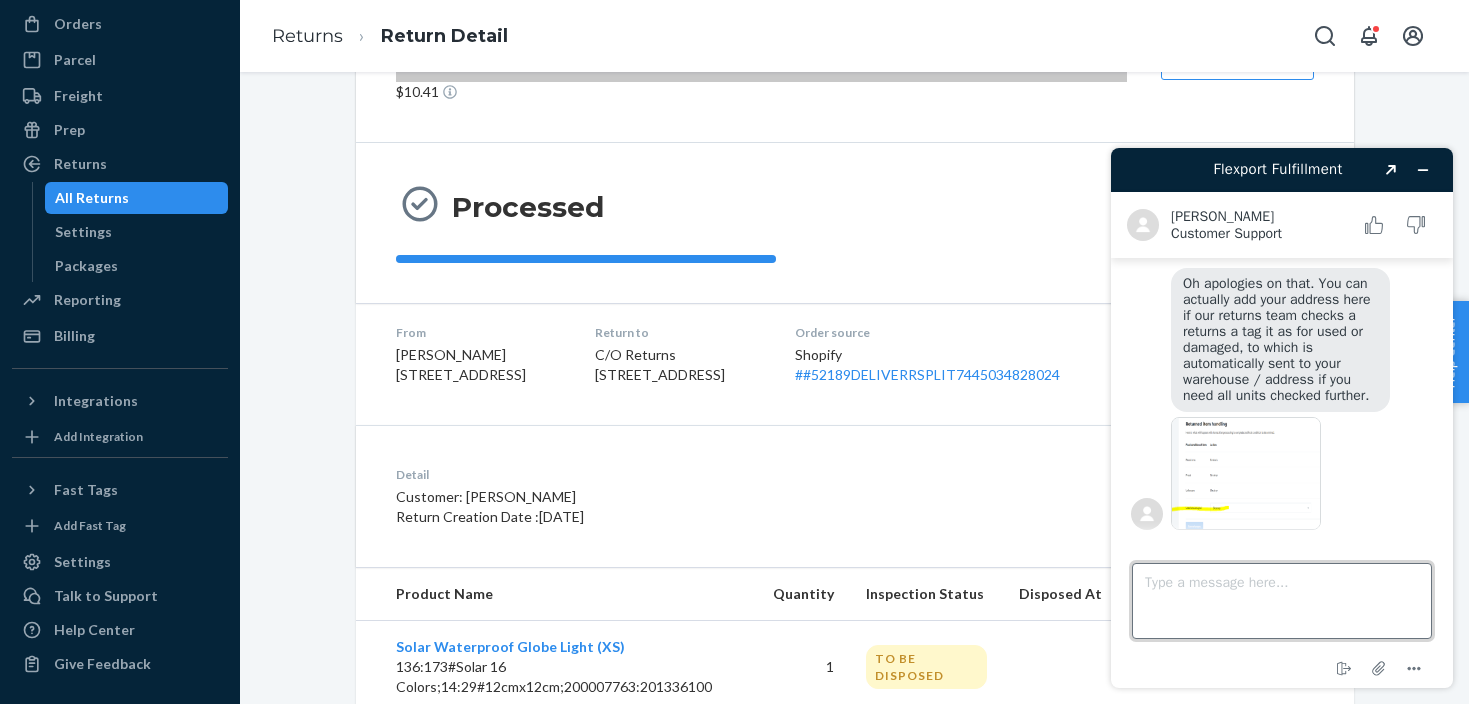 scroll, scrollTop: 1586, scrollLeft: 0, axis: vertical 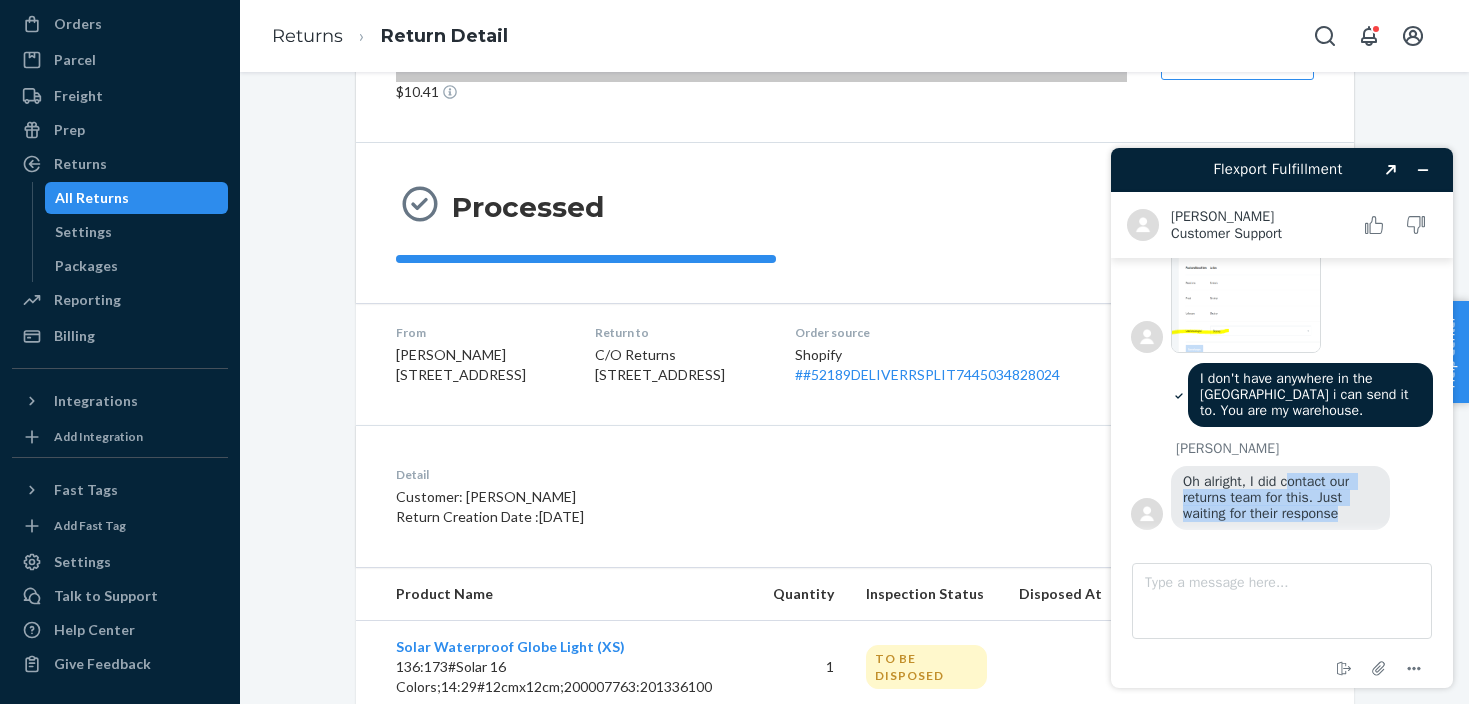 drag, startPoint x: 1291, startPoint y: 486, endPoint x: 1373, endPoint y: 514, distance: 86.64872 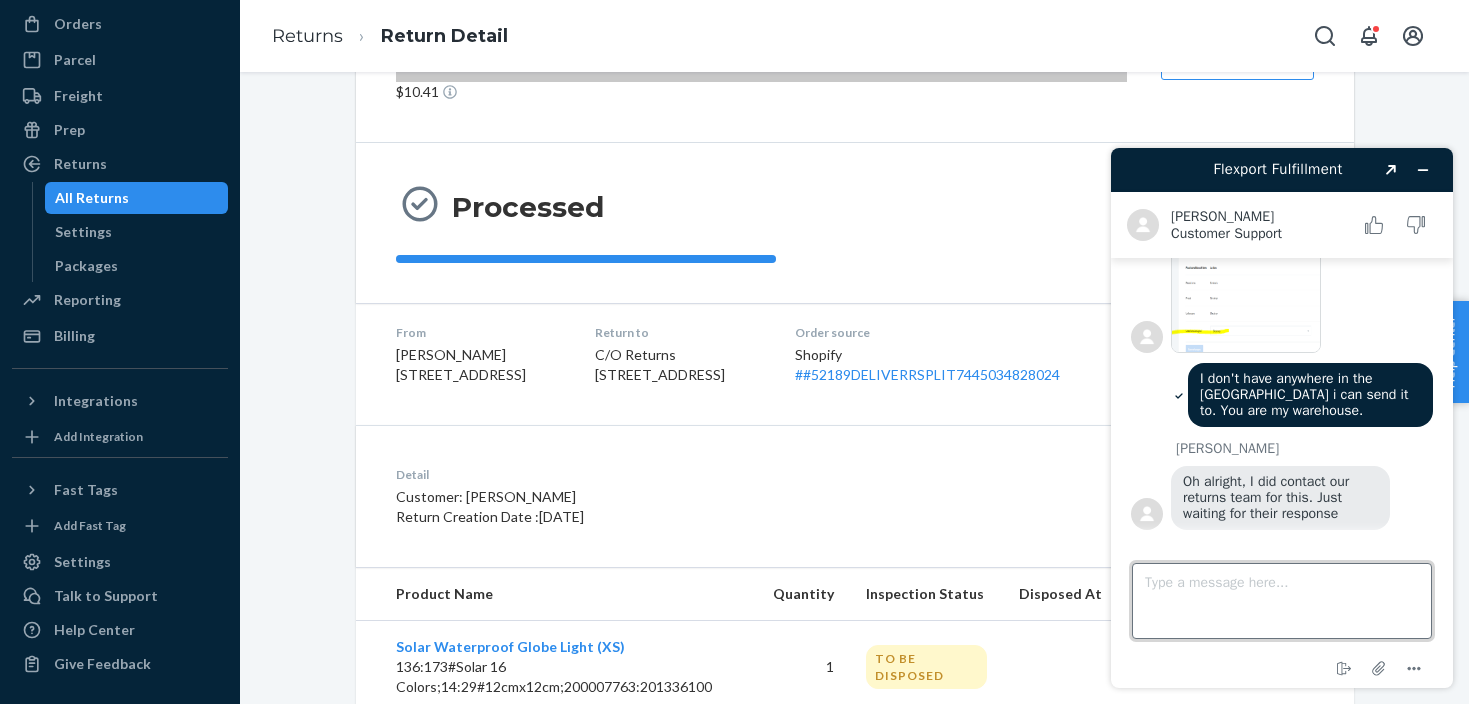 click on "Type a message here..." at bounding box center (1282, 601) 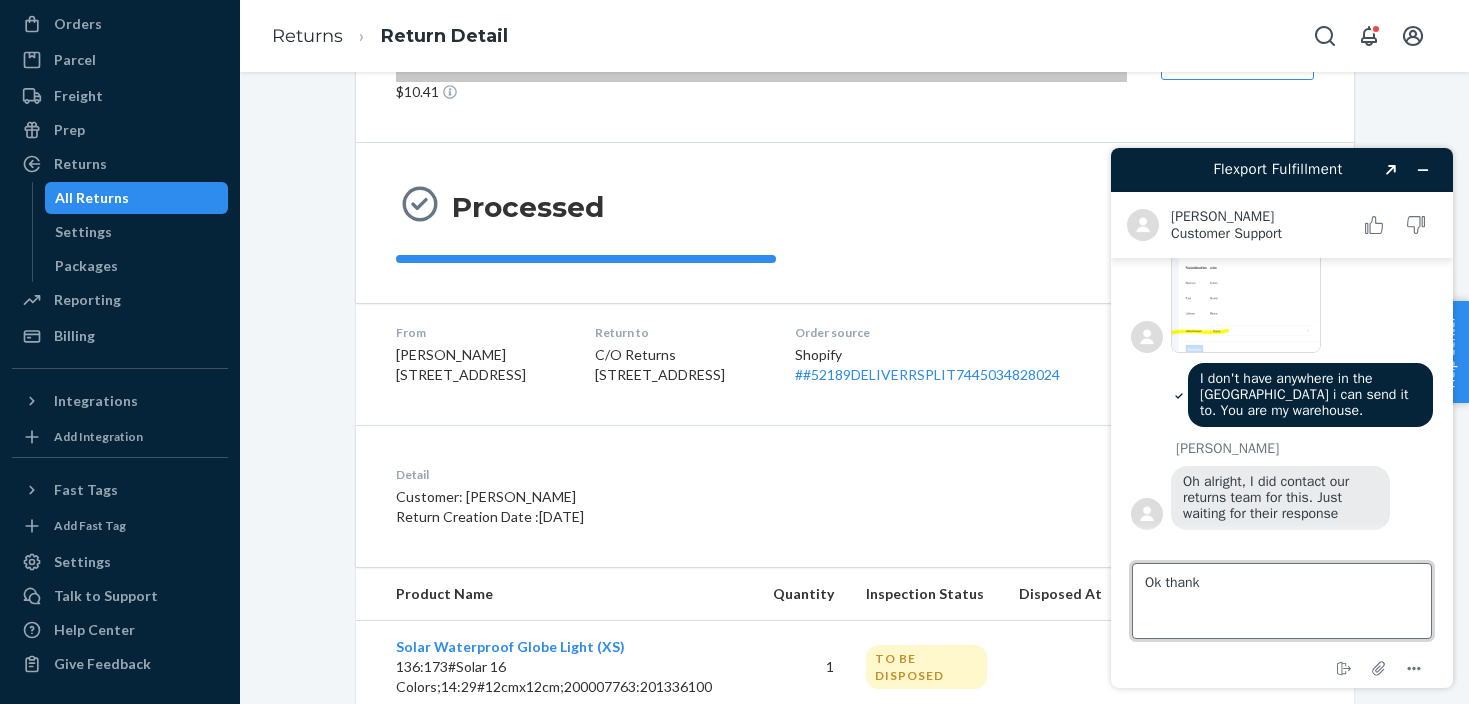 type on "Ok thanks" 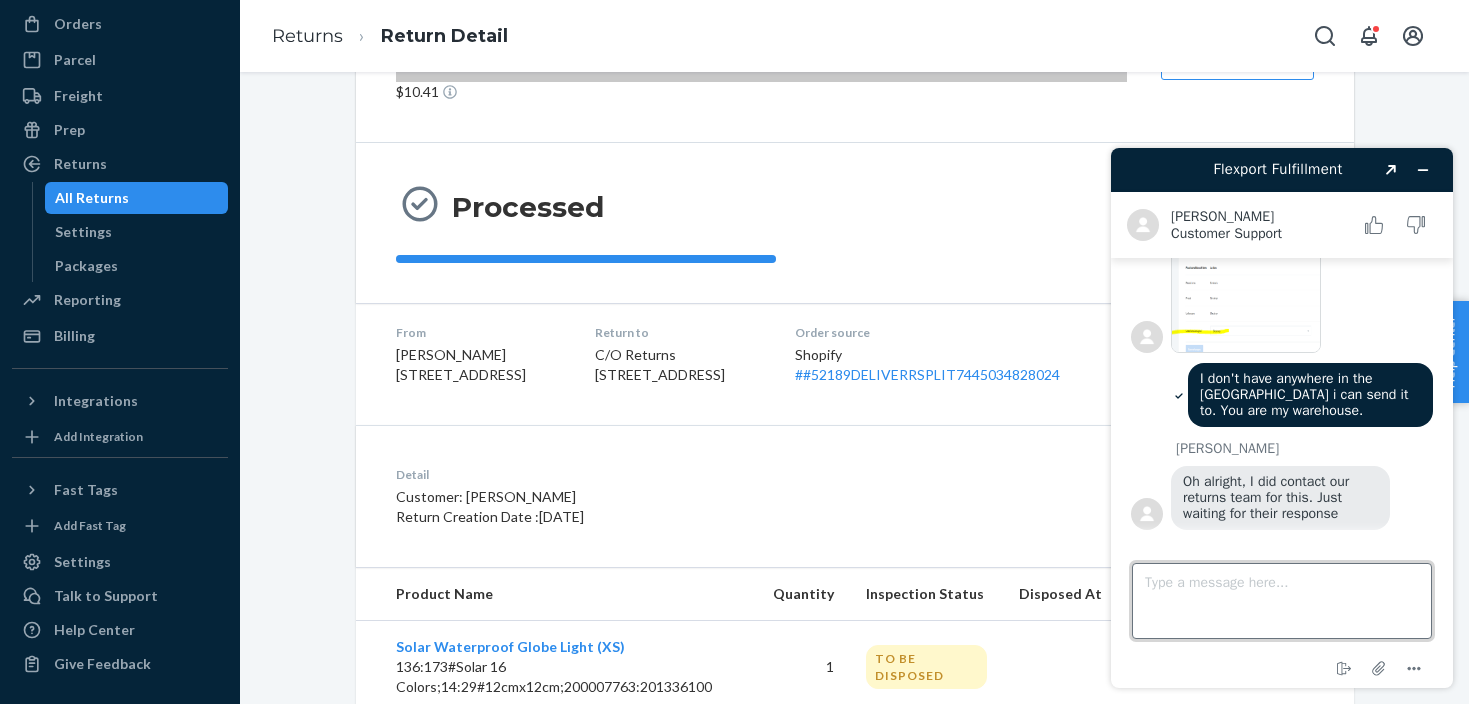 scroll, scrollTop: 1730, scrollLeft: 0, axis: vertical 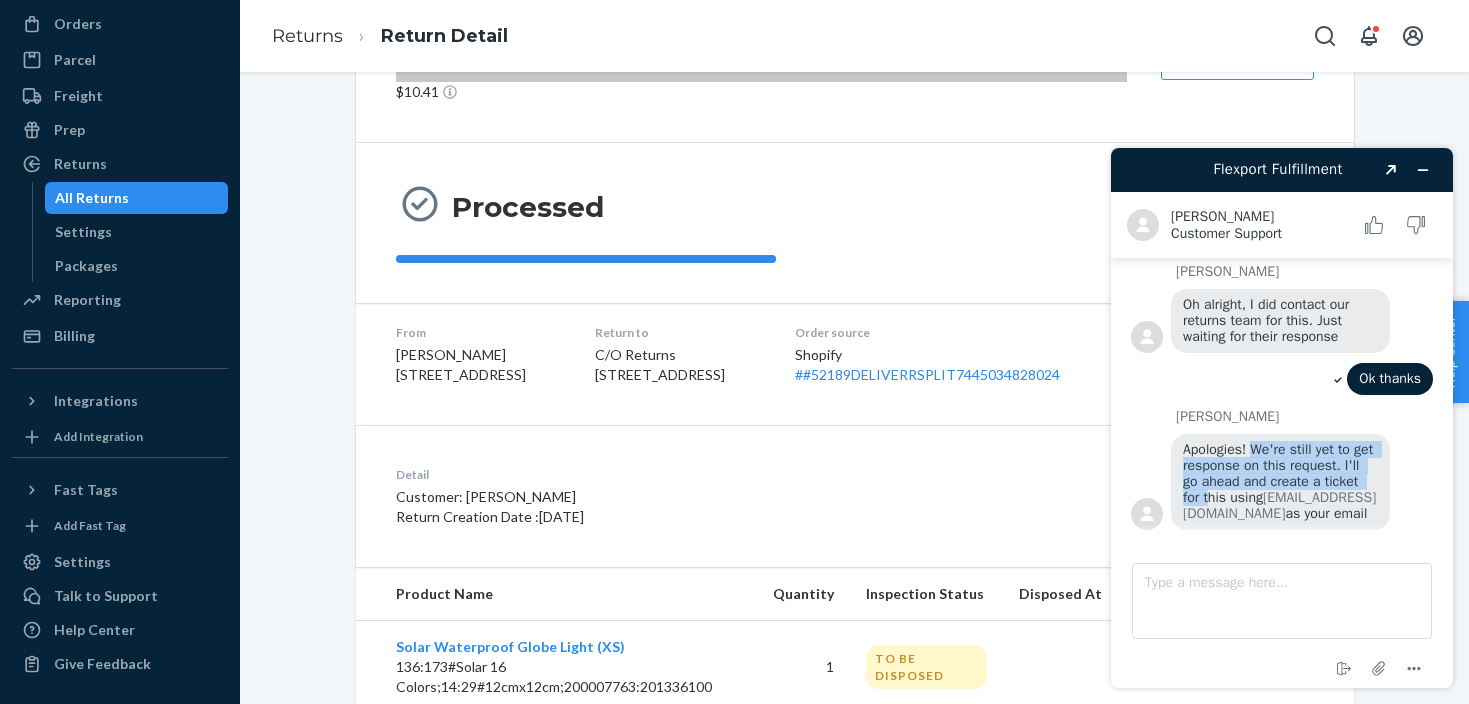 drag, startPoint x: 1256, startPoint y: 434, endPoint x: 1252, endPoint y: 483, distance: 49.162994 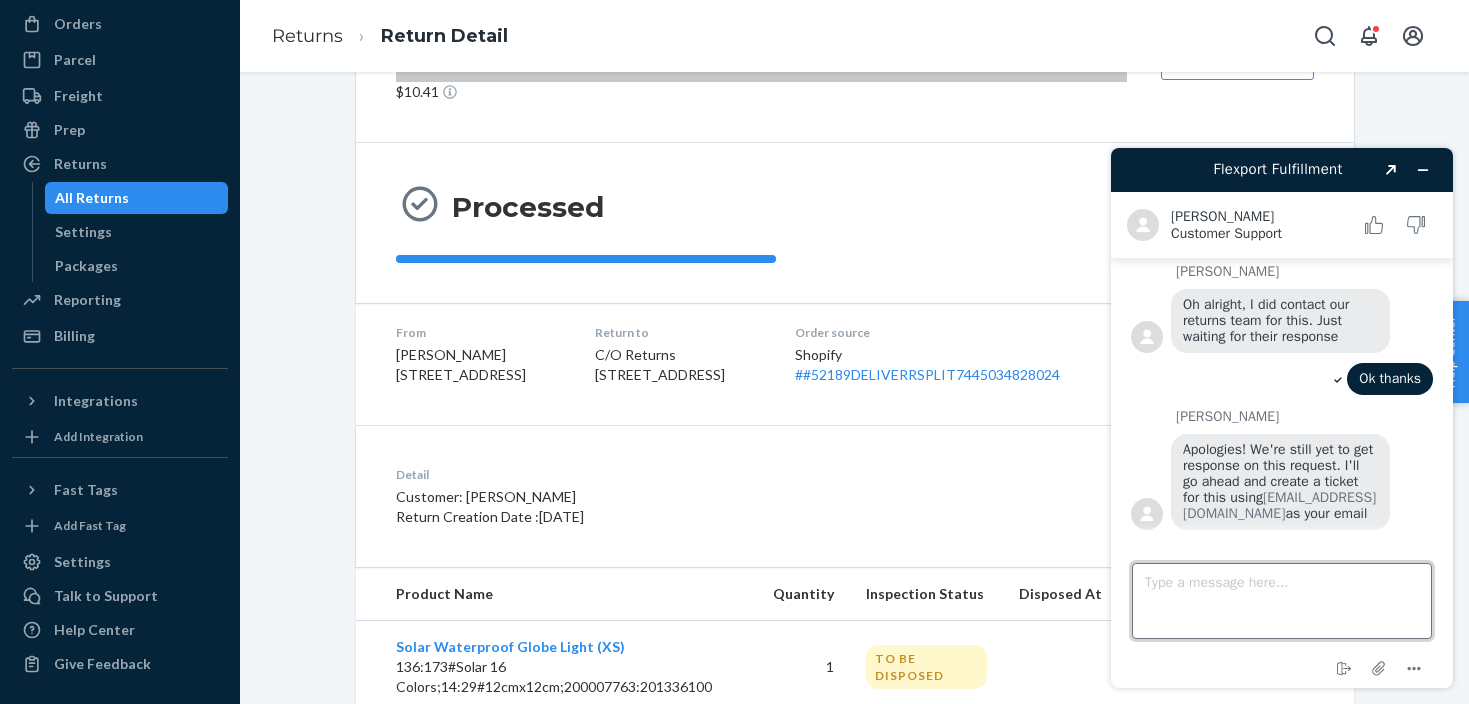 click on "Type a message here..." at bounding box center (1282, 601) 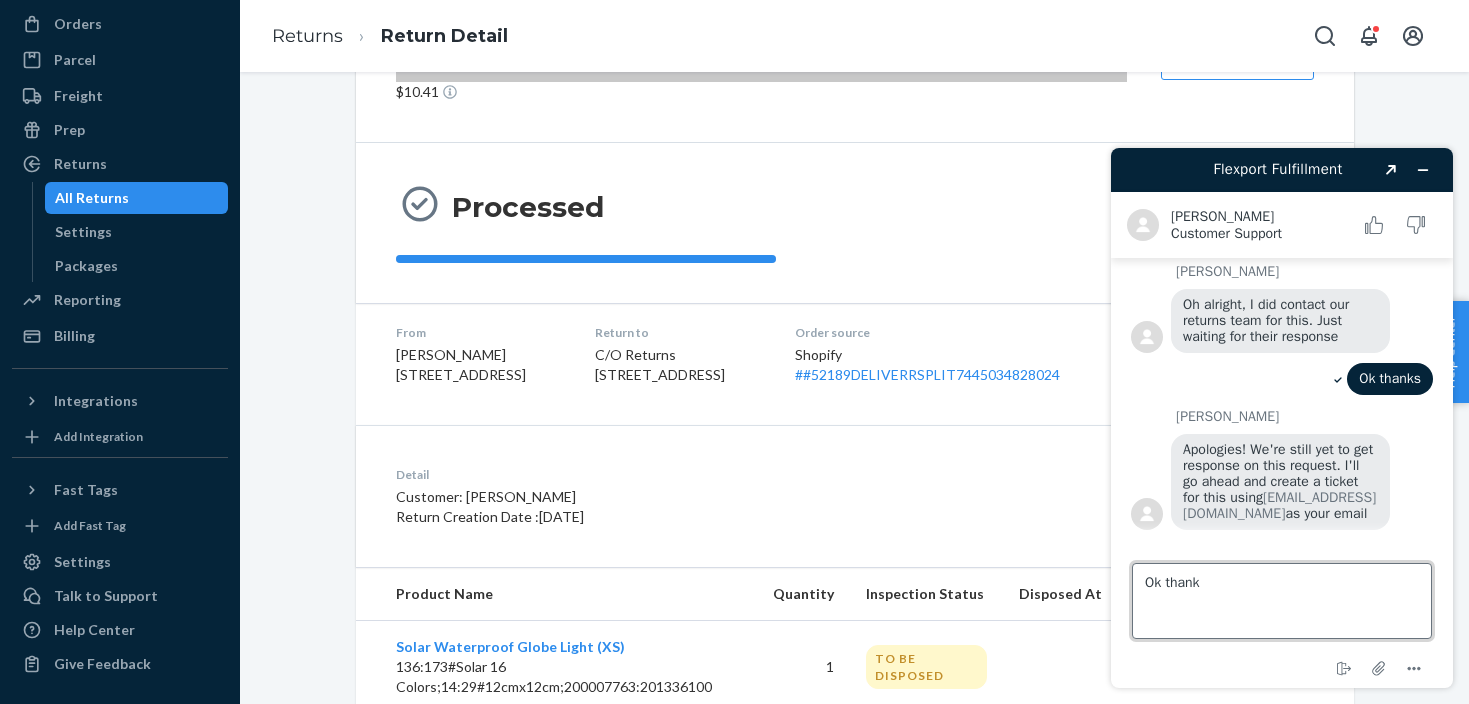 type on "Ok thanks" 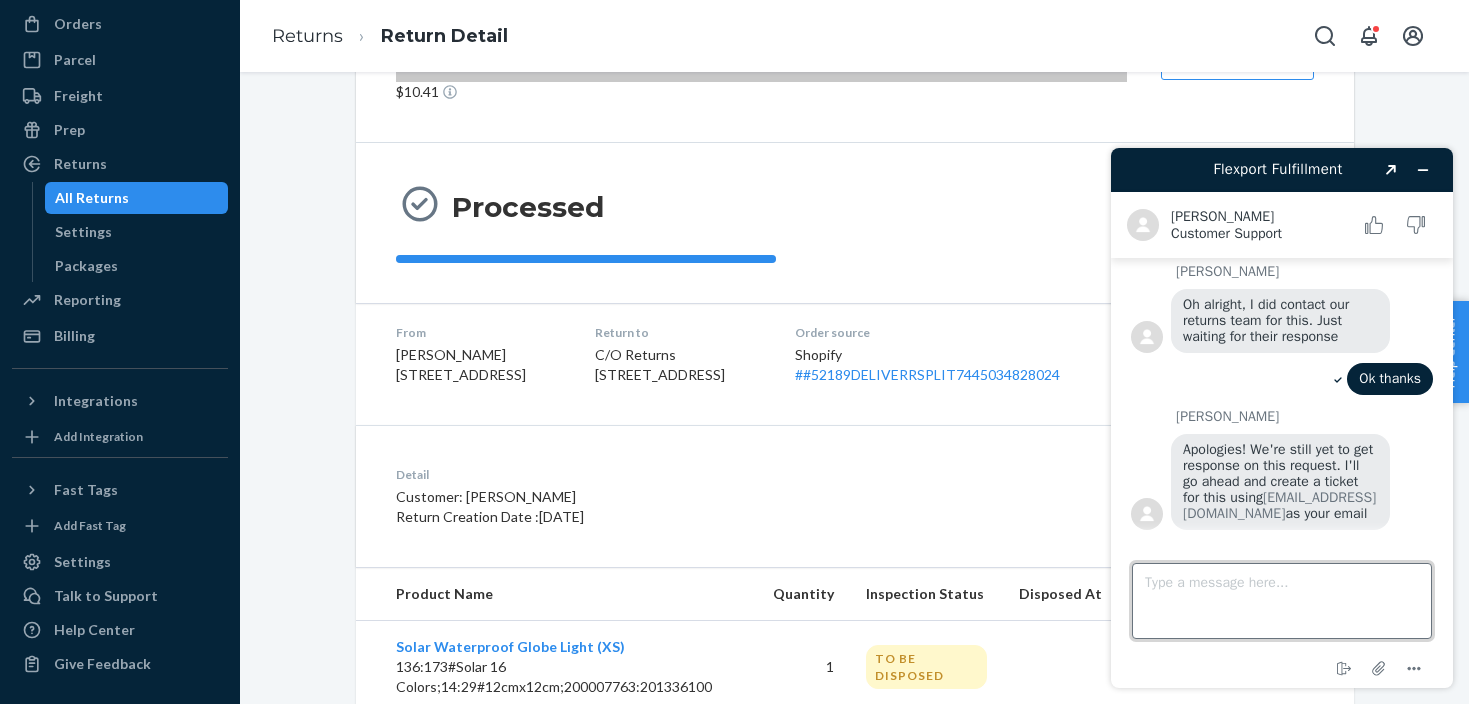 scroll, scrollTop: 1921, scrollLeft: 0, axis: vertical 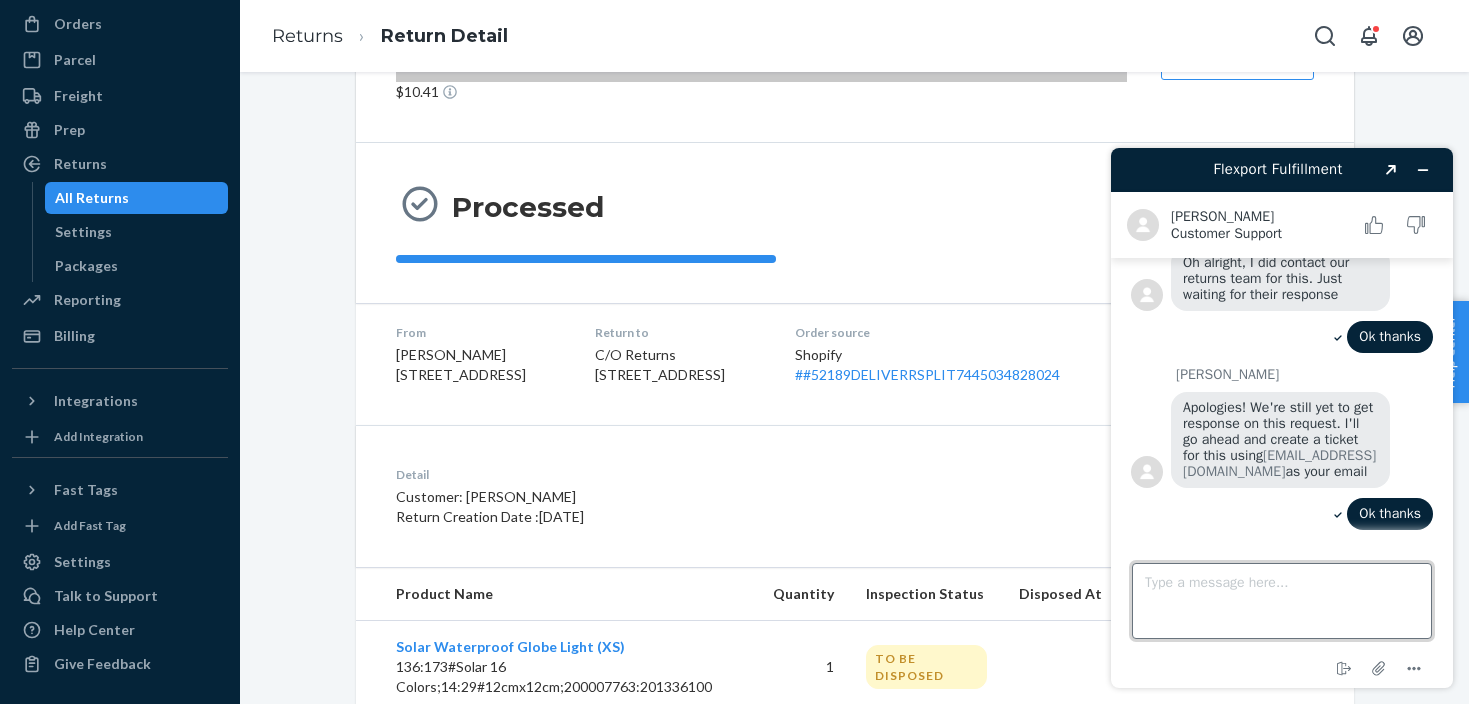 click on "Type a message here..." at bounding box center (1282, 601) 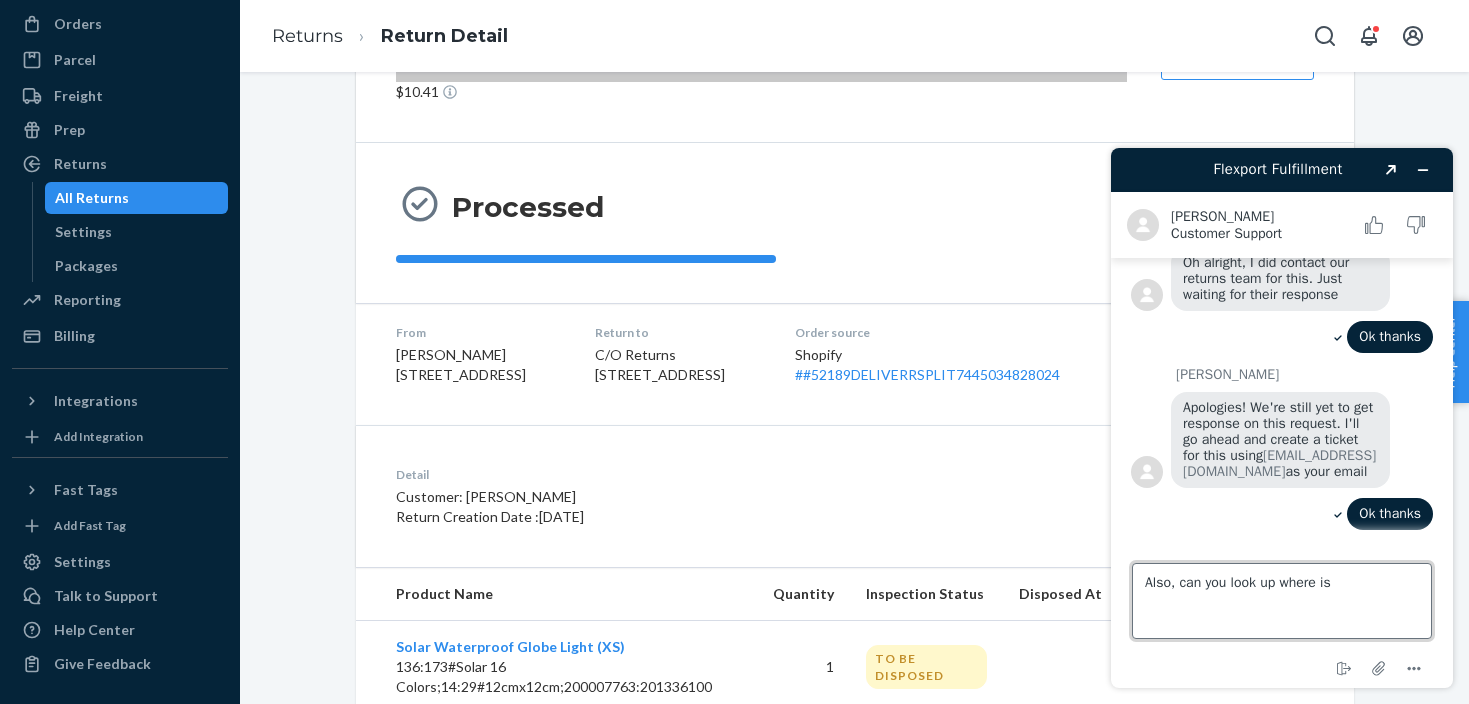 paste on "1LSCYM10057MYUW" 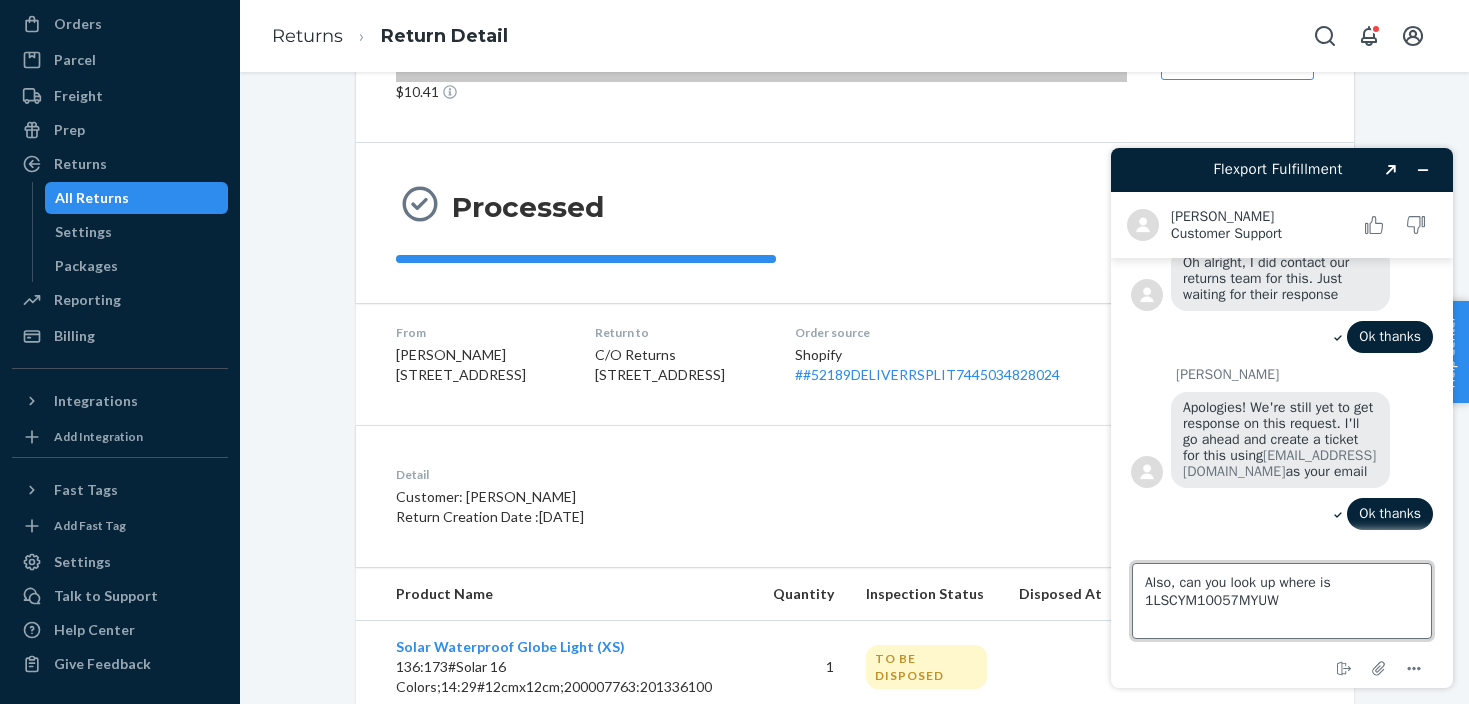 type 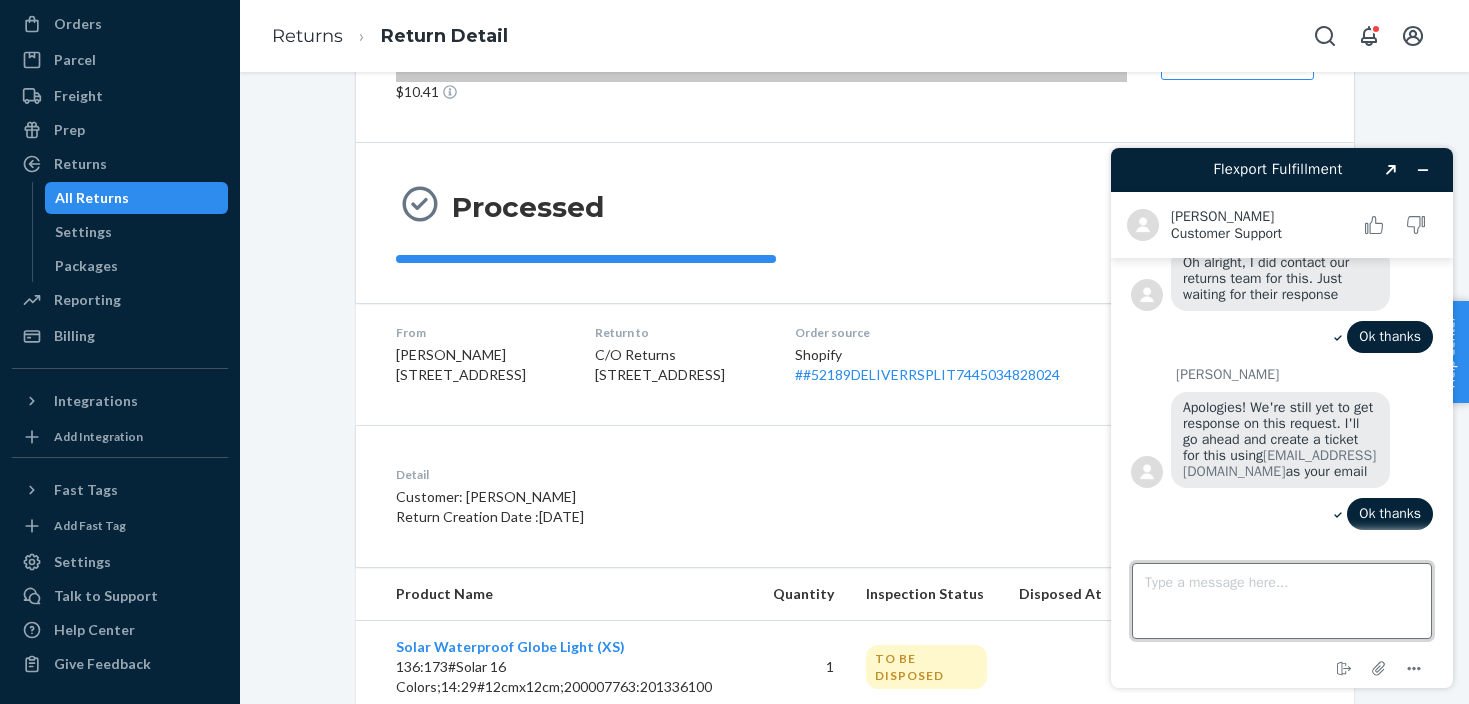 scroll, scrollTop: 1974, scrollLeft: 0, axis: vertical 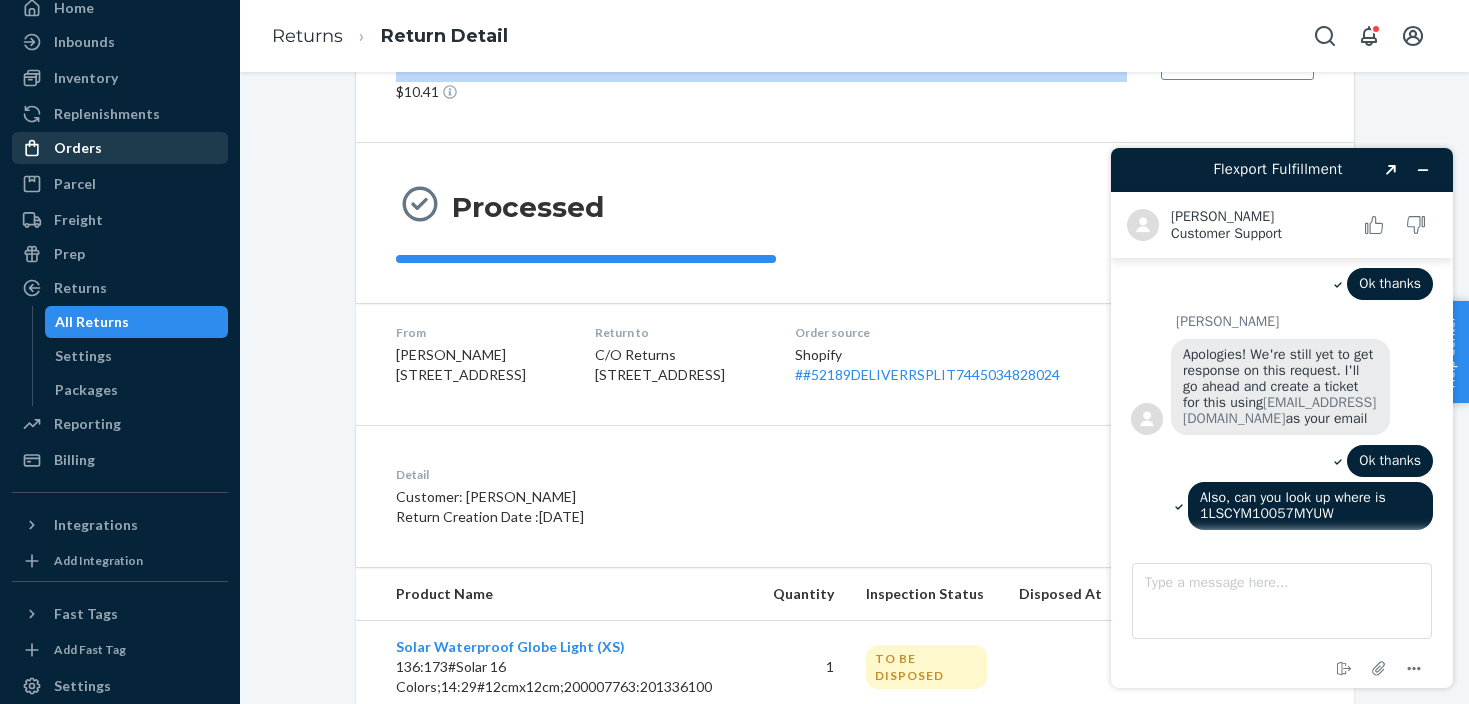 click on "Orders" at bounding box center (78, 148) 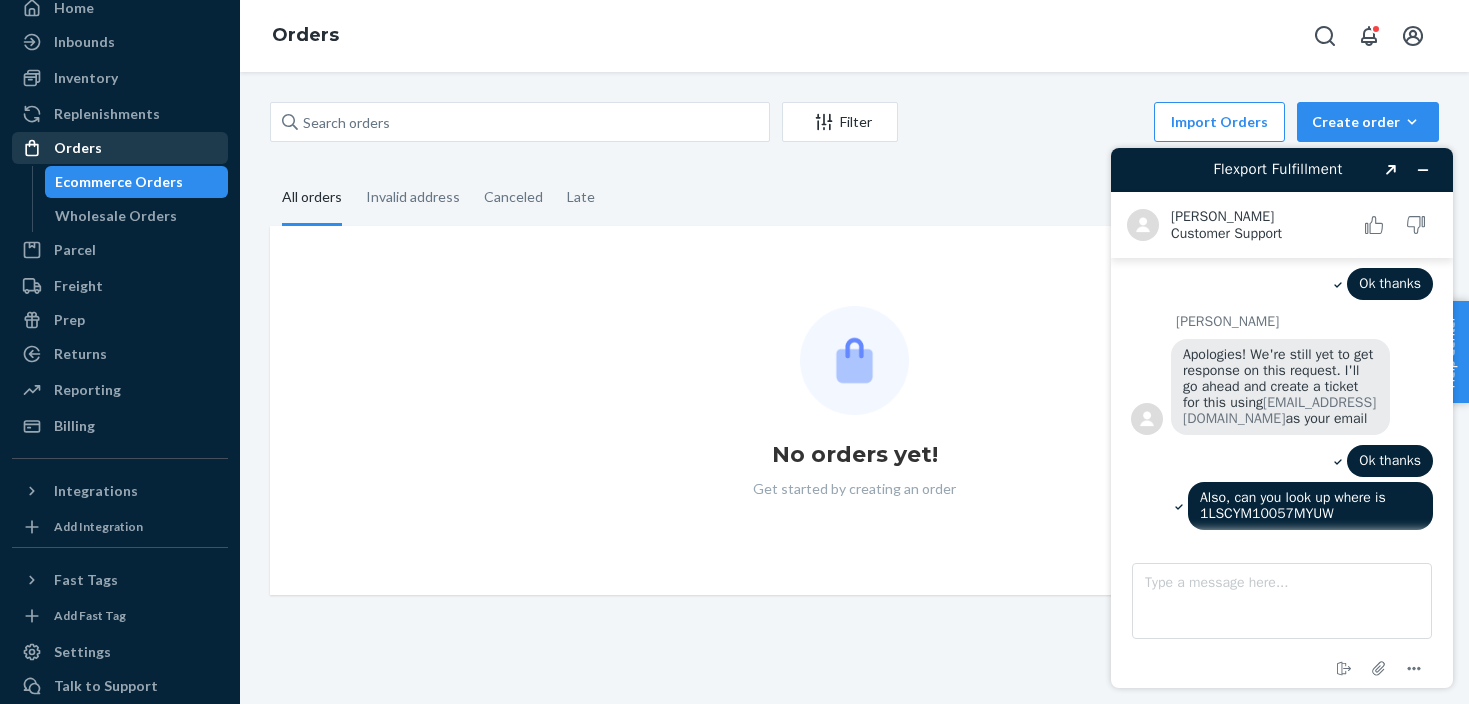 scroll, scrollTop: 0, scrollLeft: 0, axis: both 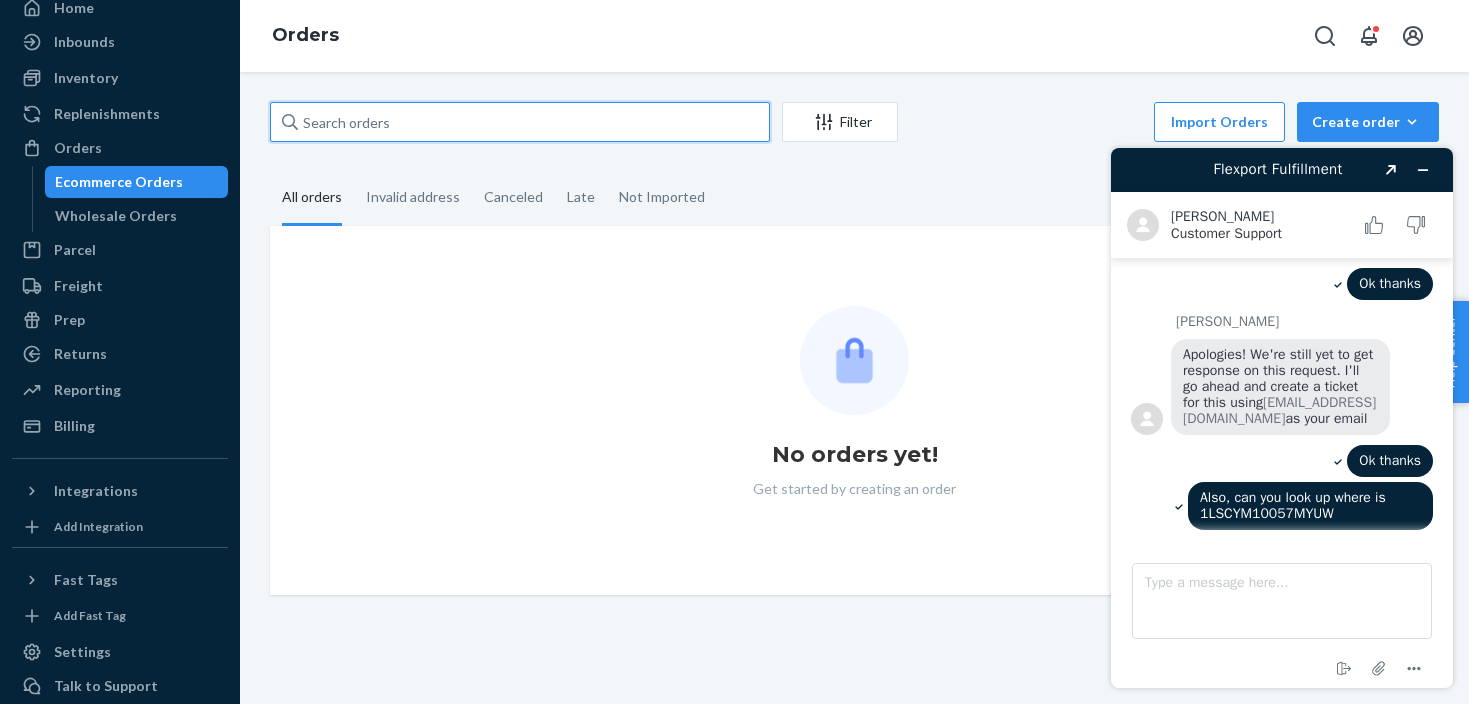 click at bounding box center [520, 122] 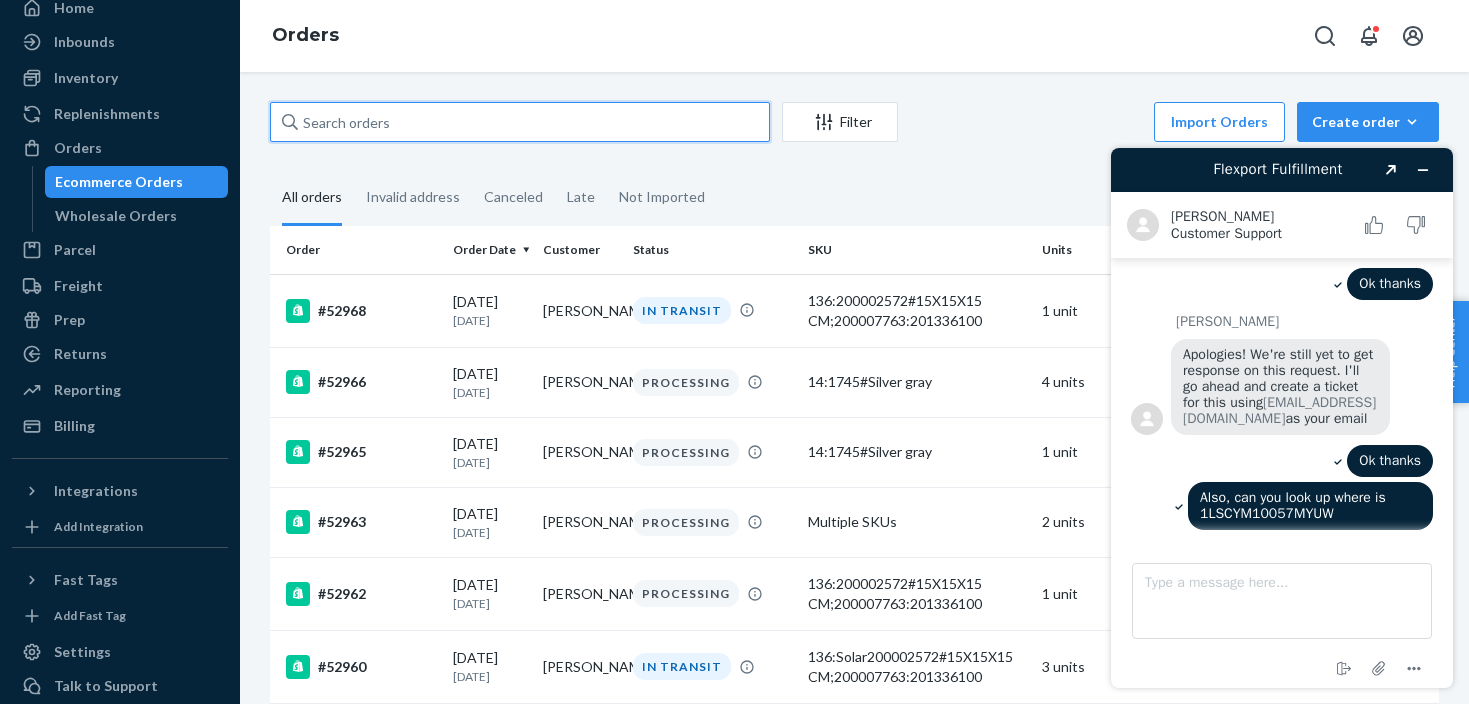 paste on "1LSCYM10057MYUW" 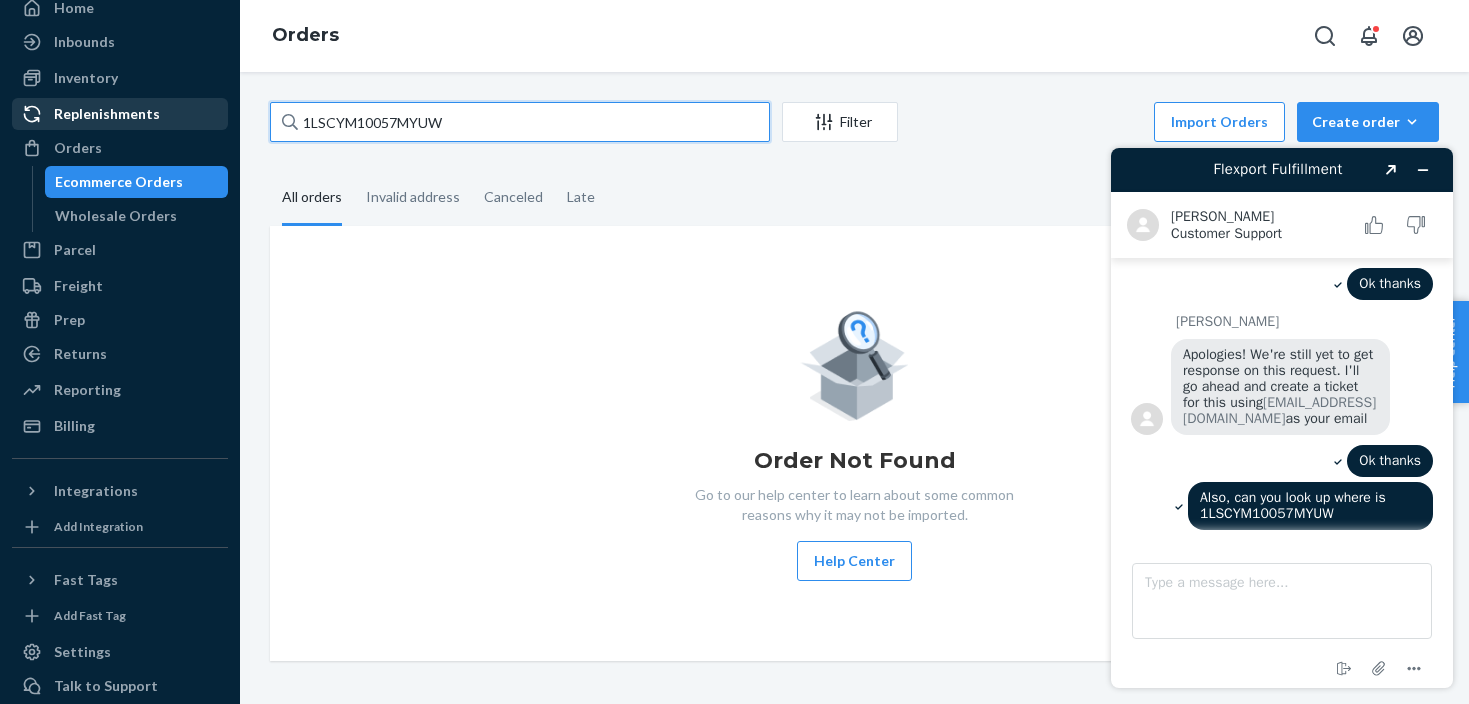 drag, startPoint x: 546, startPoint y: 122, endPoint x: 167, endPoint y: 117, distance: 379.033 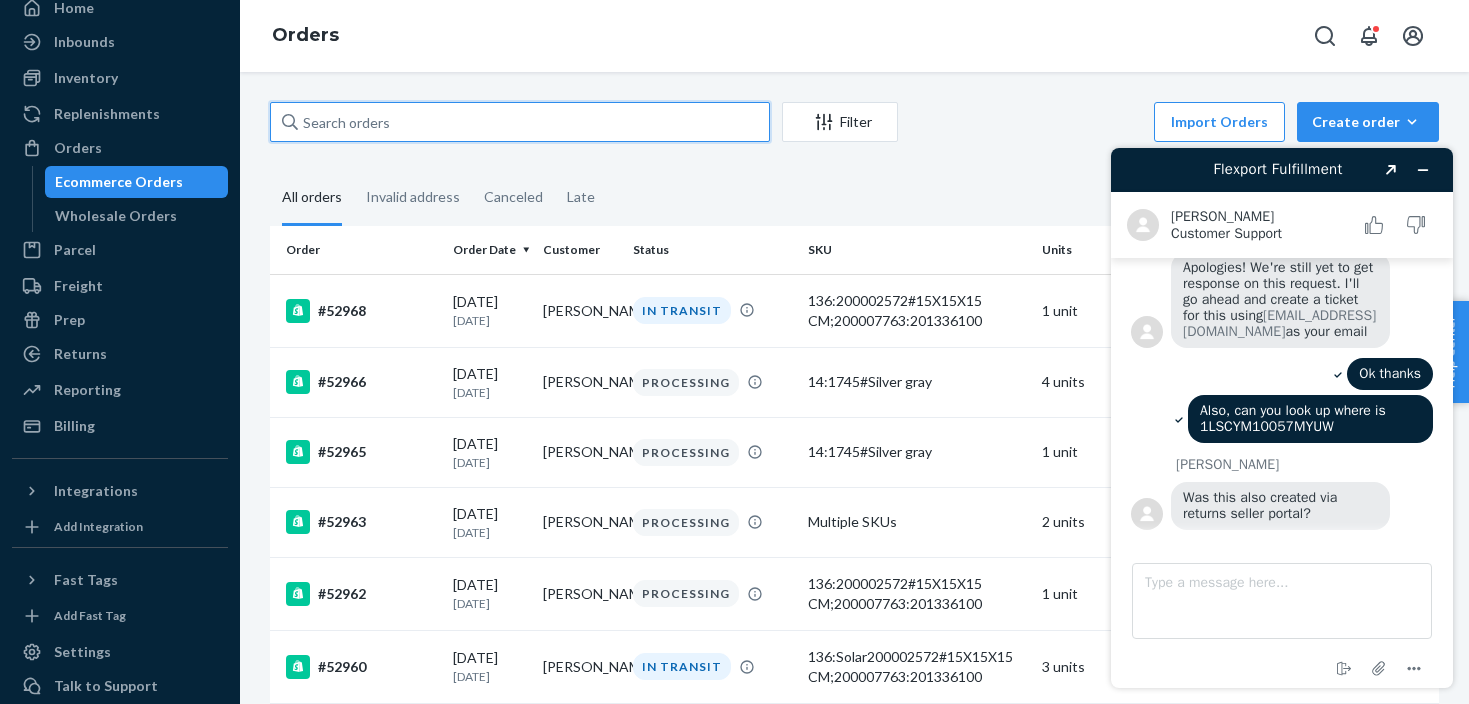 scroll, scrollTop: 2060, scrollLeft: 0, axis: vertical 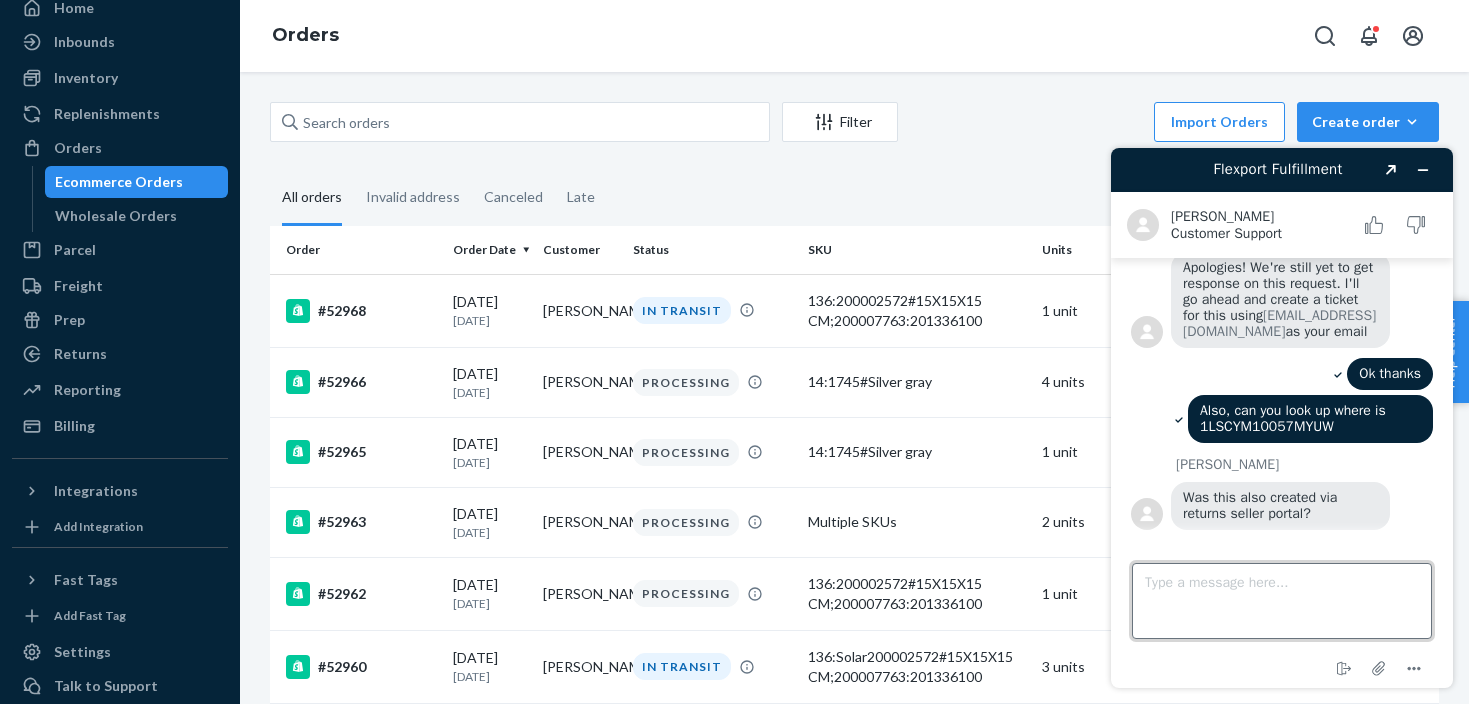 click on "Type a message here..." at bounding box center (1282, 601) 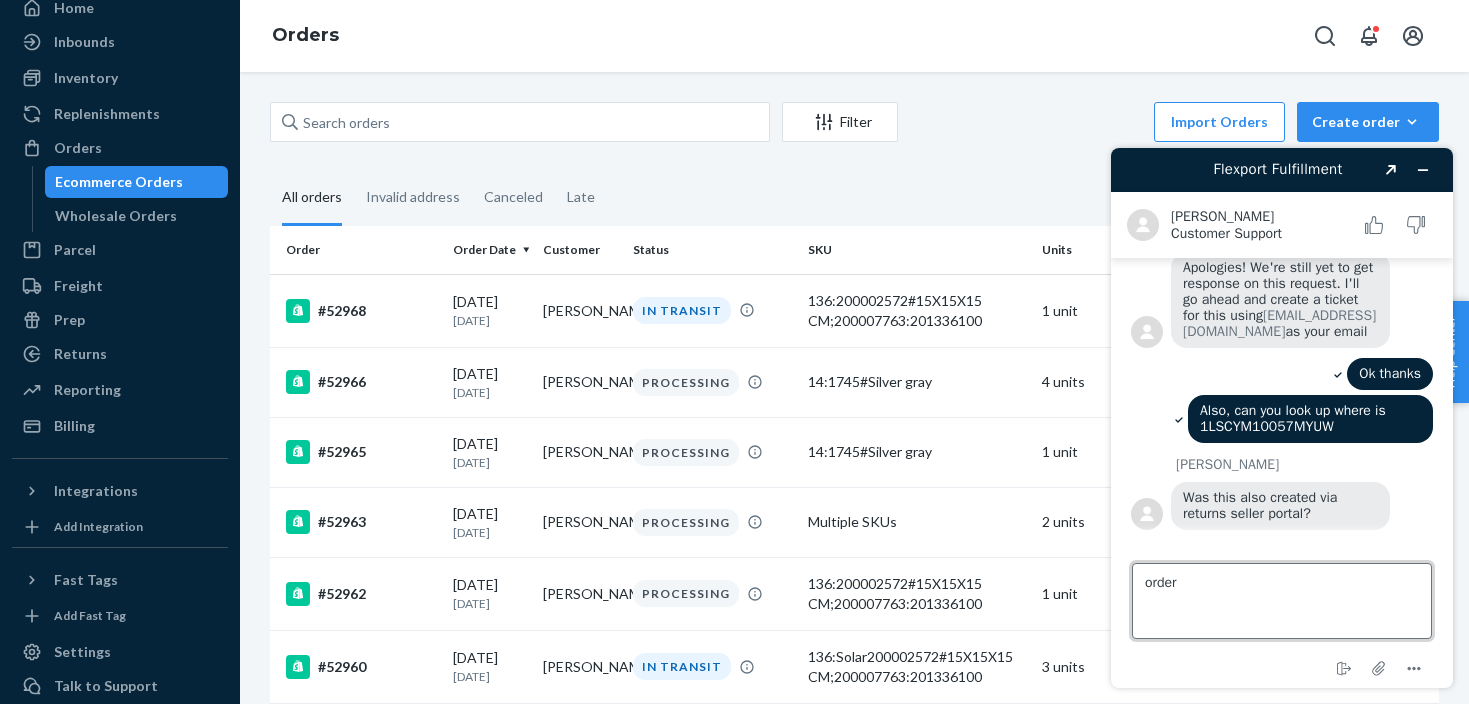 paste on "52775" 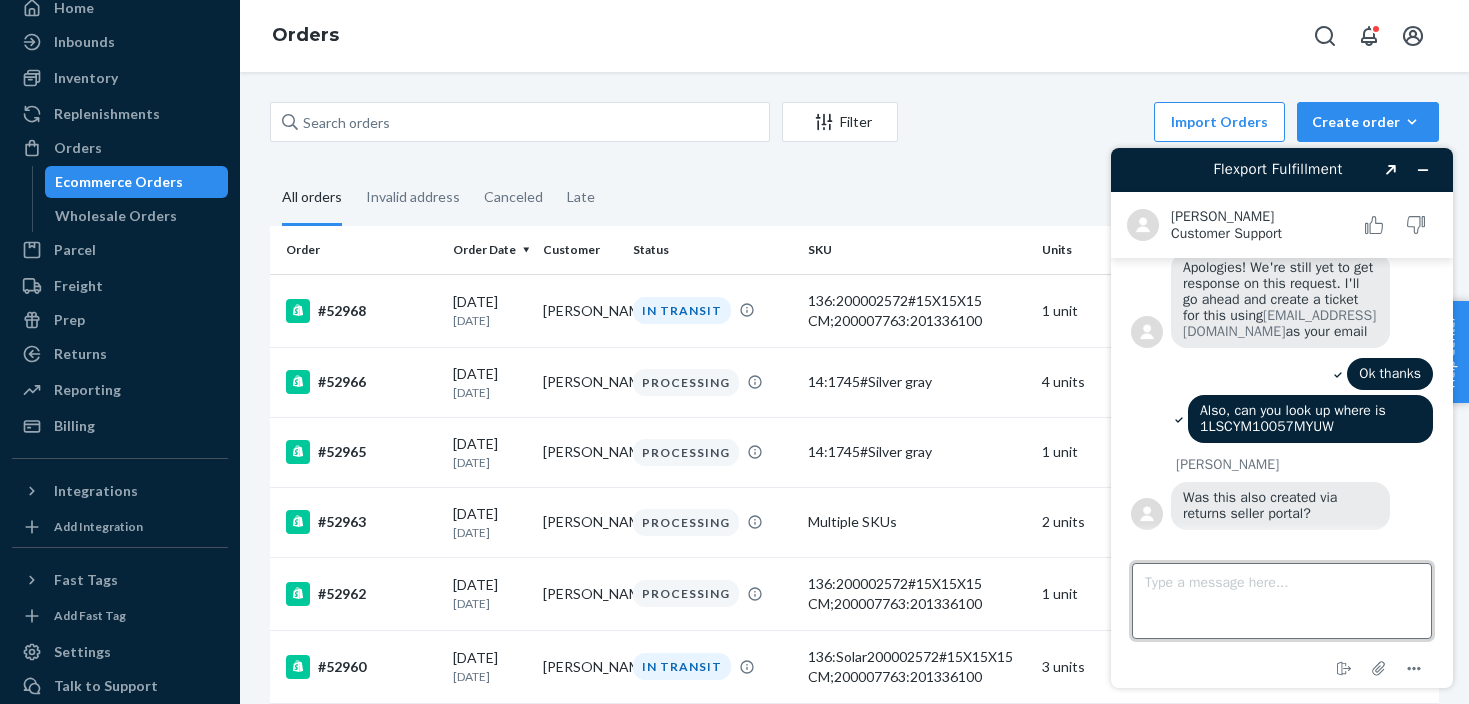 scroll, scrollTop: 2101, scrollLeft: 0, axis: vertical 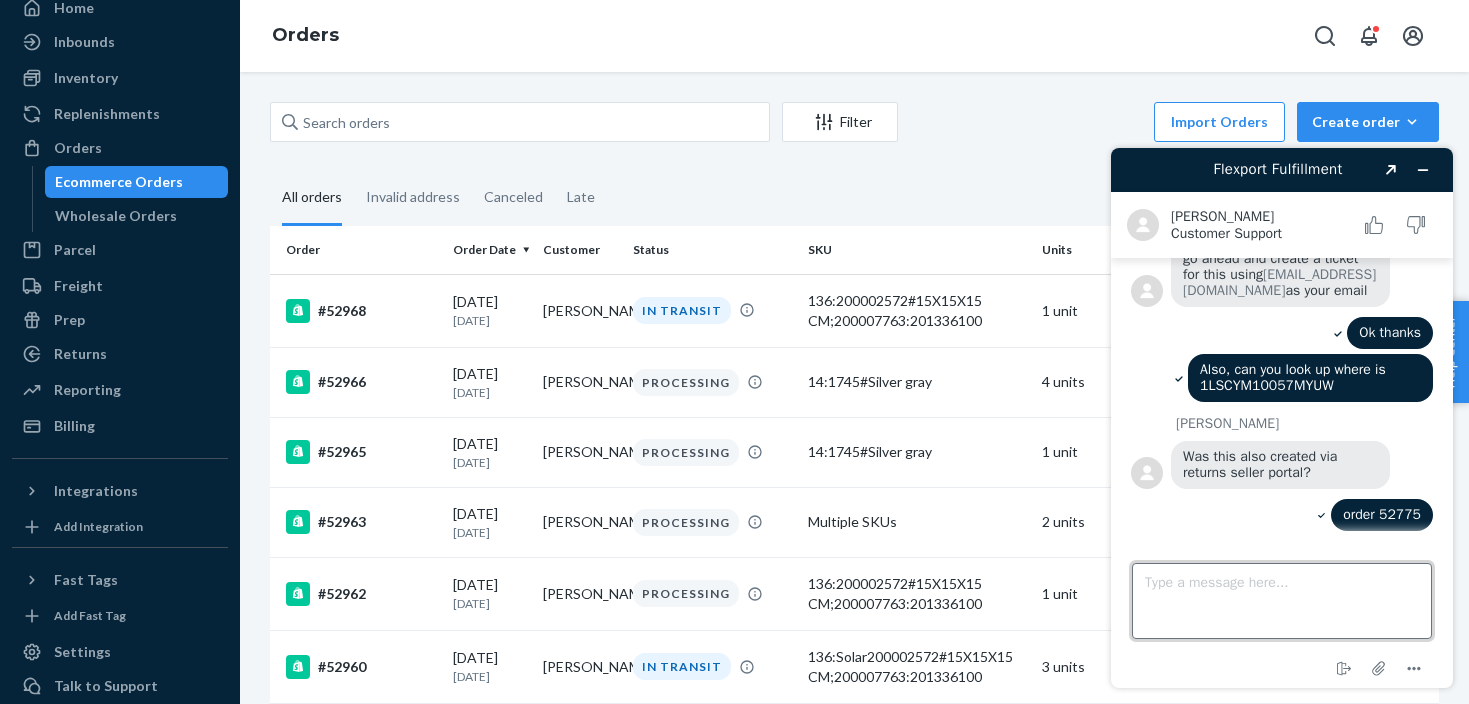 click on "Type a message here..." at bounding box center (1282, 601) 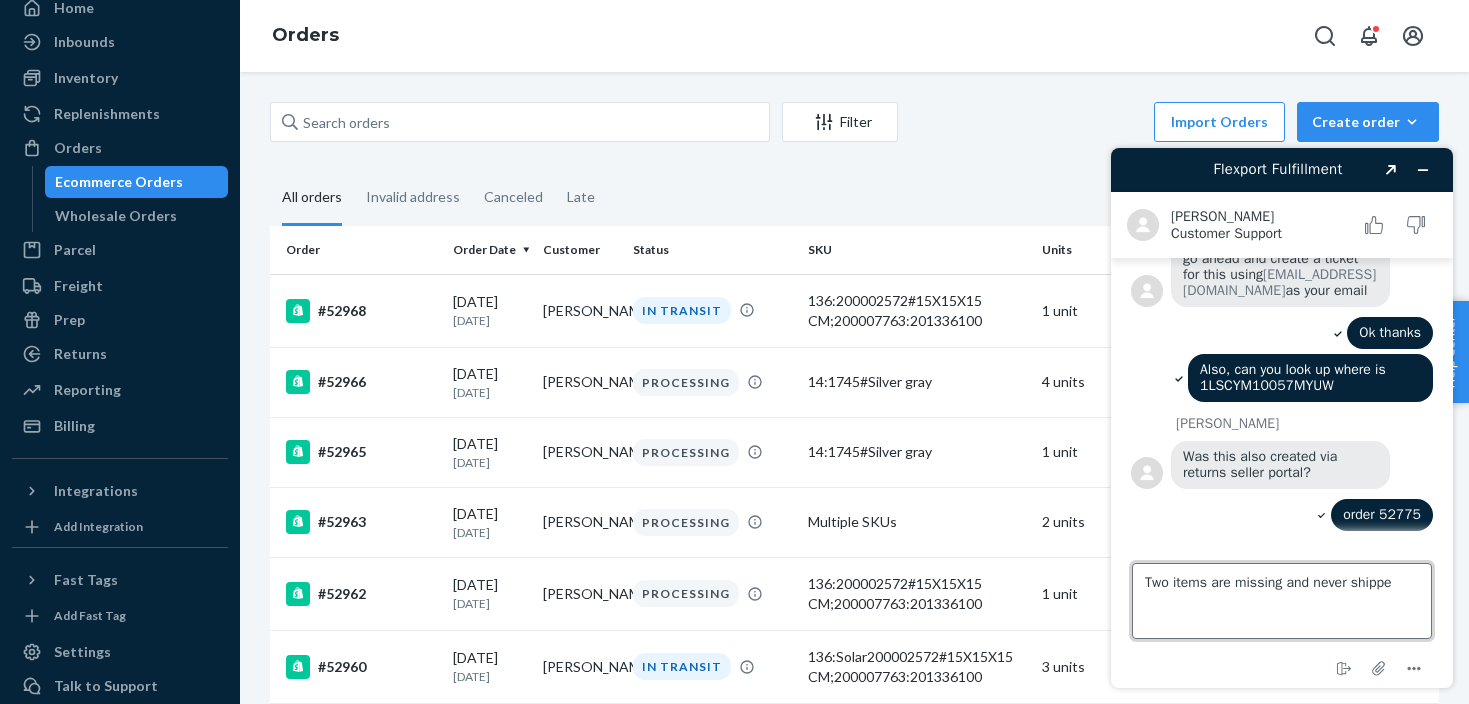type on "Two items are missing and never shipped" 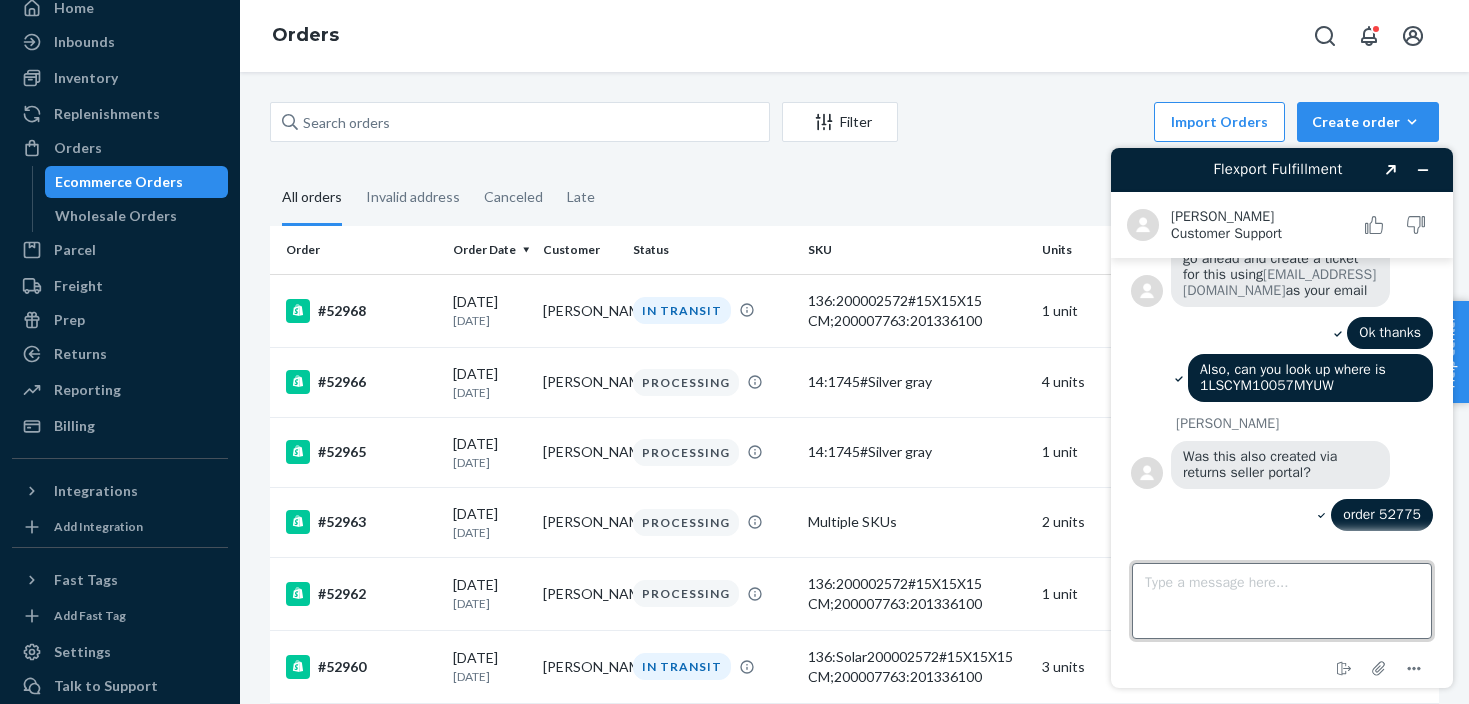 scroll, scrollTop: 2154, scrollLeft: 0, axis: vertical 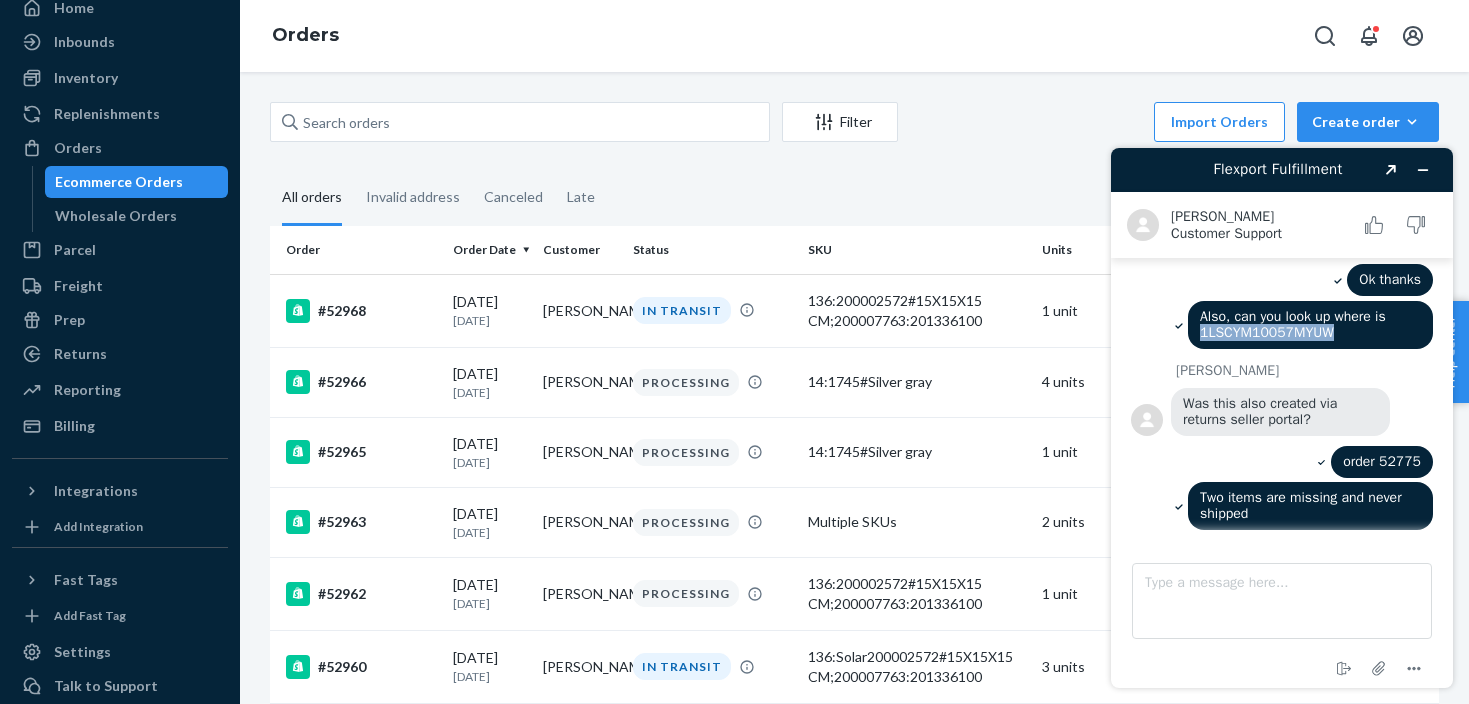 drag, startPoint x: 1332, startPoint y: 336, endPoint x: 1187, endPoint y: 338, distance: 145.0138 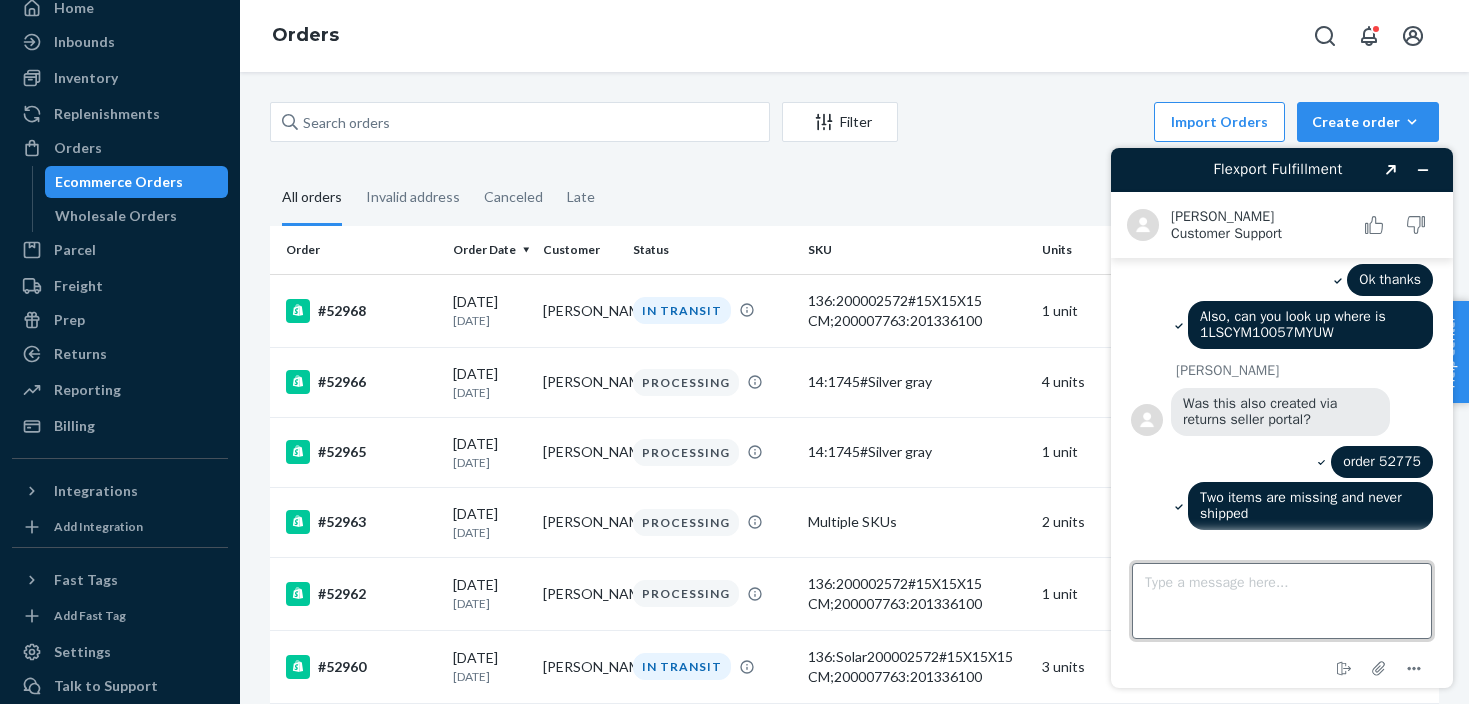 click on "Type a message here..." at bounding box center [1282, 601] 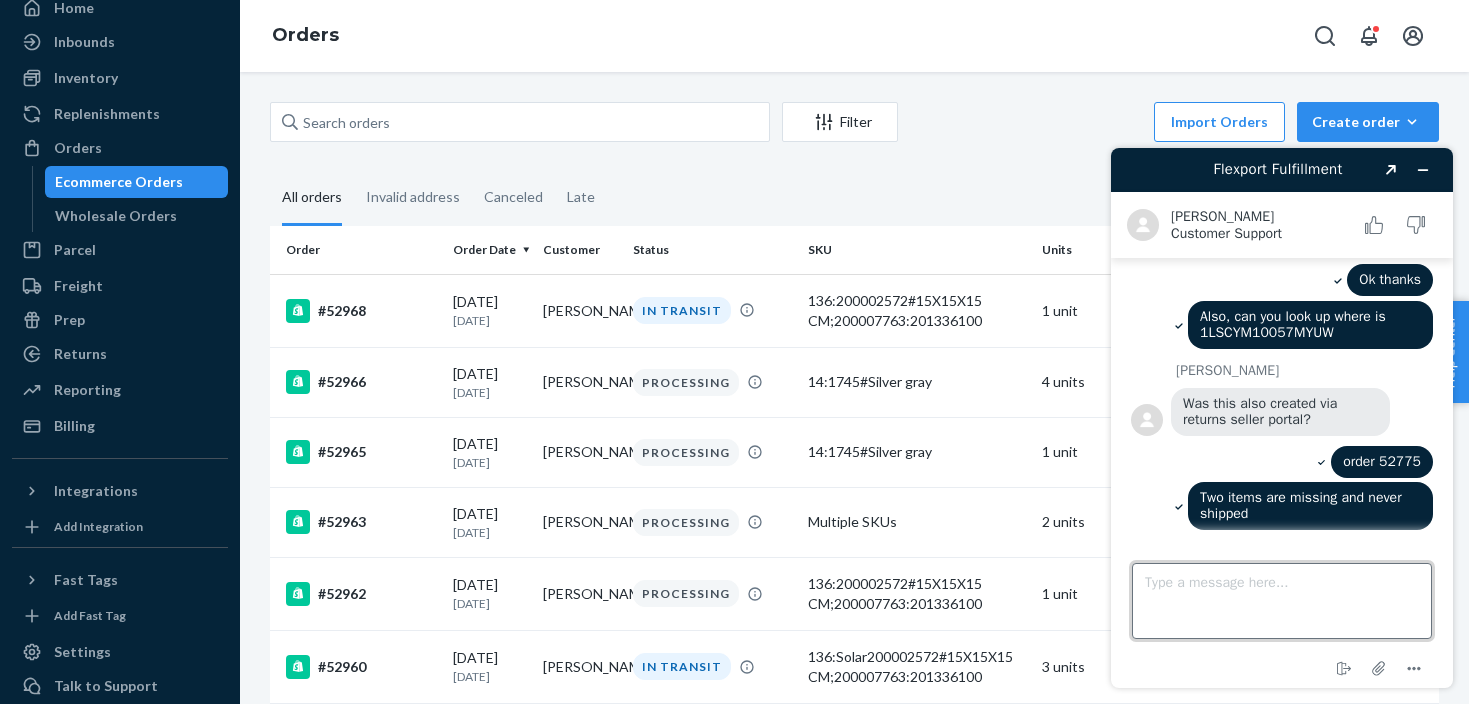 paste on "1LSCYM10057MYUW" 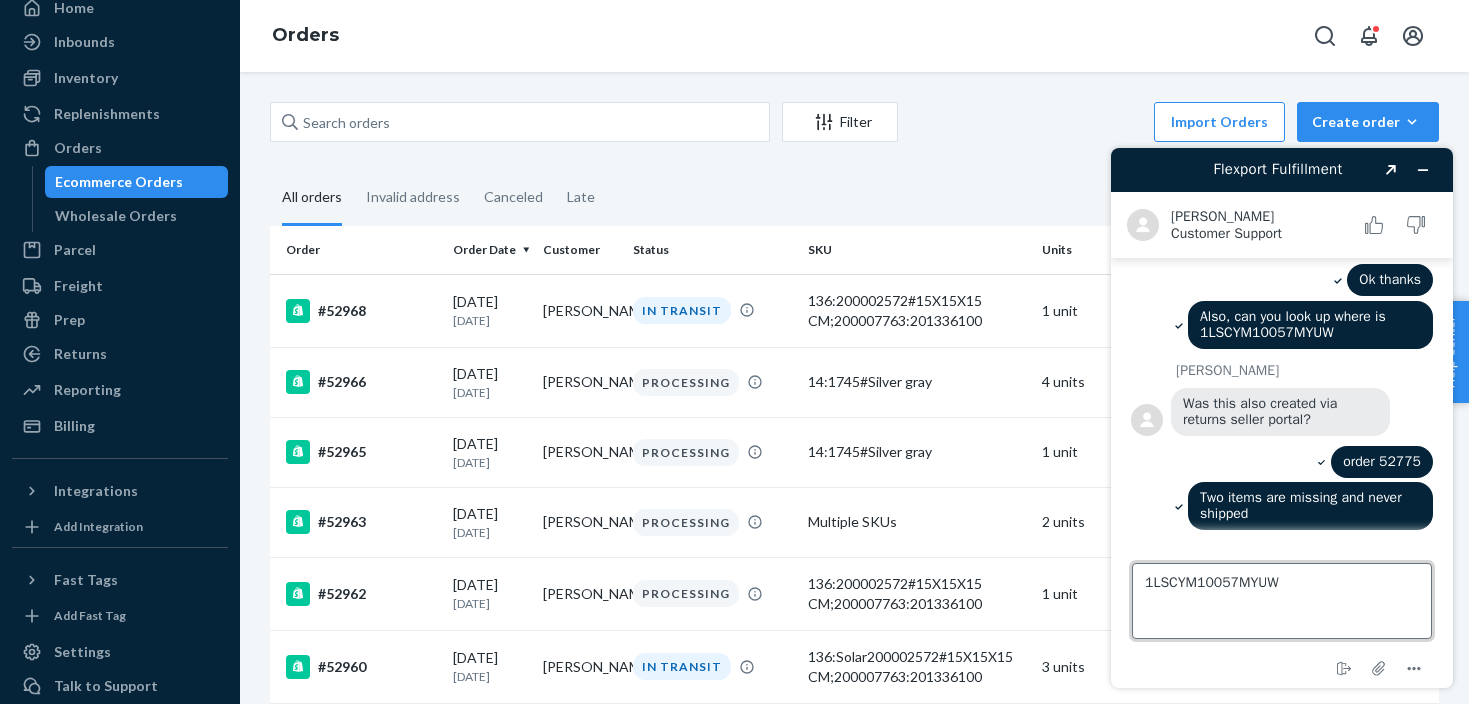 click on "1LSCYM10057MYUW" at bounding box center (1282, 601) 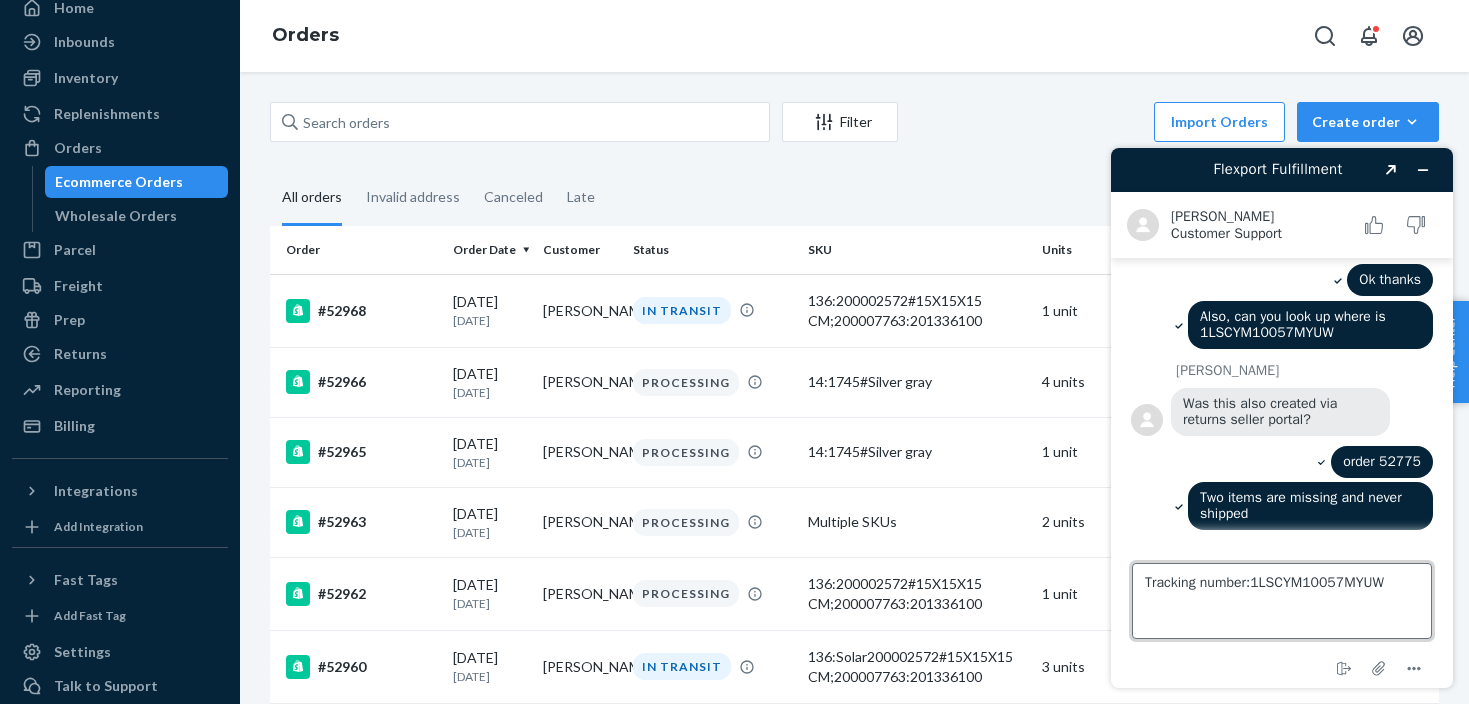 type on "Tracking number: 1LSCYM10057MYUW" 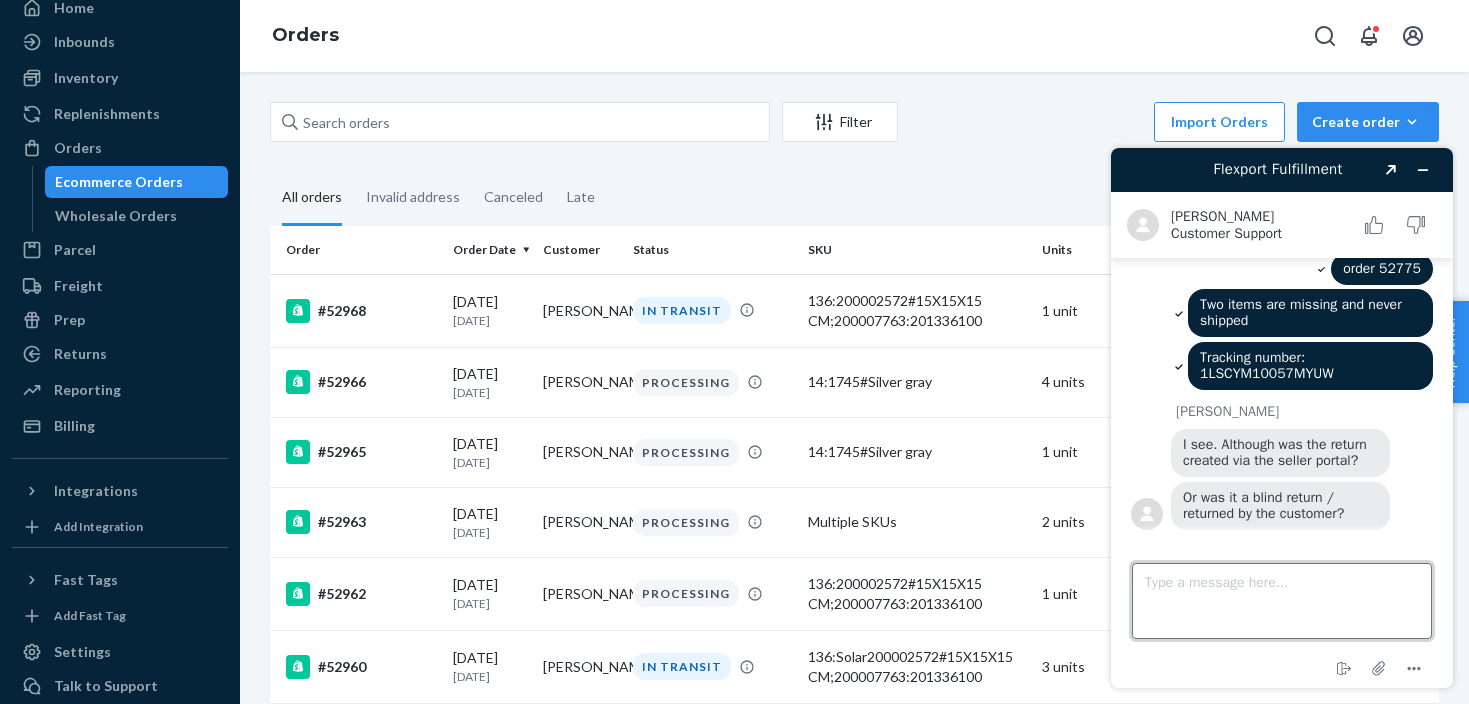 scroll, scrollTop: 2346, scrollLeft: 0, axis: vertical 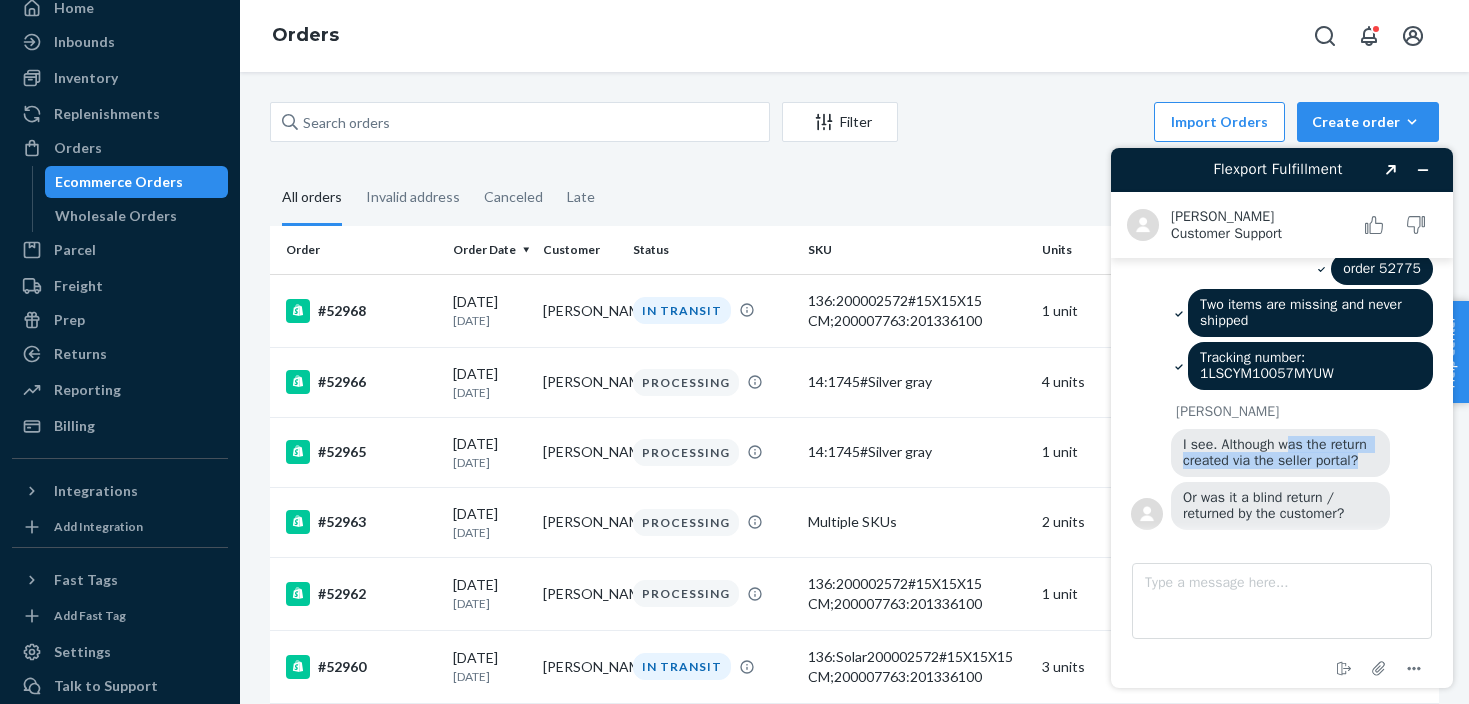 drag, startPoint x: 1292, startPoint y: 452, endPoint x: 1301, endPoint y: 475, distance: 24.698177 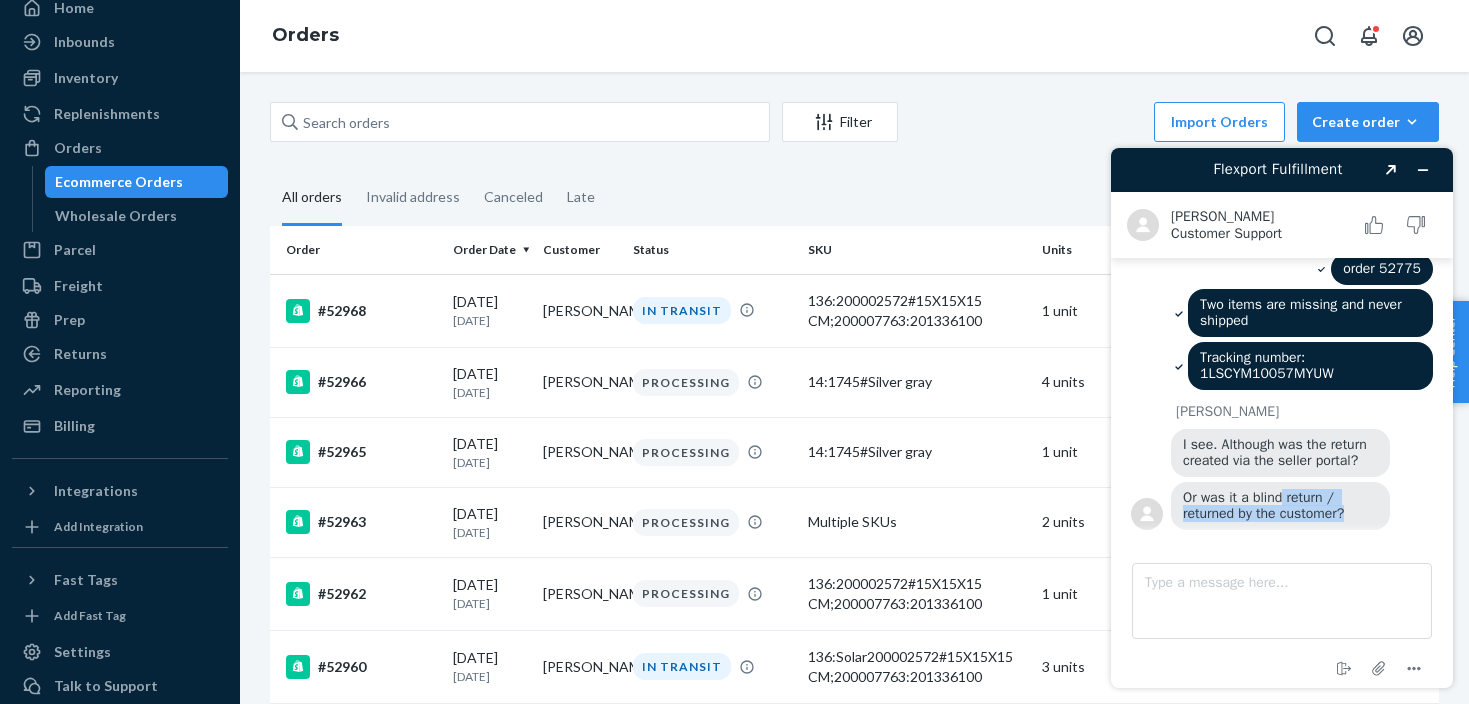 drag, startPoint x: 1283, startPoint y: 498, endPoint x: 1293, endPoint y: 529, distance: 32.572994 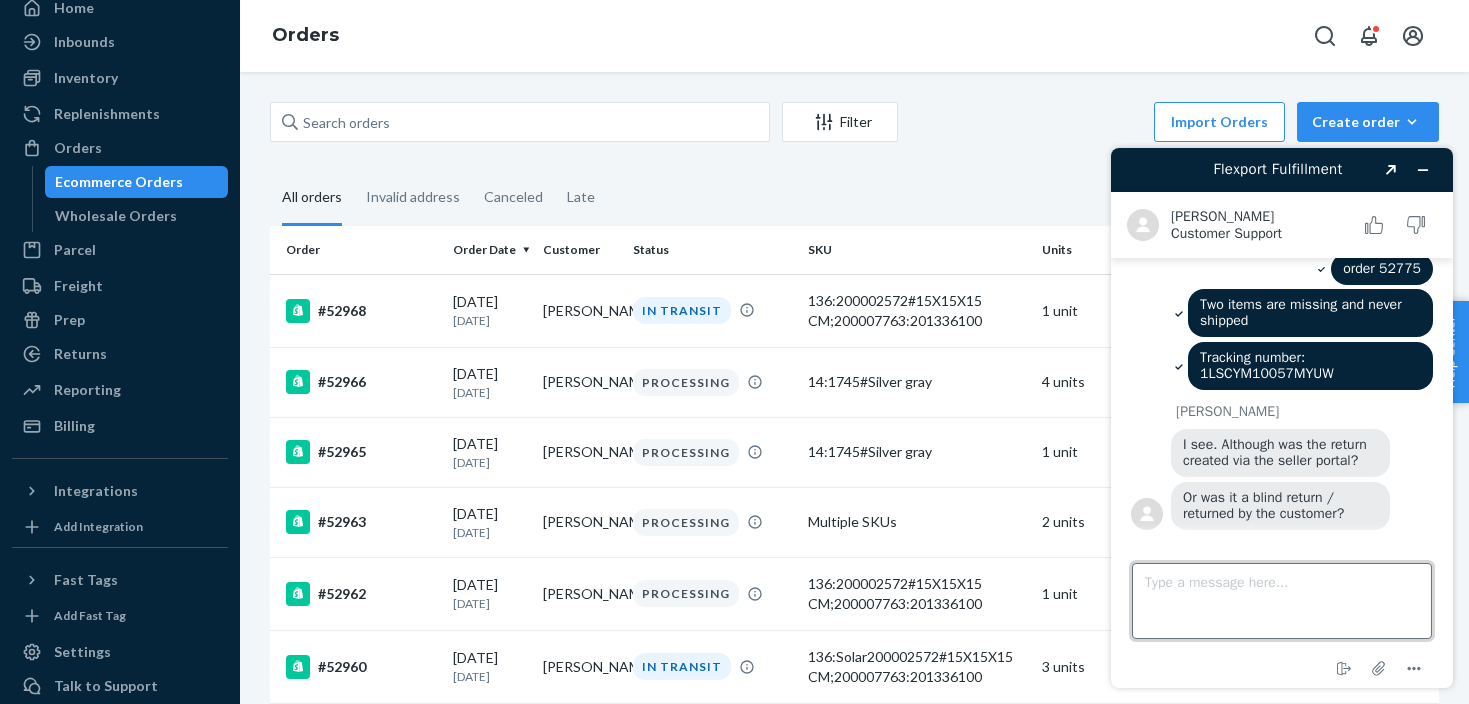 click on "Type a message here..." at bounding box center (1282, 601) 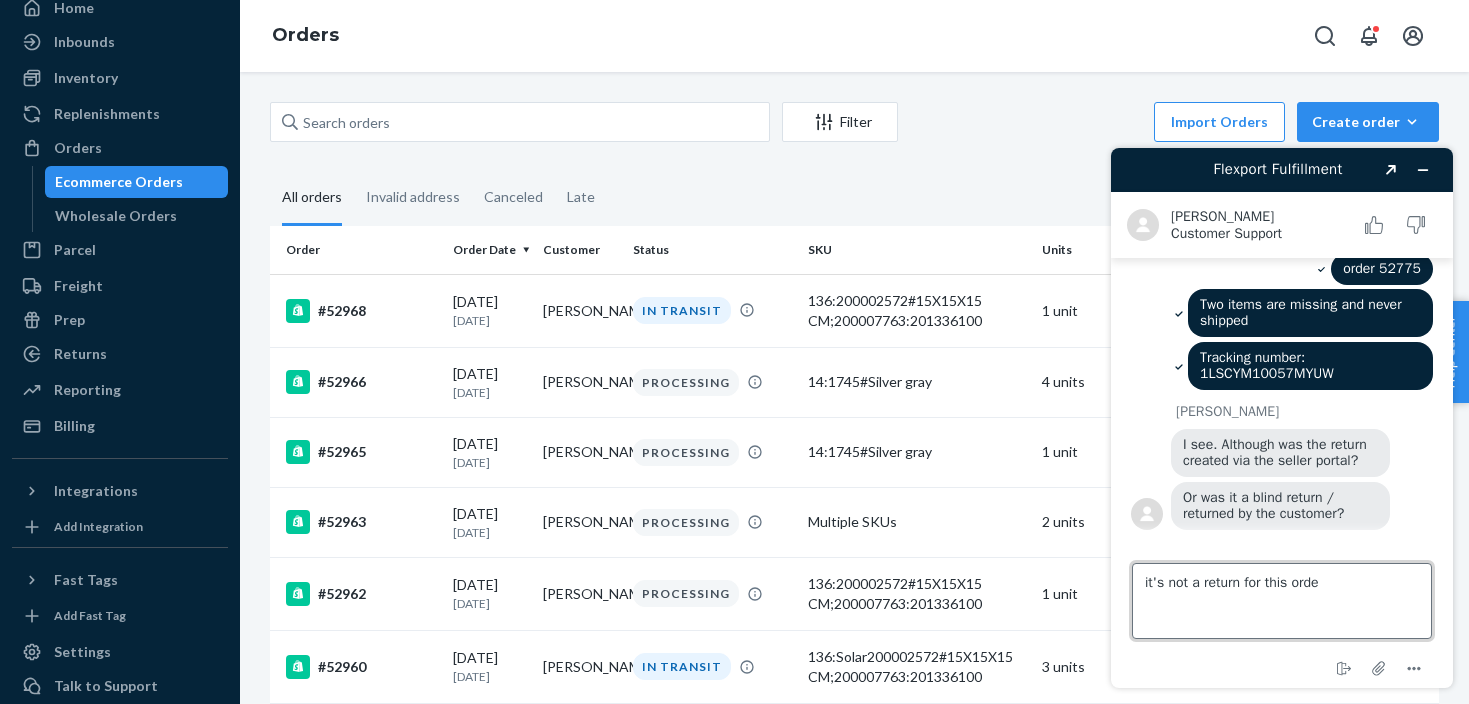 type on "it's not a return for this order" 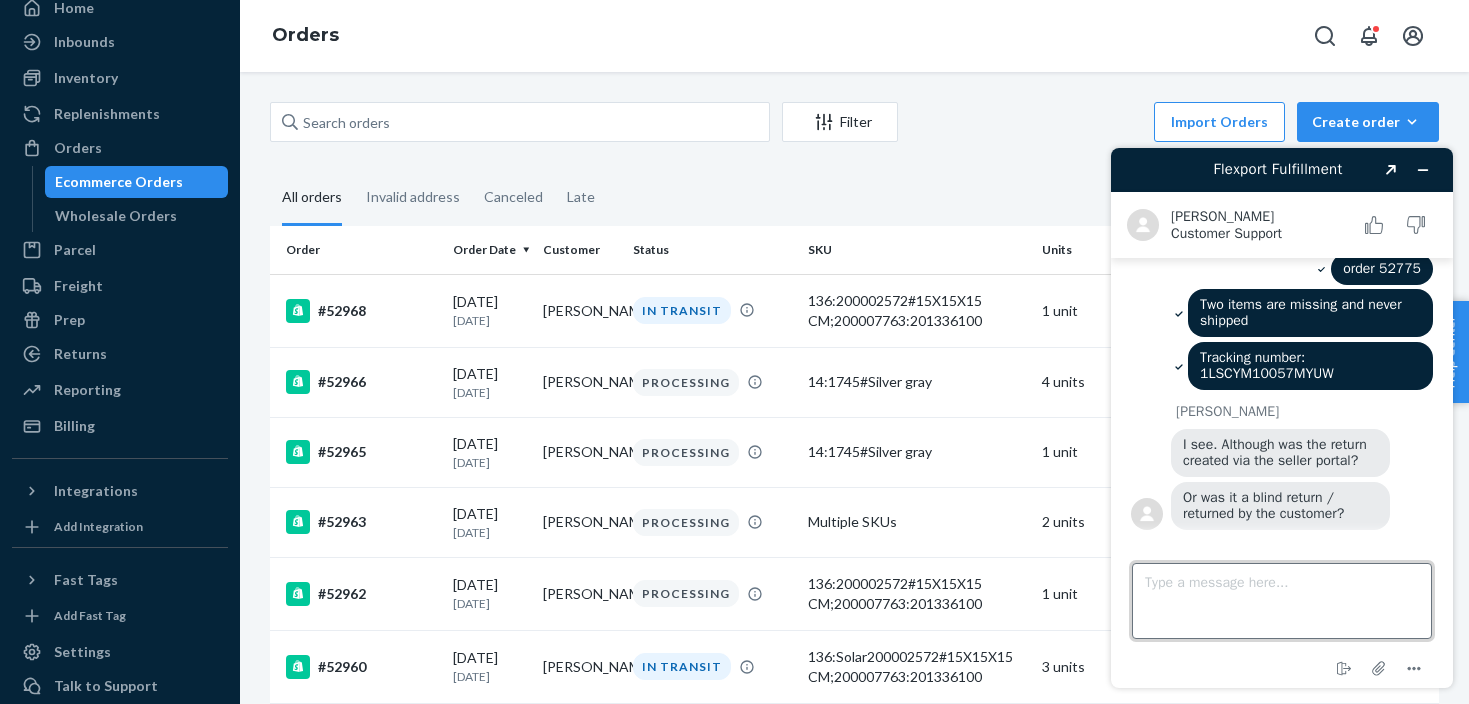 scroll, scrollTop: 2388, scrollLeft: 0, axis: vertical 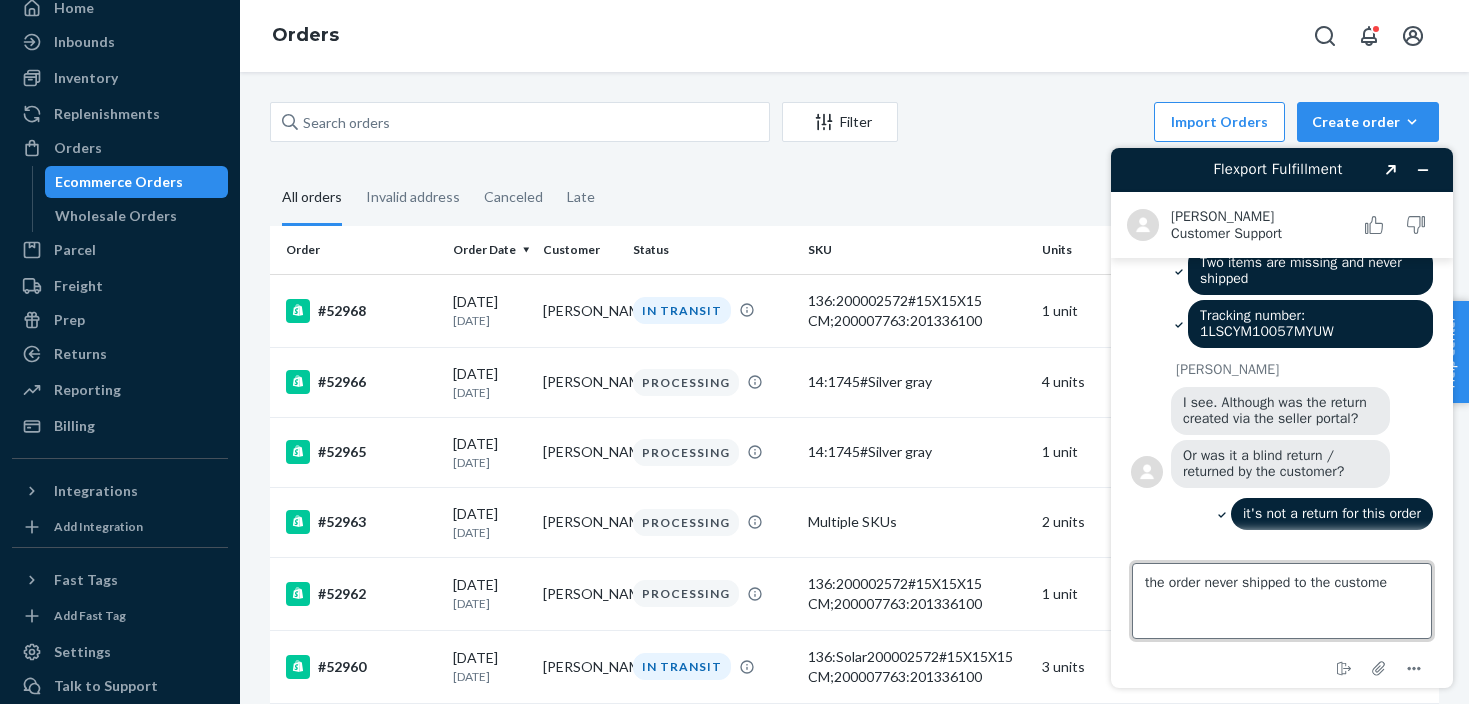 type on "the order never shipped to the customer" 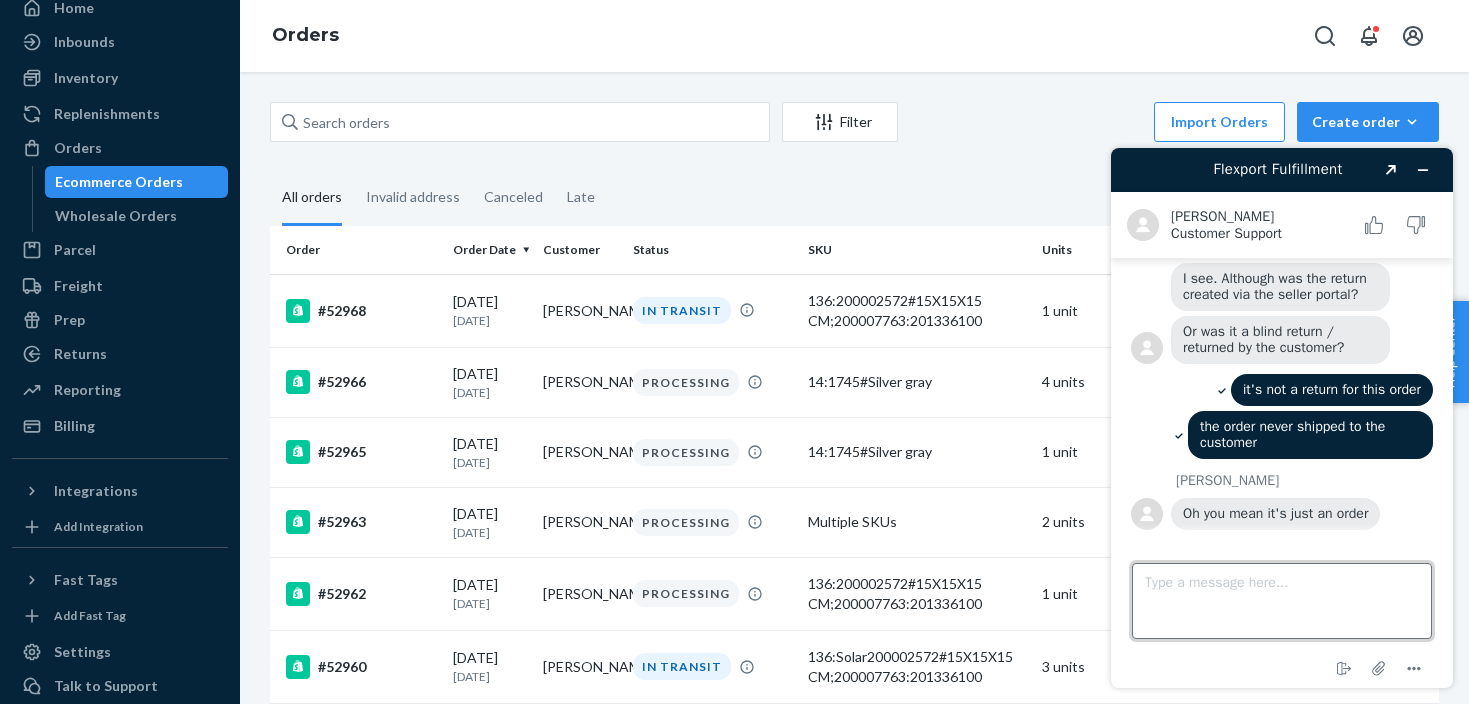 scroll, scrollTop: 2510, scrollLeft: 0, axis: vertical 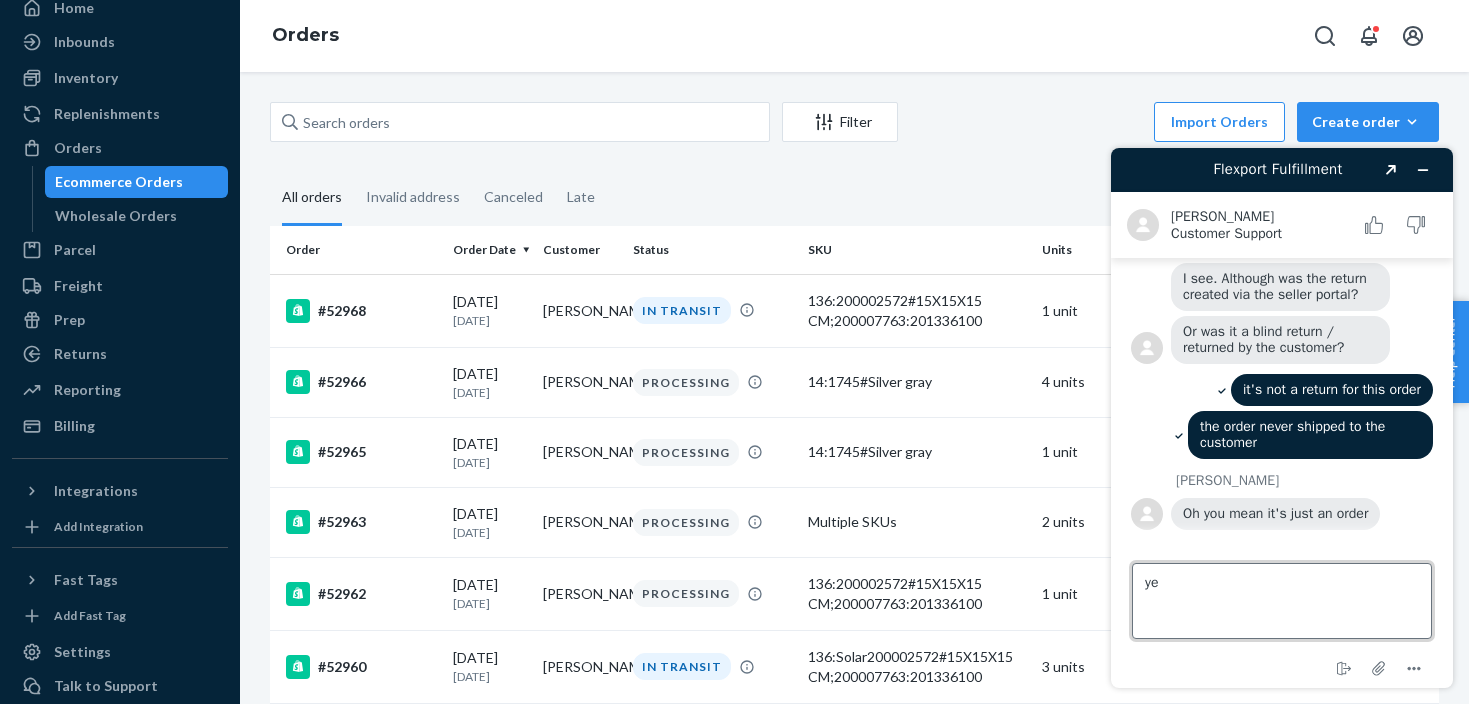 type on "yes" 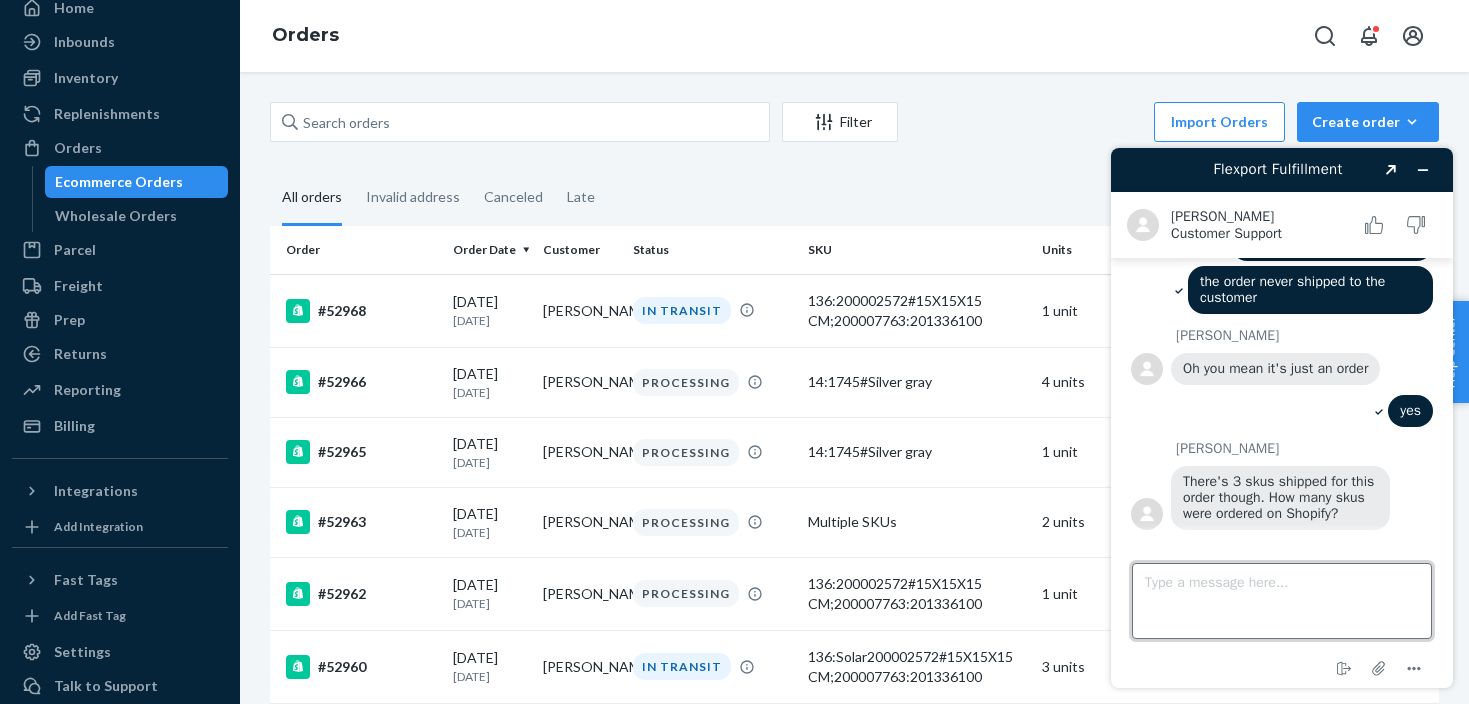 scroll, scrollTop: 2668, scrollLeft: 0, axis: vertical 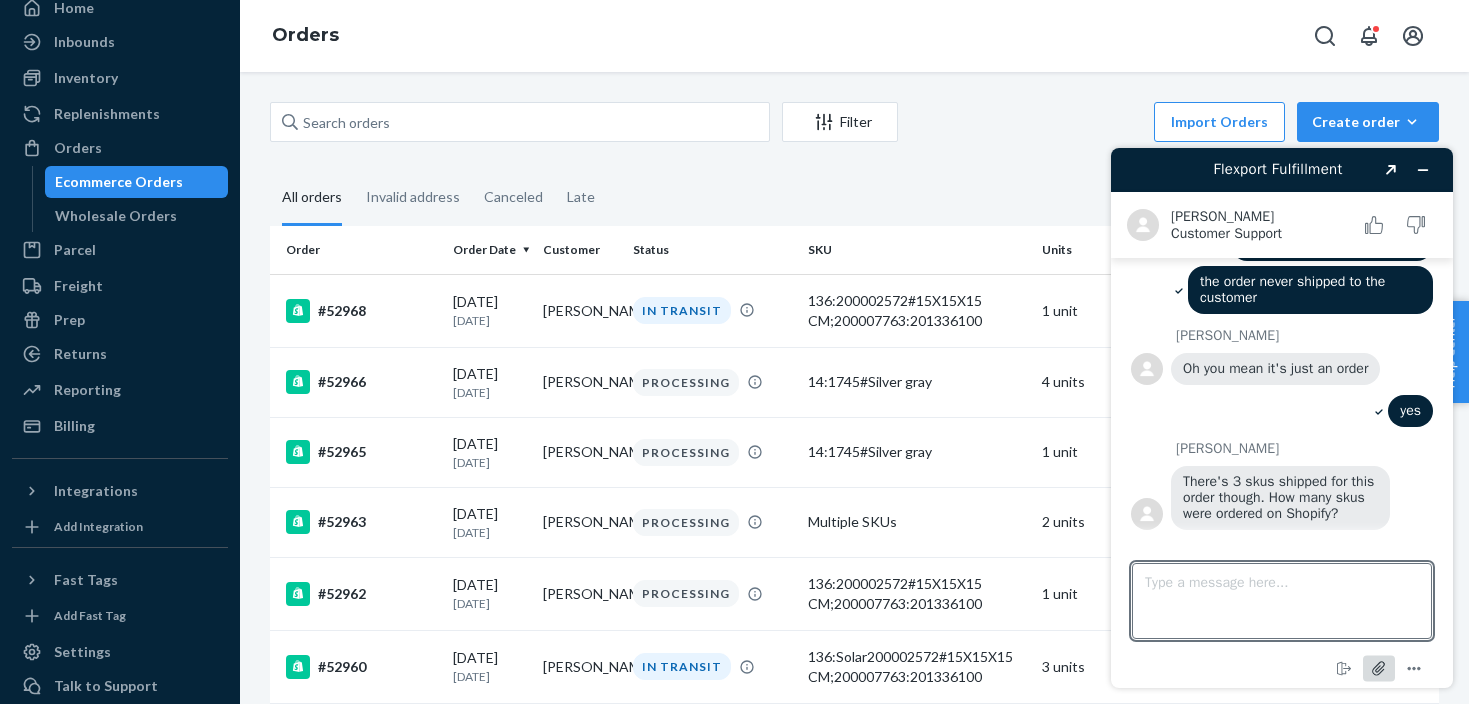click 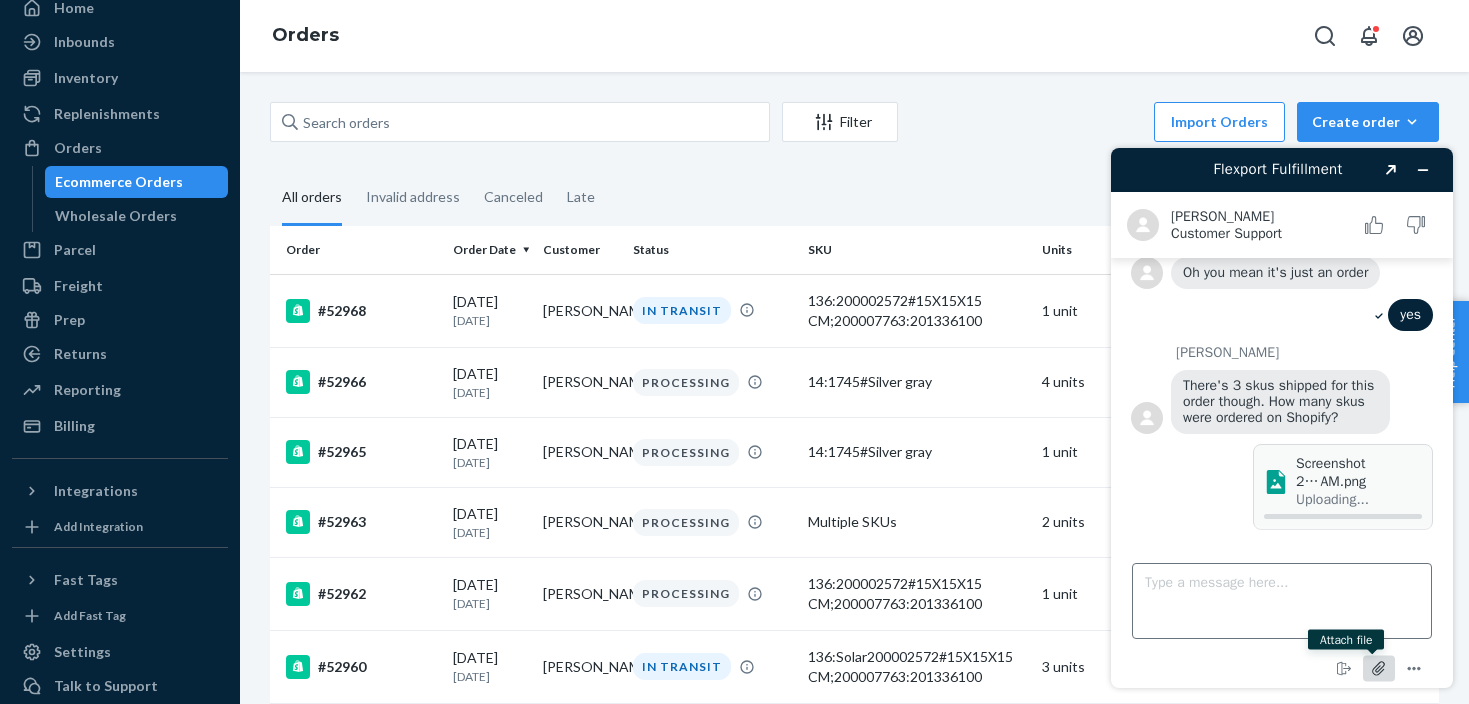 scroll, scrollTop: 2766, scrollLeft: 0, axis: vertical 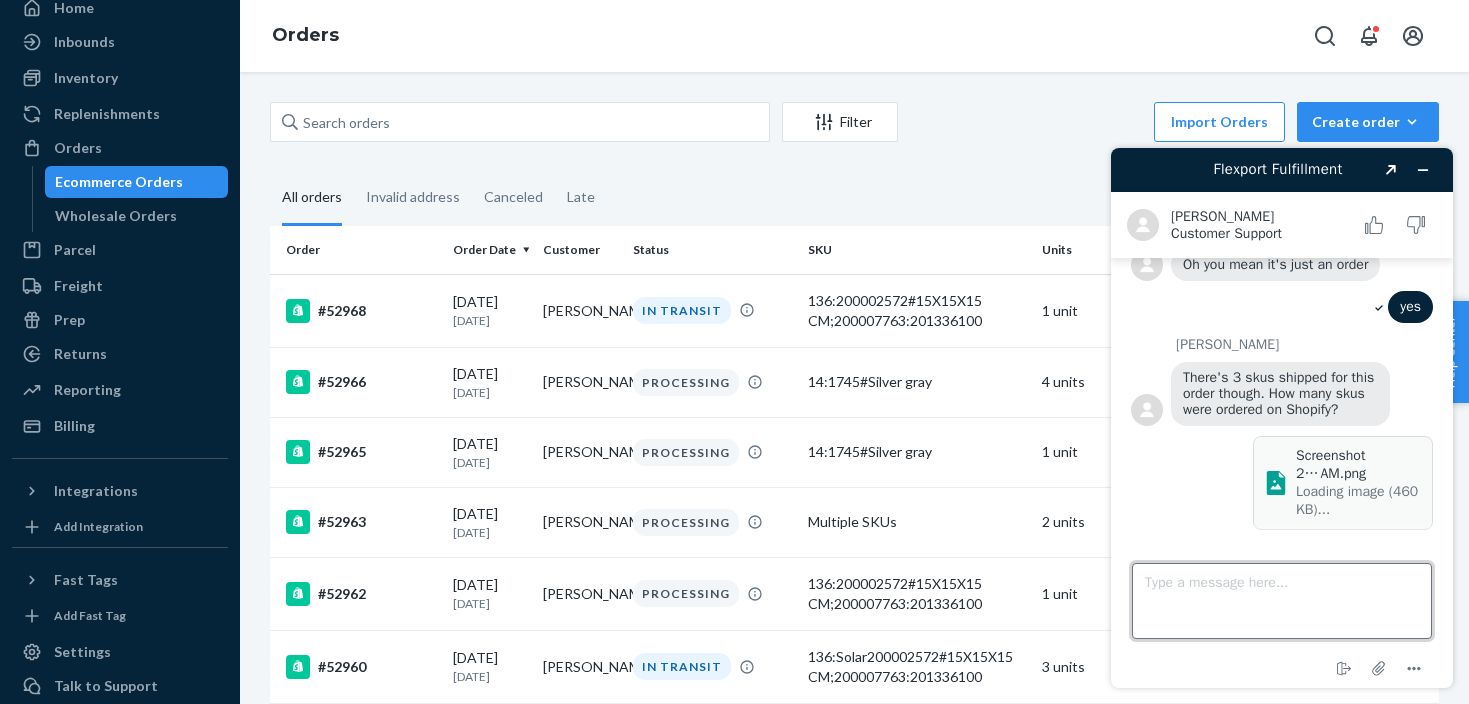 click on "Type a message here..." at bounding box center (1282, 601) 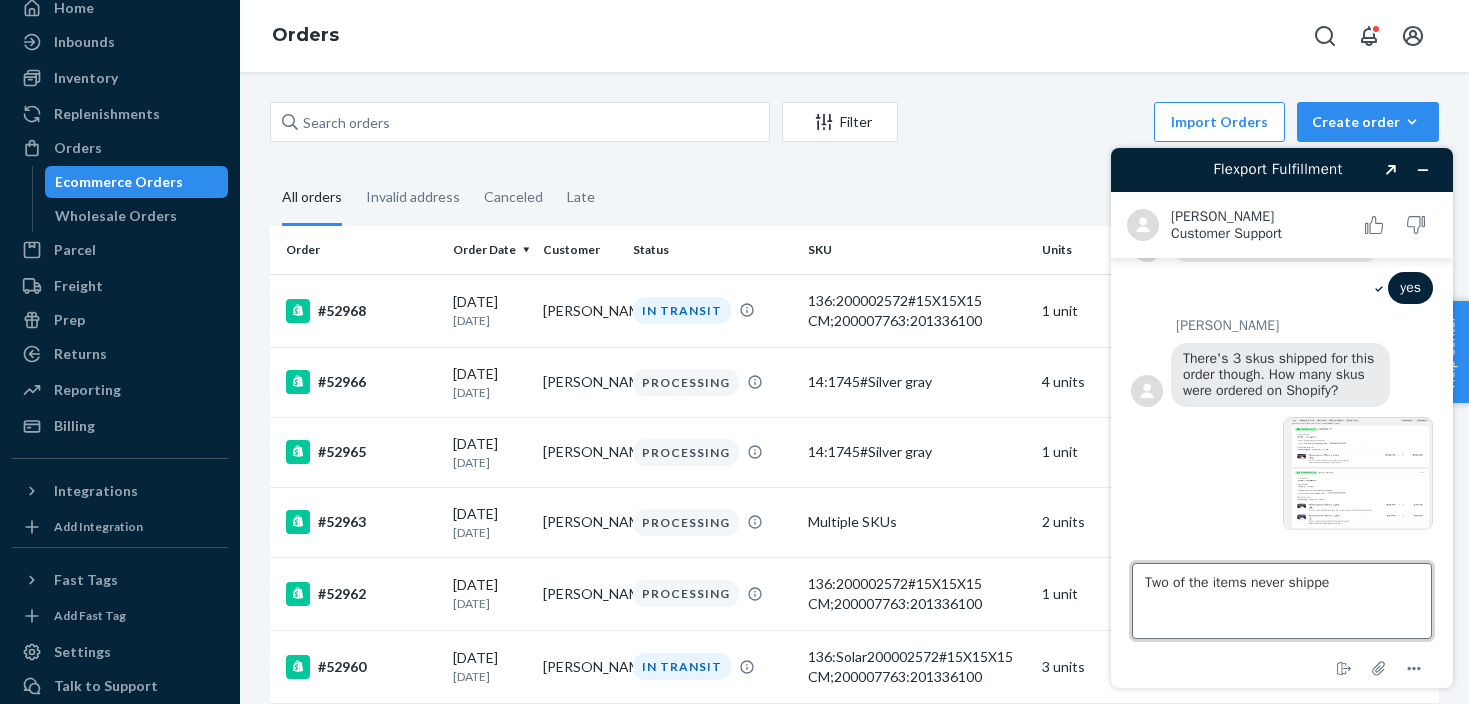 type on "Two of the items never shipped" 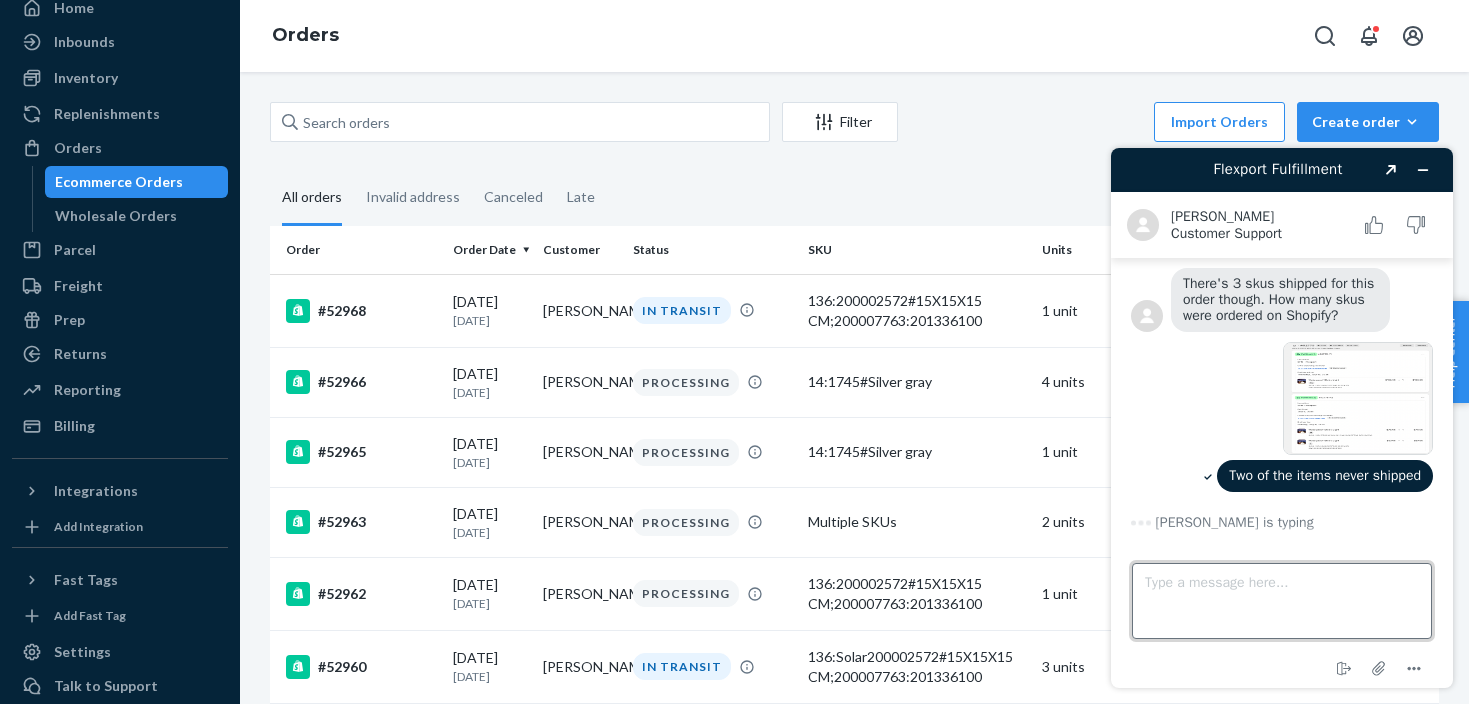 scroll, scrollTop: 3075, scrollLeft: 0, axis: vertical 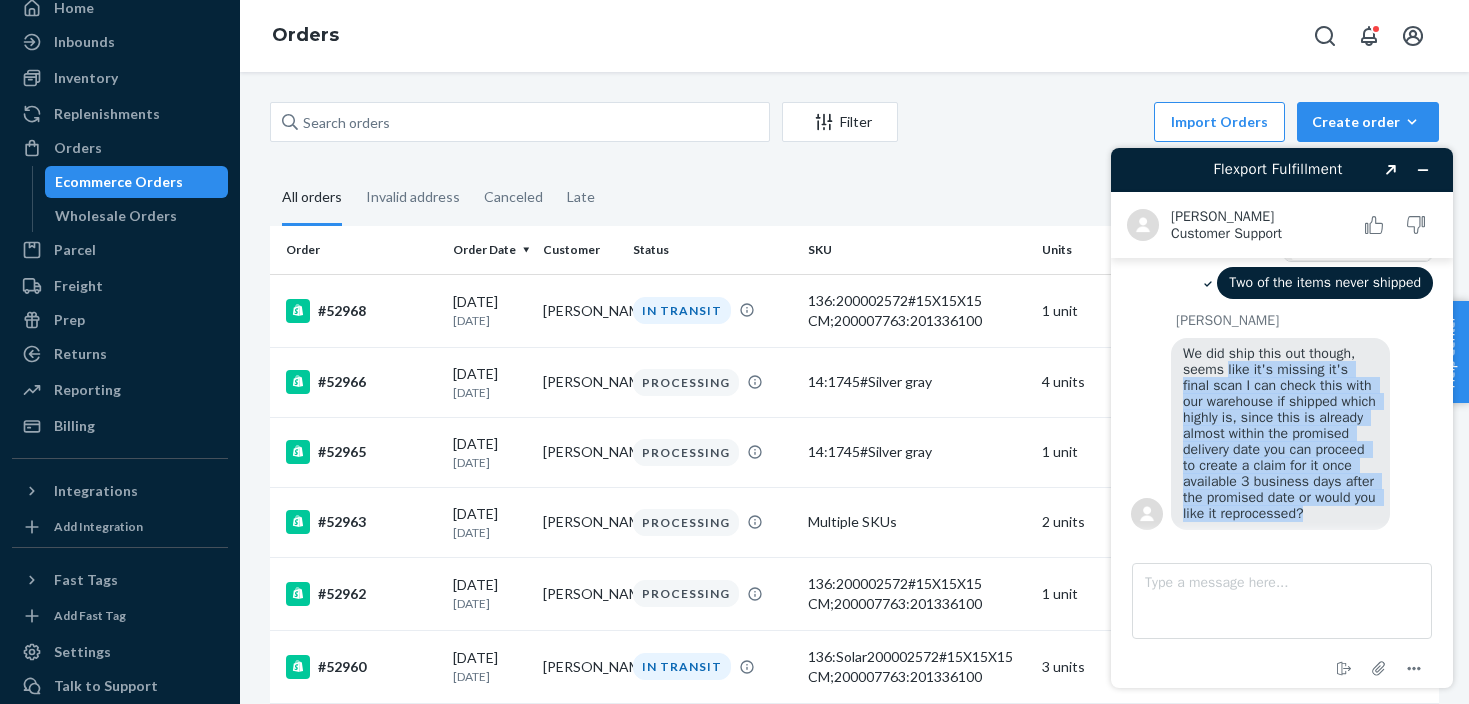 drag, startPoint x: 1227, startPoint y: 356, endPoint x: 1330, endPoint y: 516, distance: 190.28662 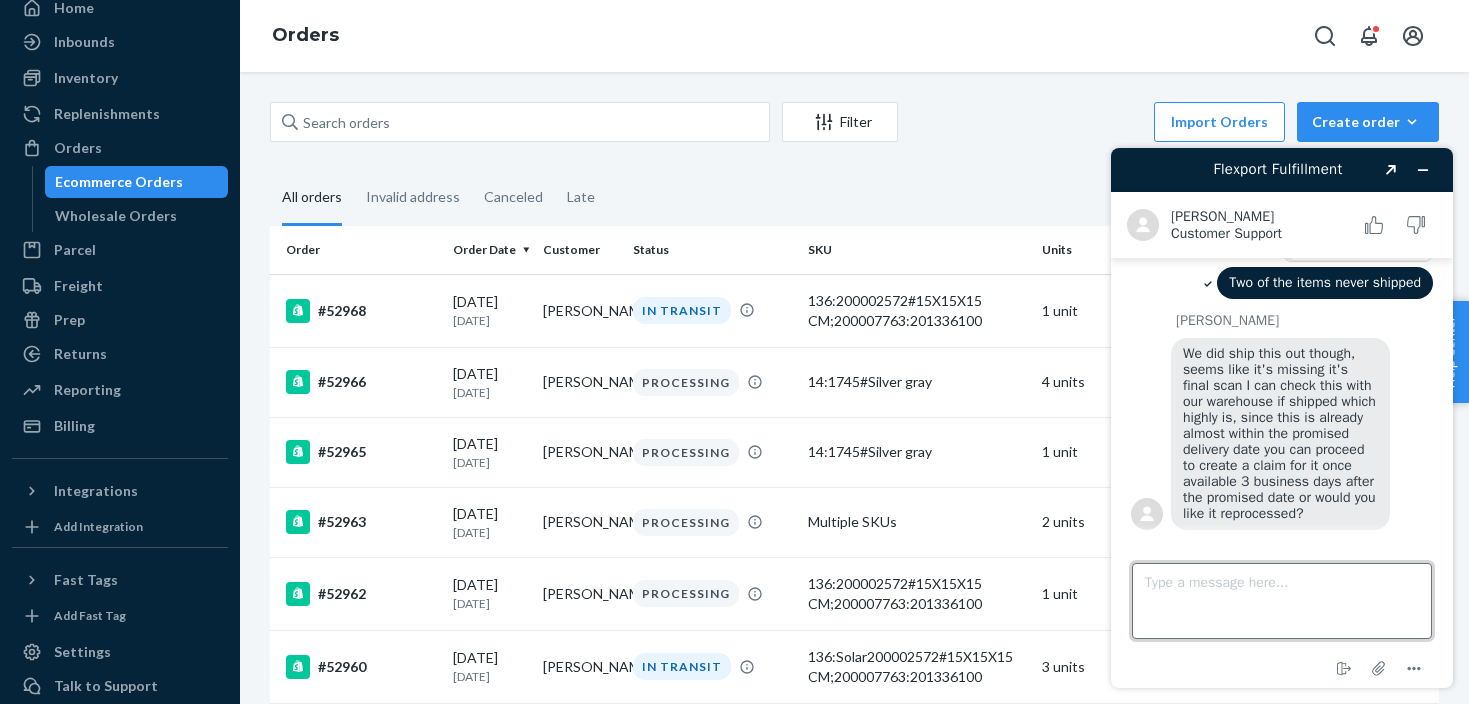 click on "Type a message here..." at bounding box center (1282, 601) 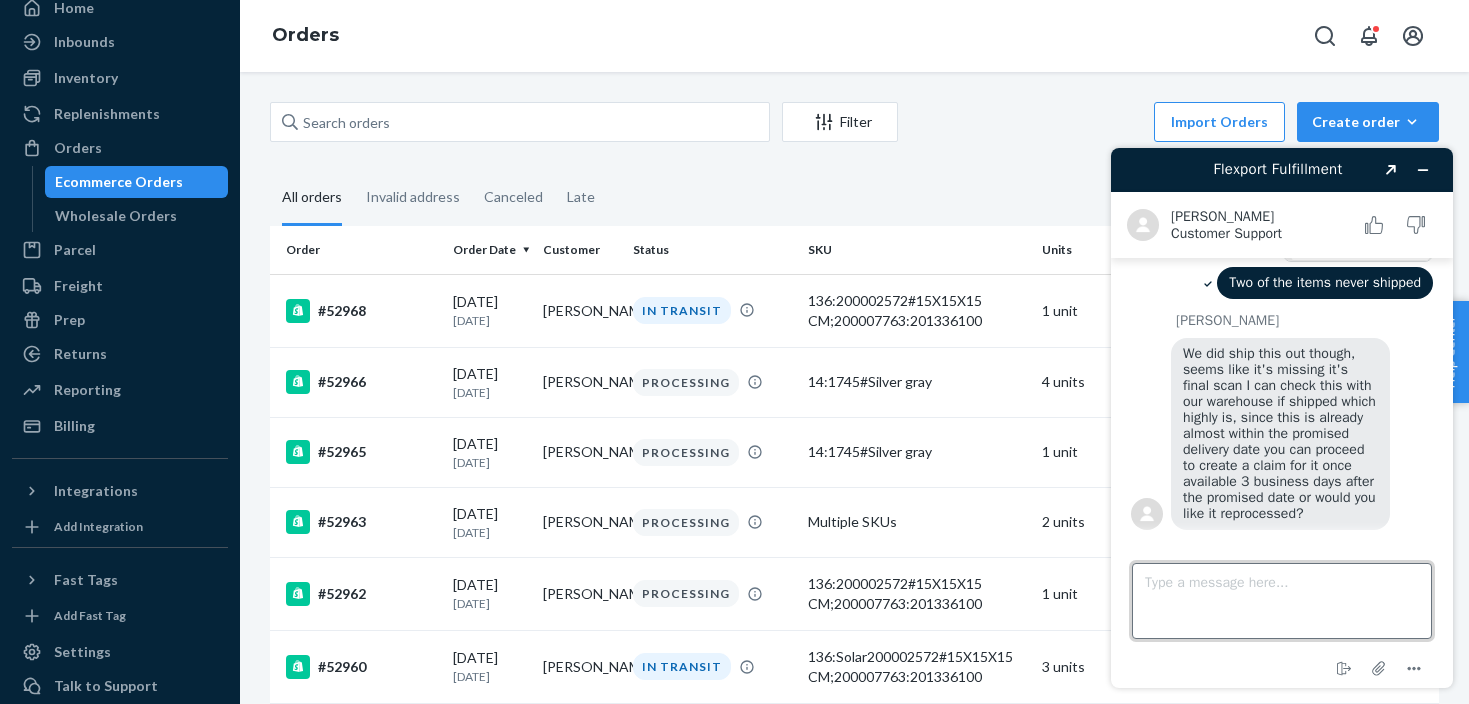 scroll, scrollTop: 3075, scrollLeft: 0, axis: vertical 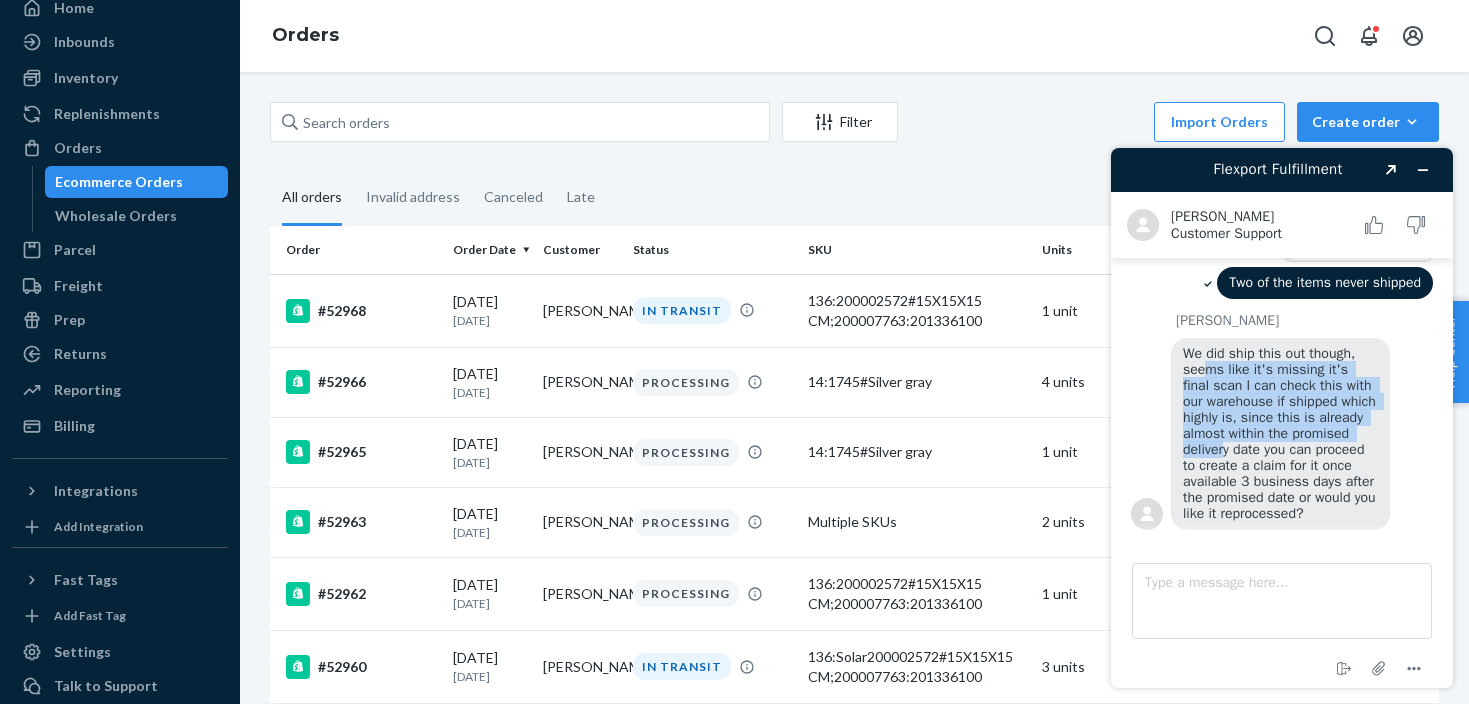 drag, startPoint x: 1211, startPoint y: 358, endPoint x: 1292, endPoint y: 437, distance: 113.14592 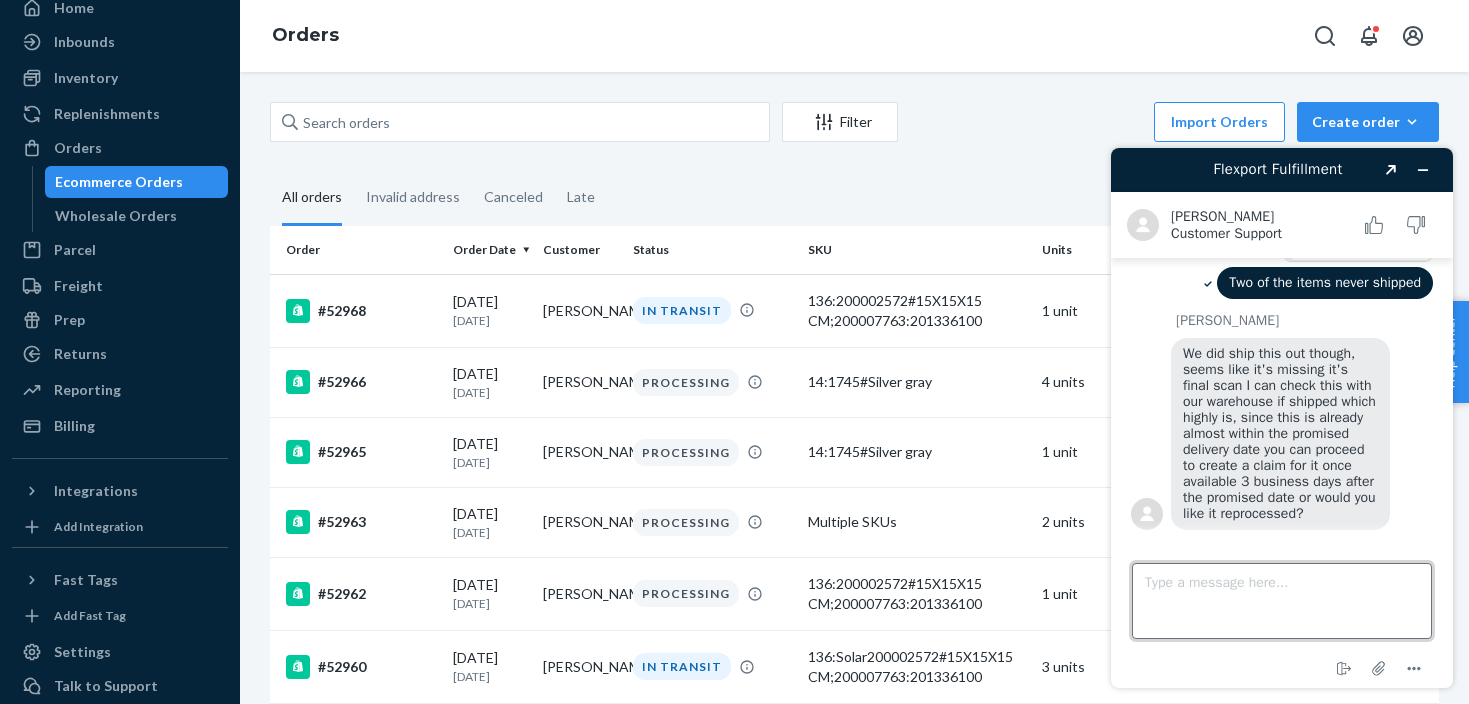 click on "Type a message here..." at bounding box center (1282, 601) 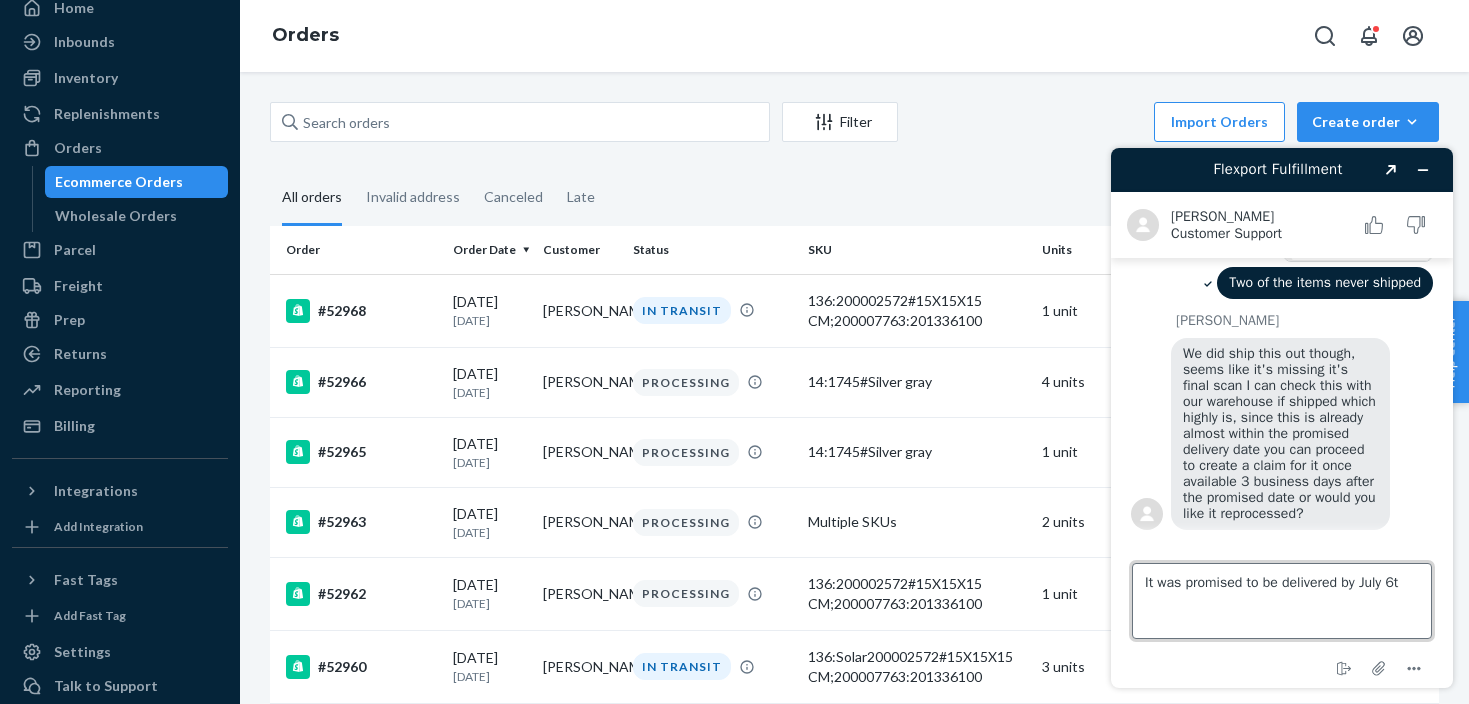 type on "It was promised to be delivered by July 6th" 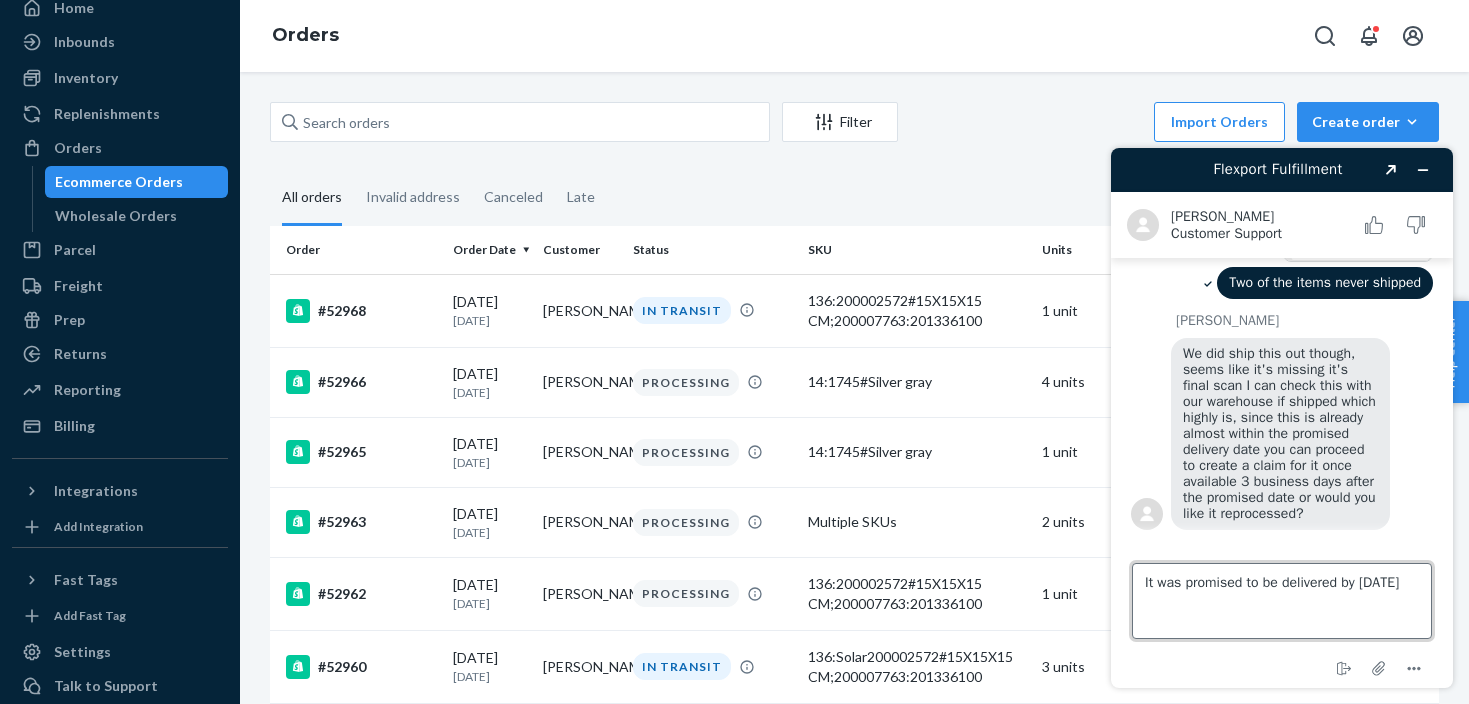 type 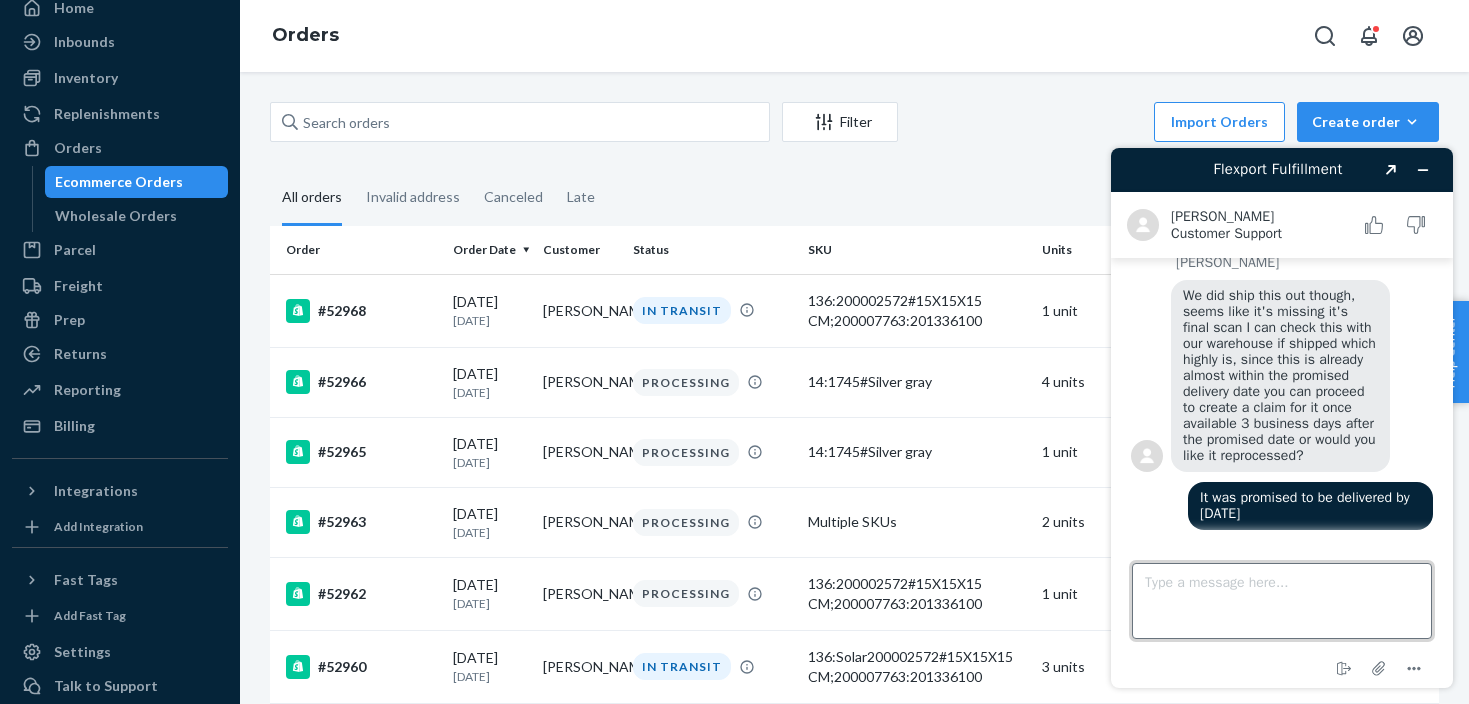 scroll, scrollTop: 3133, scrollLeft: 0, axis: vertical 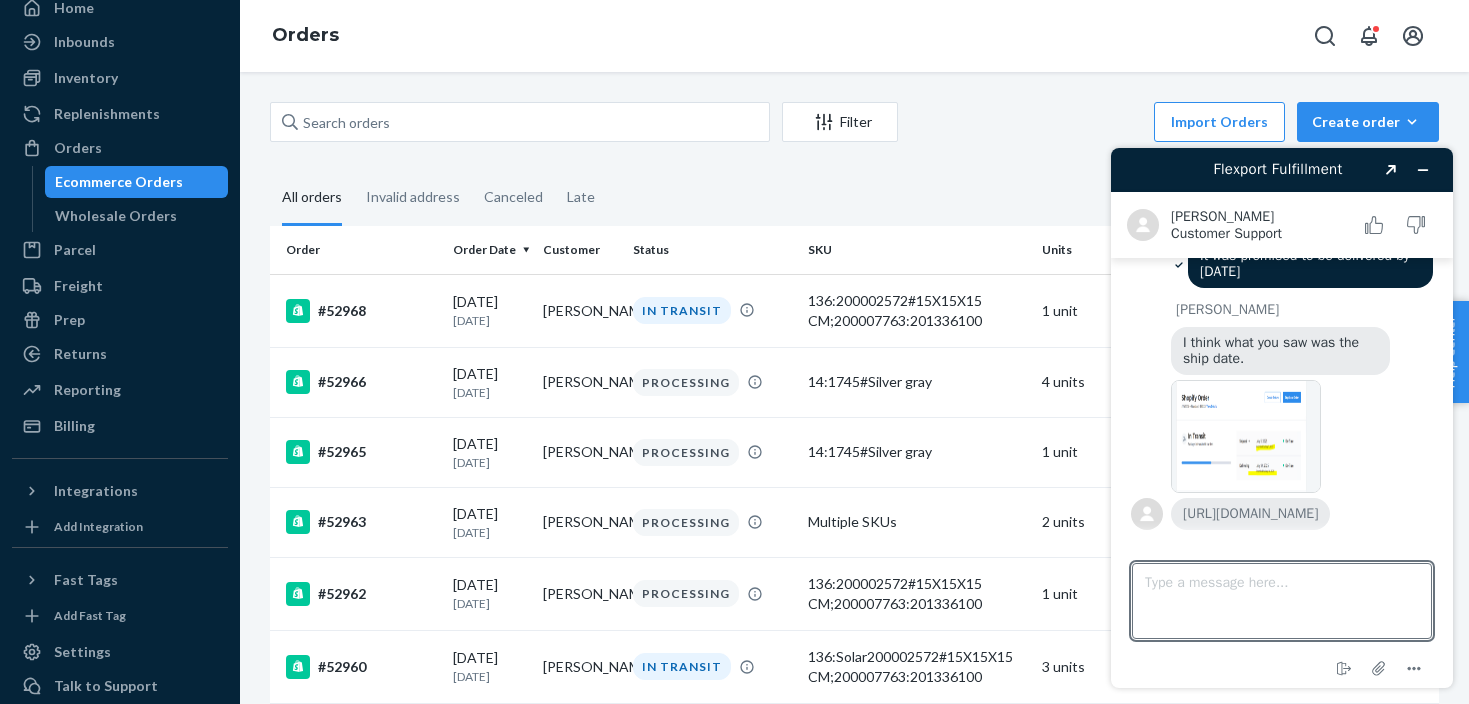 click at bounding box center [1246, 436] 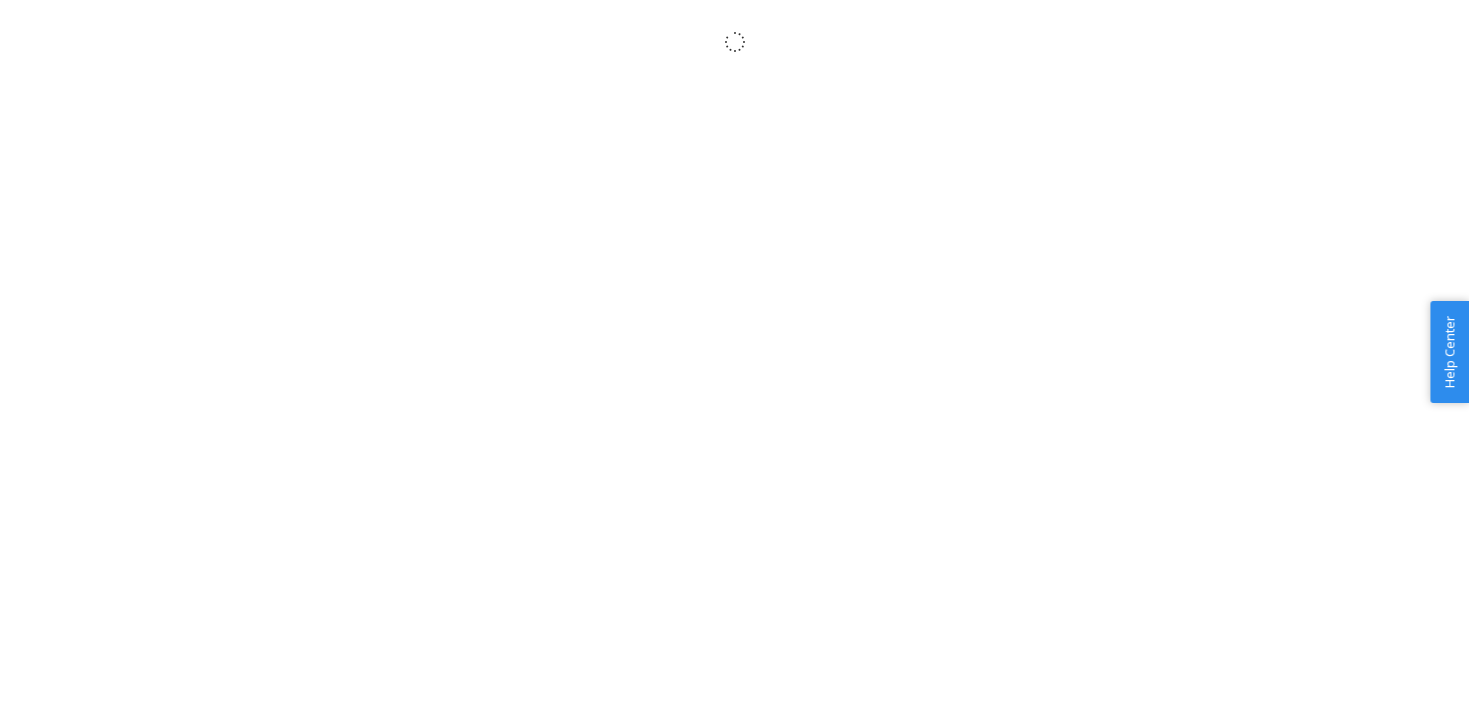 scroll, scrollTop: 0, scrollLeft: 0, axis: both 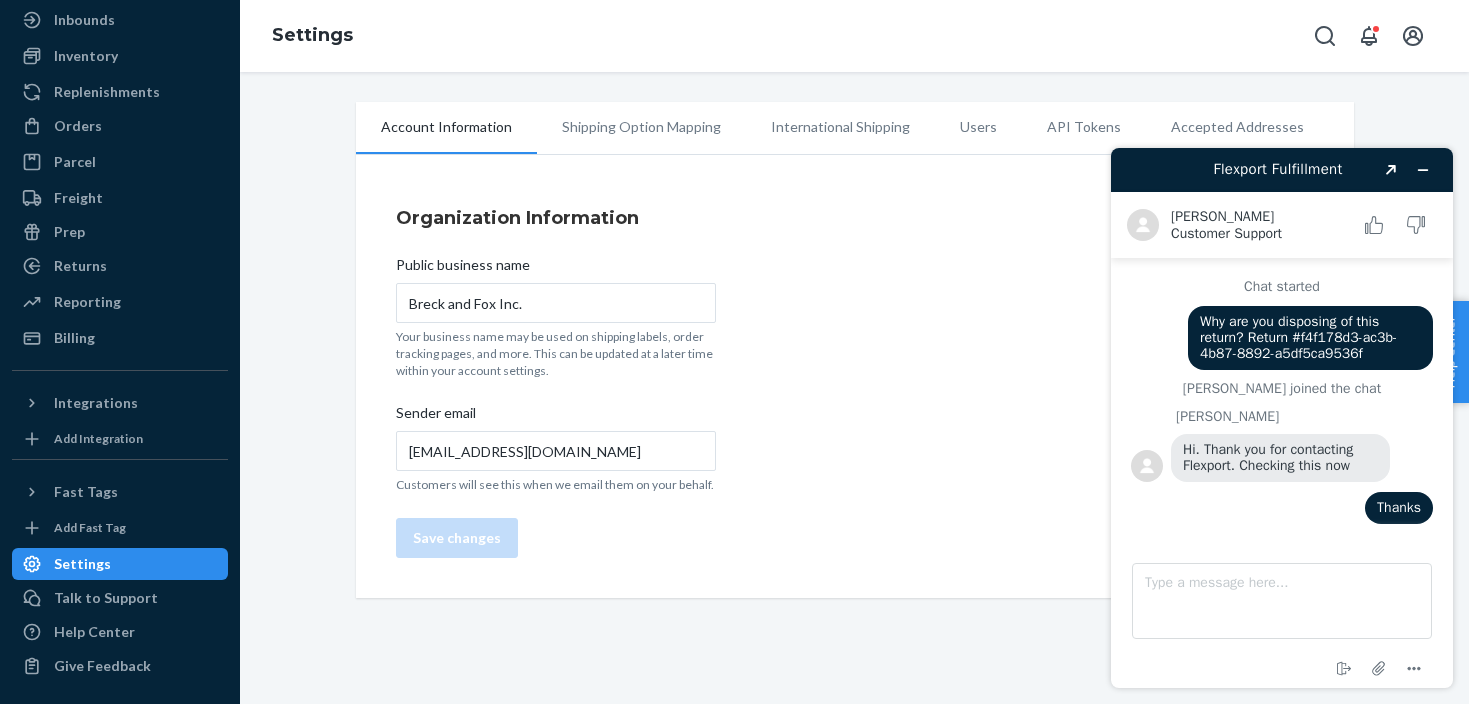 click on "Shipping Option Mapping" at bounding box center (641, 127) 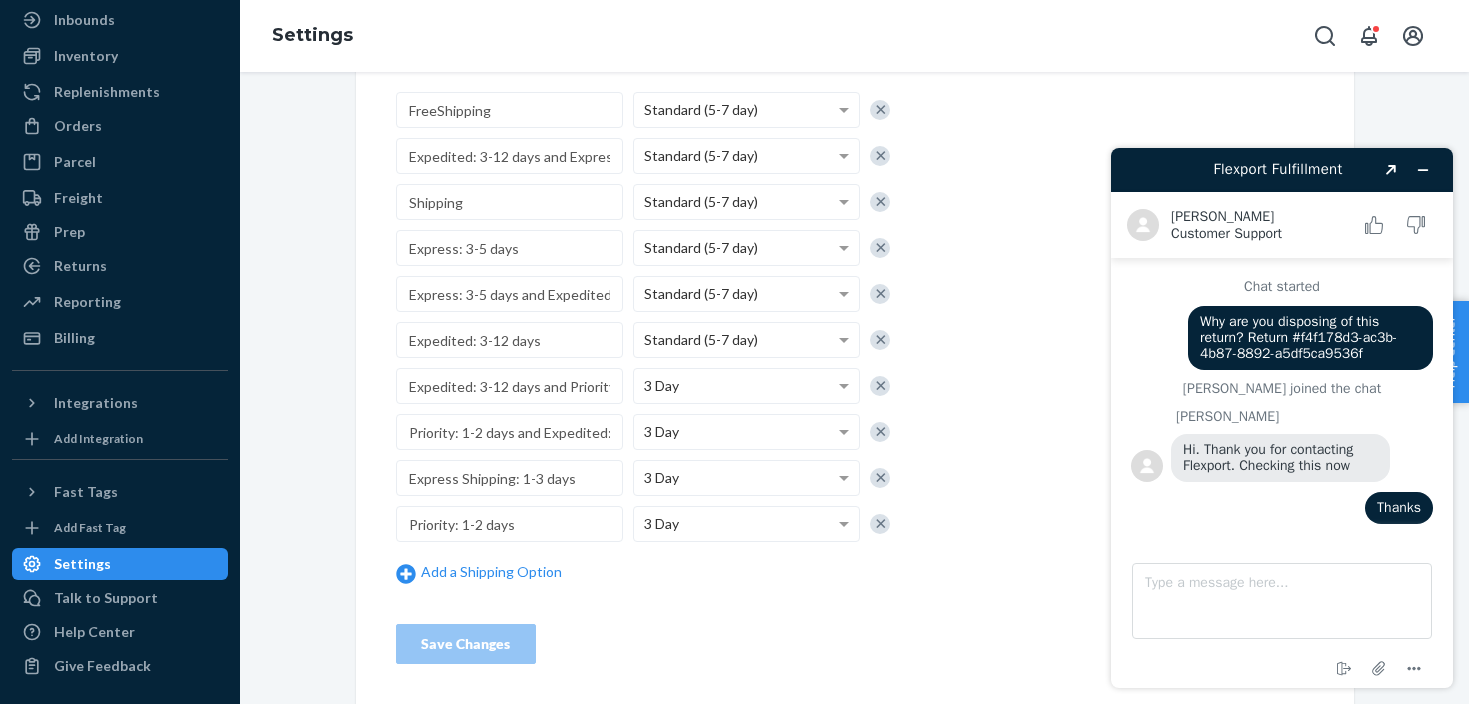 scroll, scrollTop: 0, scrollLeft: 0, axis: both 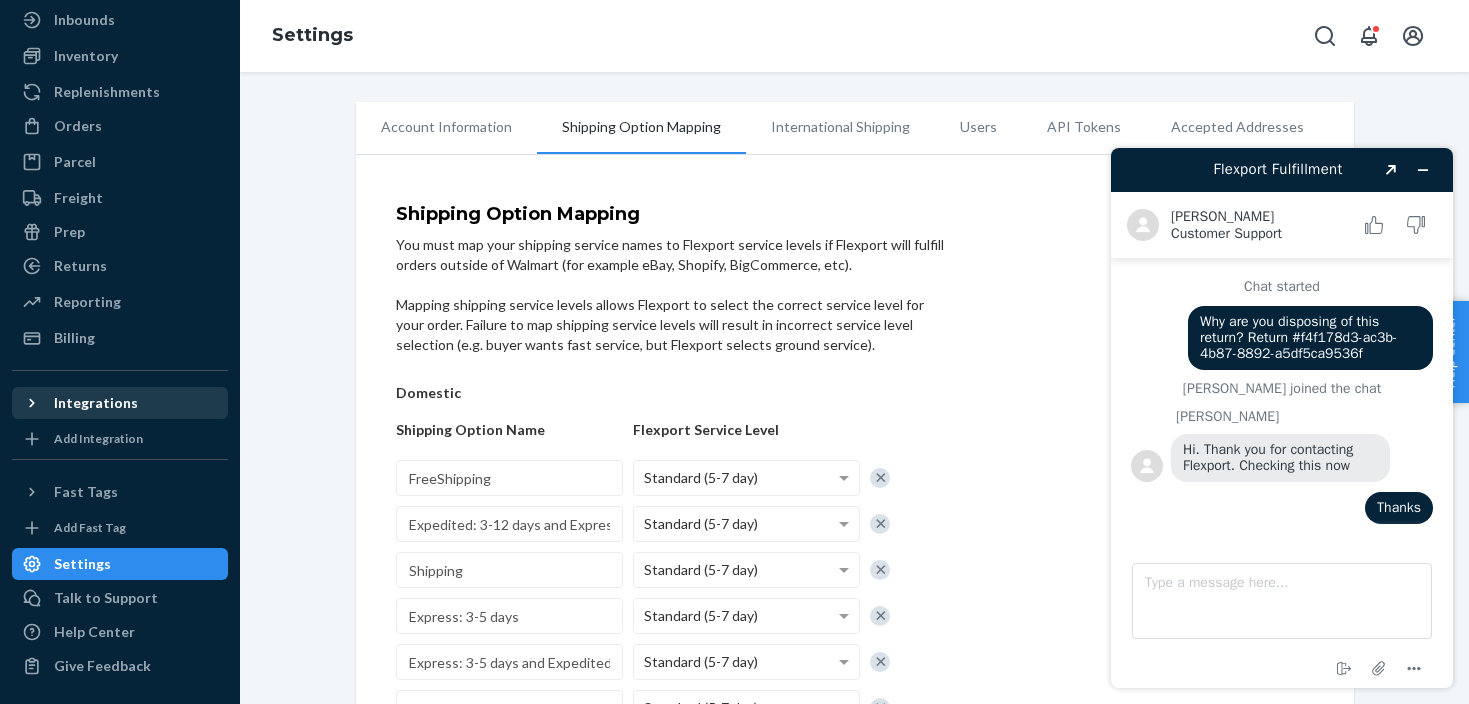 click on "Integrations" at bounding box center (120, 403) 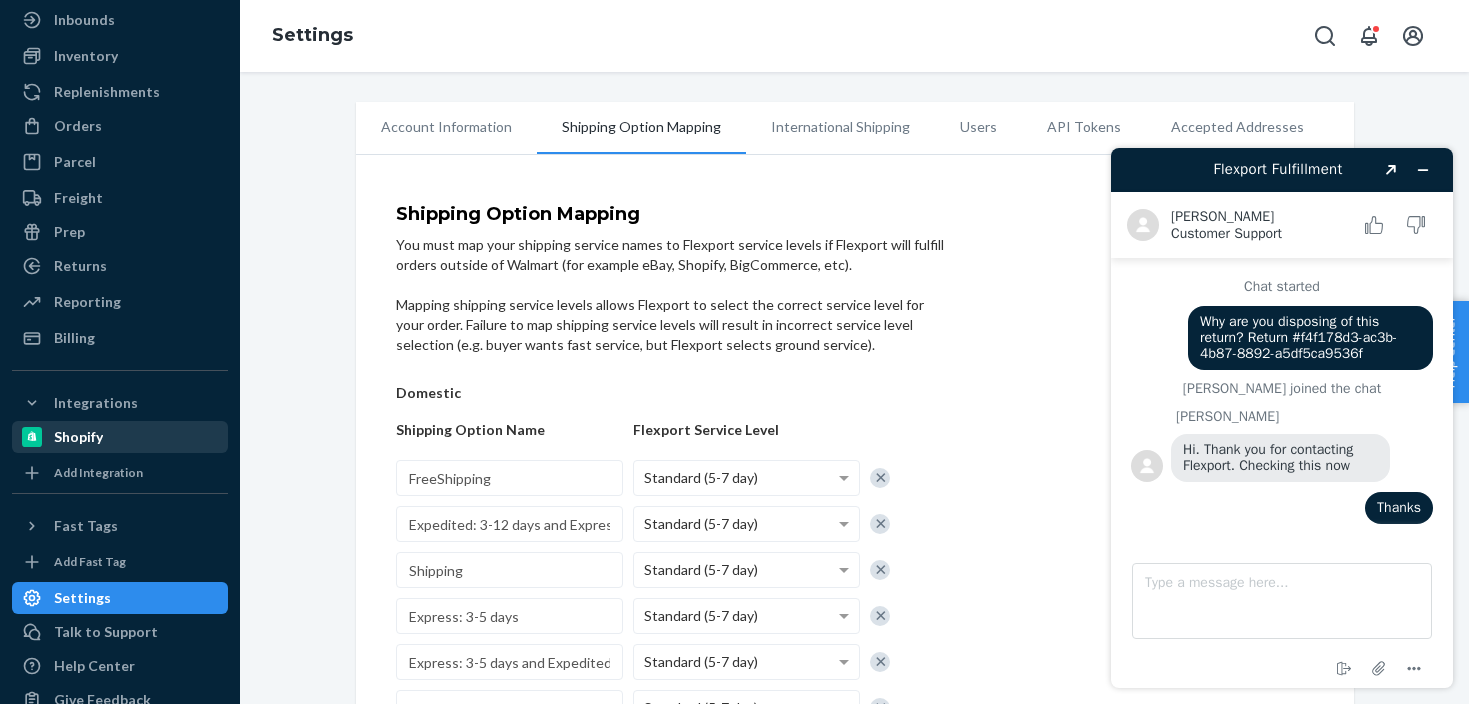 click on "Shopify" at bounding box center (120, 437) 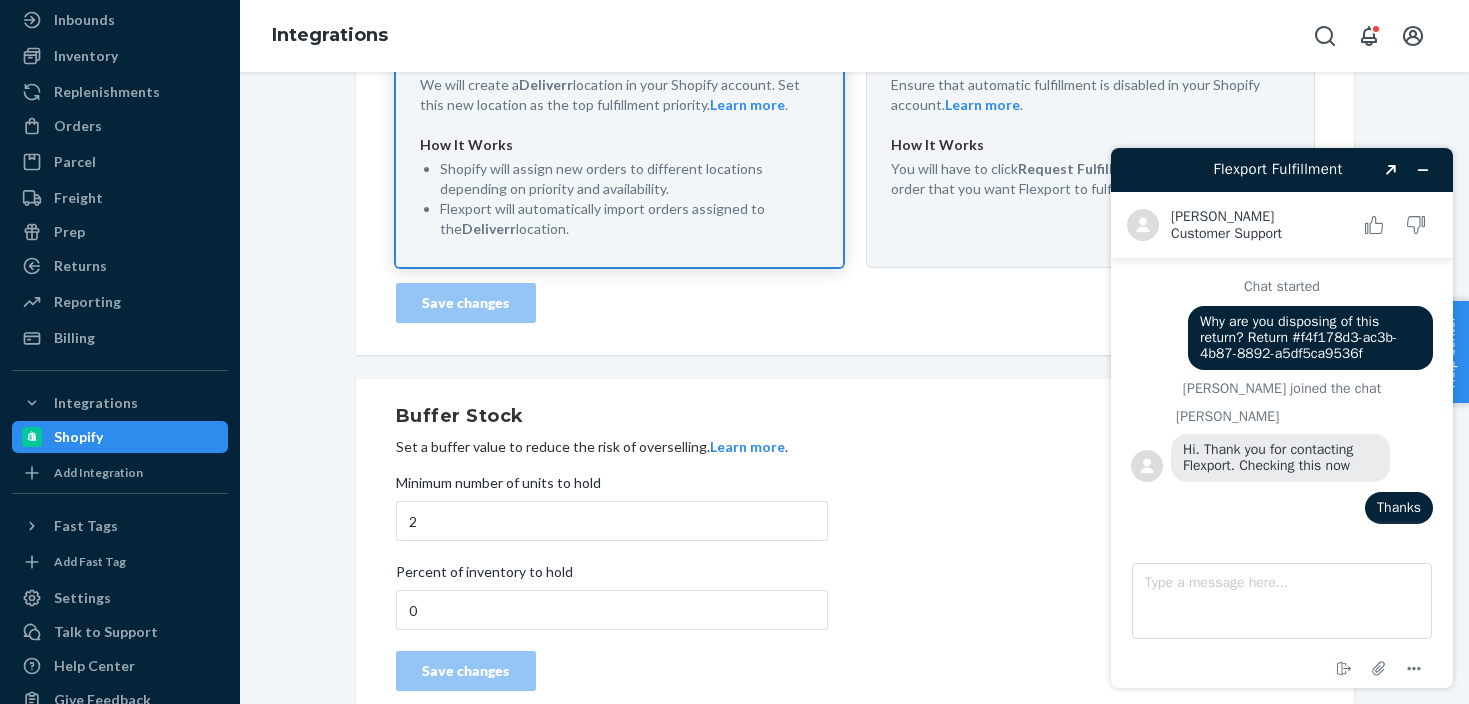 scroll, scrollTop: 844, scrollLeft: 0, axis: vertical 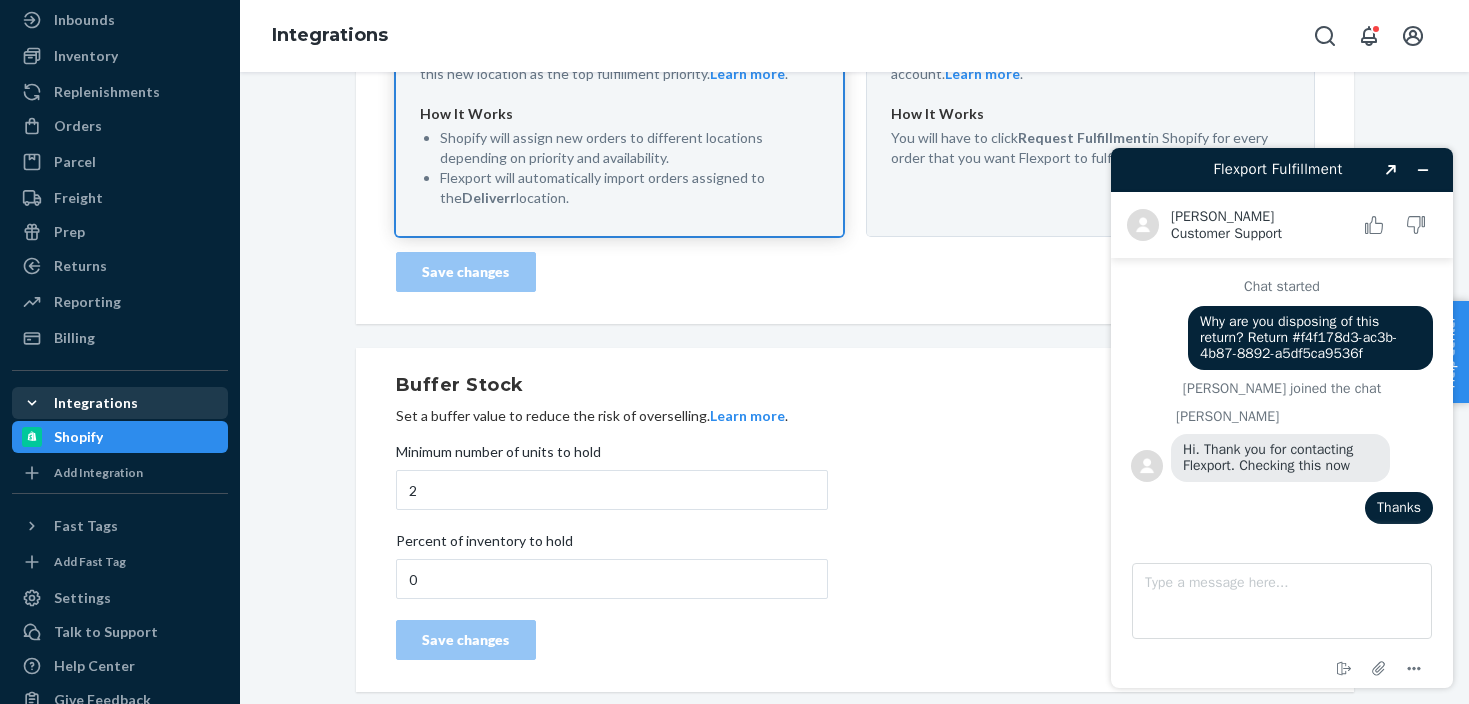 click on "Integrations" at bounding box center [96, 403] 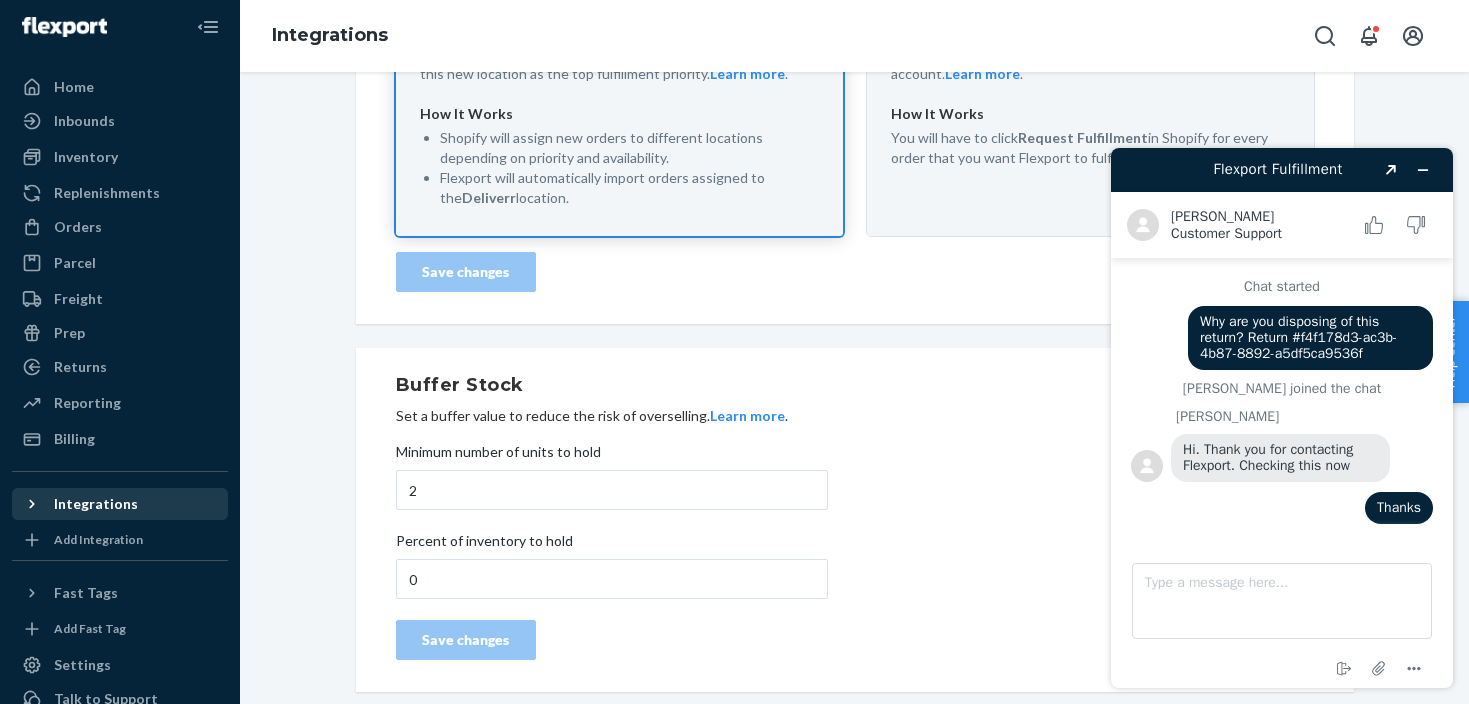 scroll, scrollTop: 0, scrollLeft: 0, axis: both 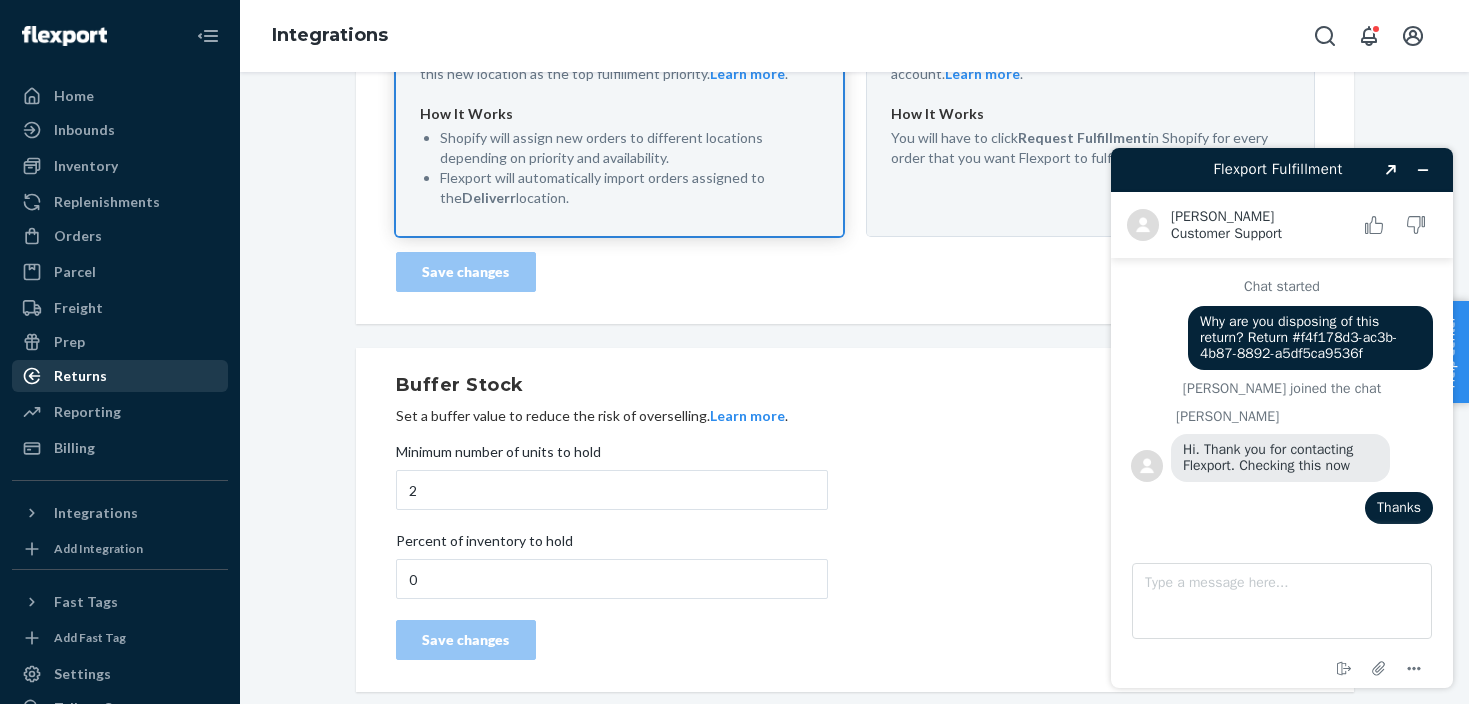 click on "Returns" at bounding box center (120, 376) 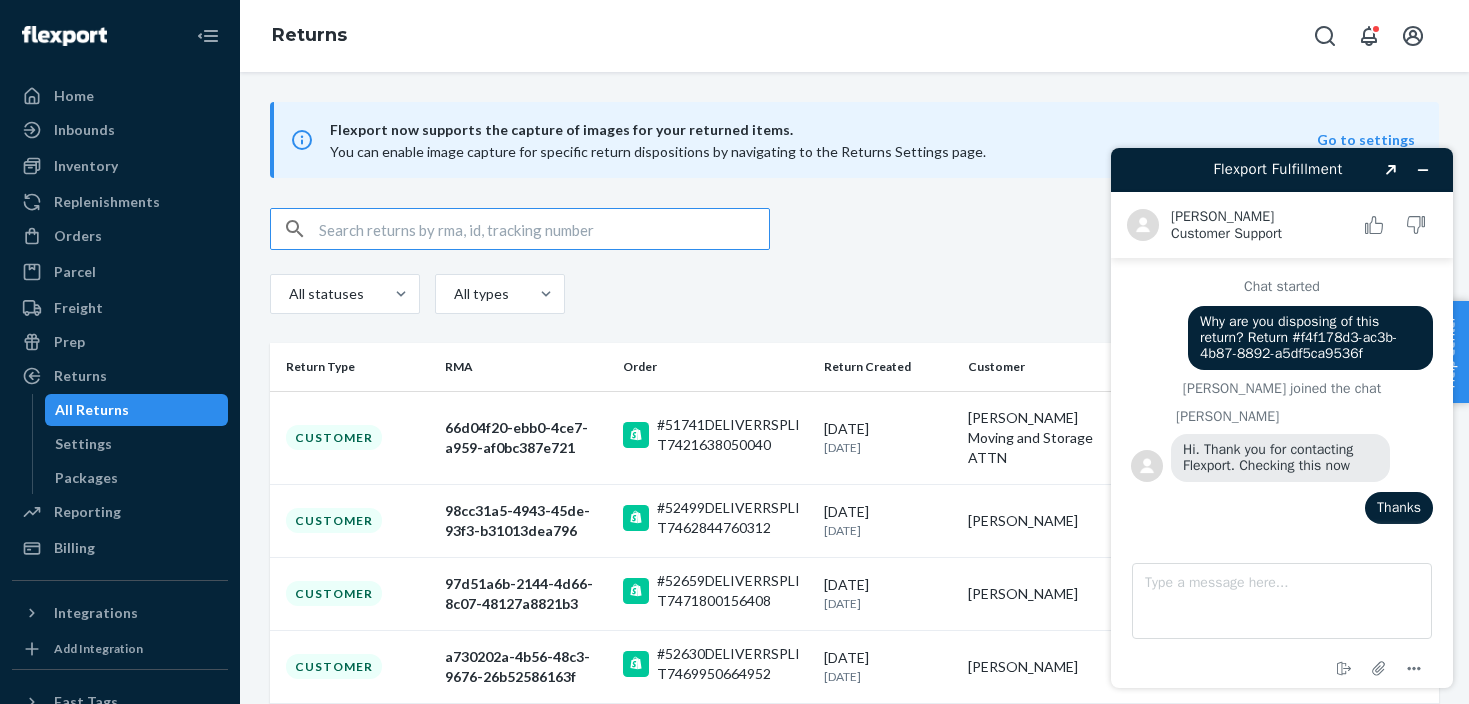 click on "Flexport Fulfillment Created with Sketch. Kim F. Customer Support Customer Support Chat started Why are you disposing of this return? Return #f4f178d3-ac3b-4b87-8892-a5df5ca9536f Kim F. joined the chat Kim F. Hi. Thank you for contacting Flexport. Checking this now Thanks Type a message here... End chat Attach file Options" at bounding box center (1282, 418) 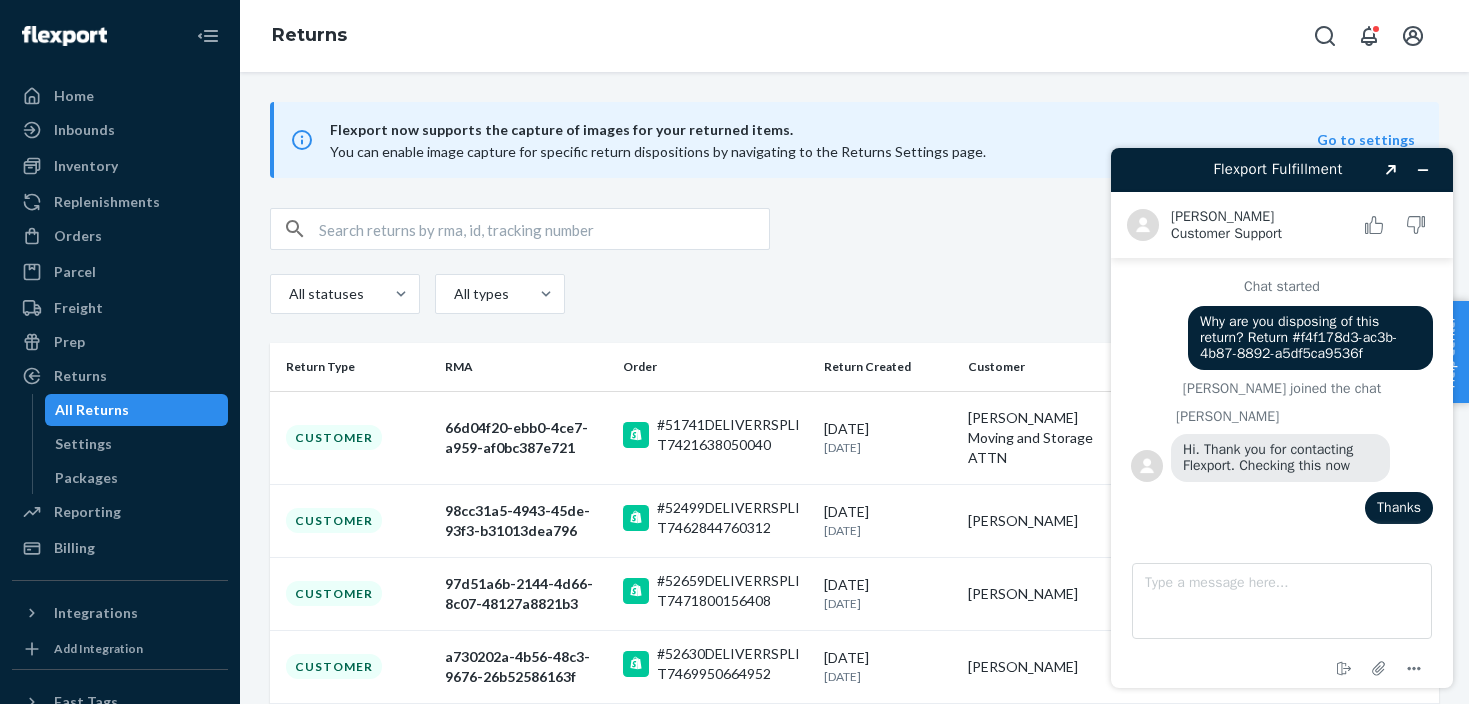 click on "Flexport Fulfillment Created with Sketch. Kim F. Customer Support Customer Support Chat started Why are you disposing of this return? Return #f4f178d3-ac3b-4b87-8892-a5df5ca9536f Kim F. joined the chat Kim F. Hi. Thank you for contacting Flexport. Checking this now Thanks Type a message here... End chat Attach file Options" at bounding box center (1282, 418) 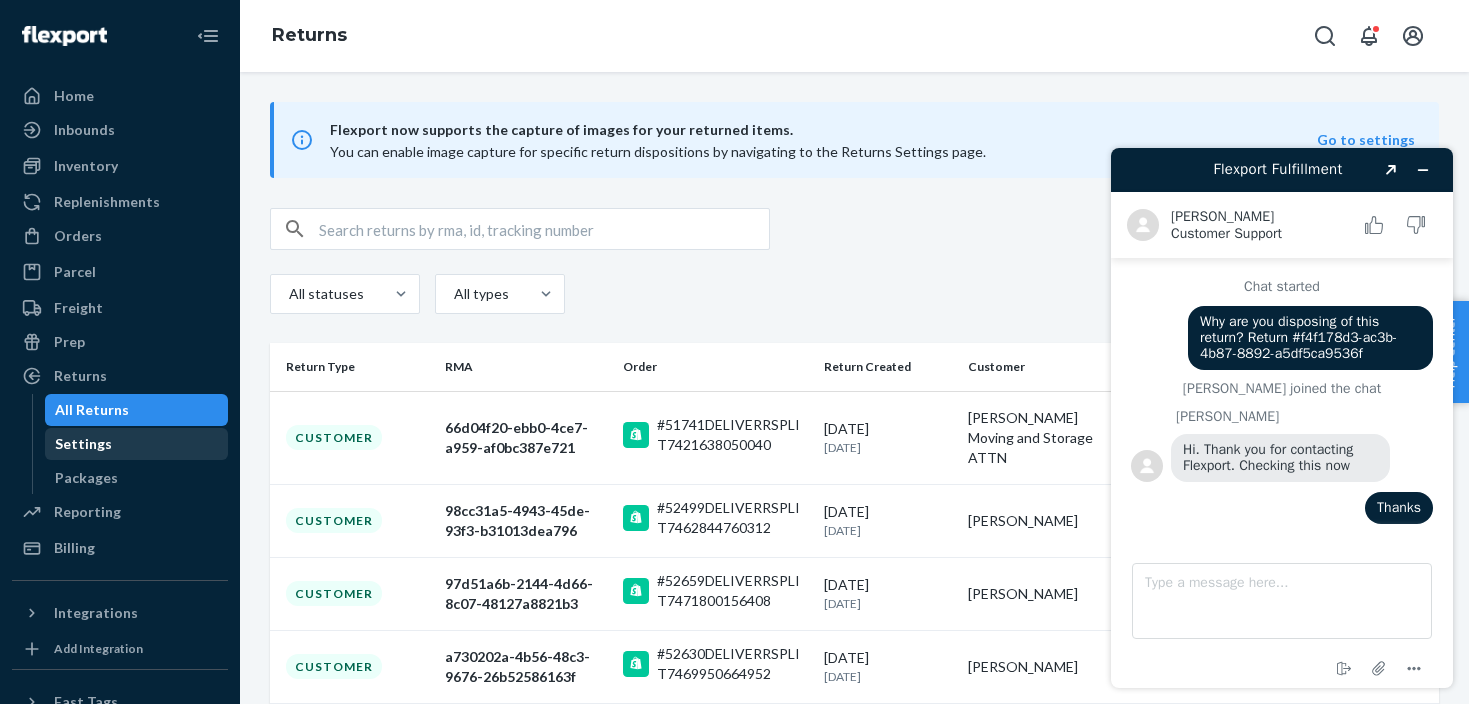 click on "Settings" at bounding box center (83, 444) 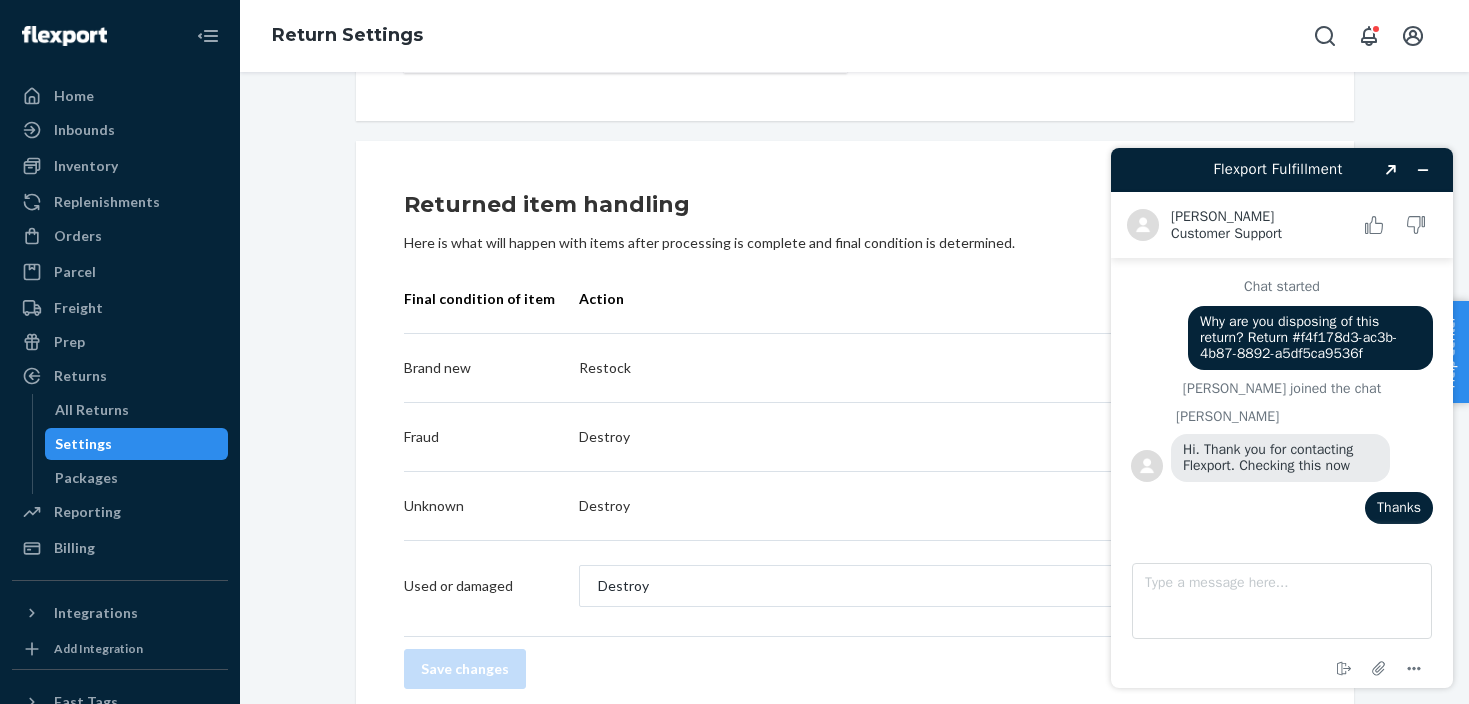scroll, scrollTop: 578, scrollLeft: 0, axis: vertical 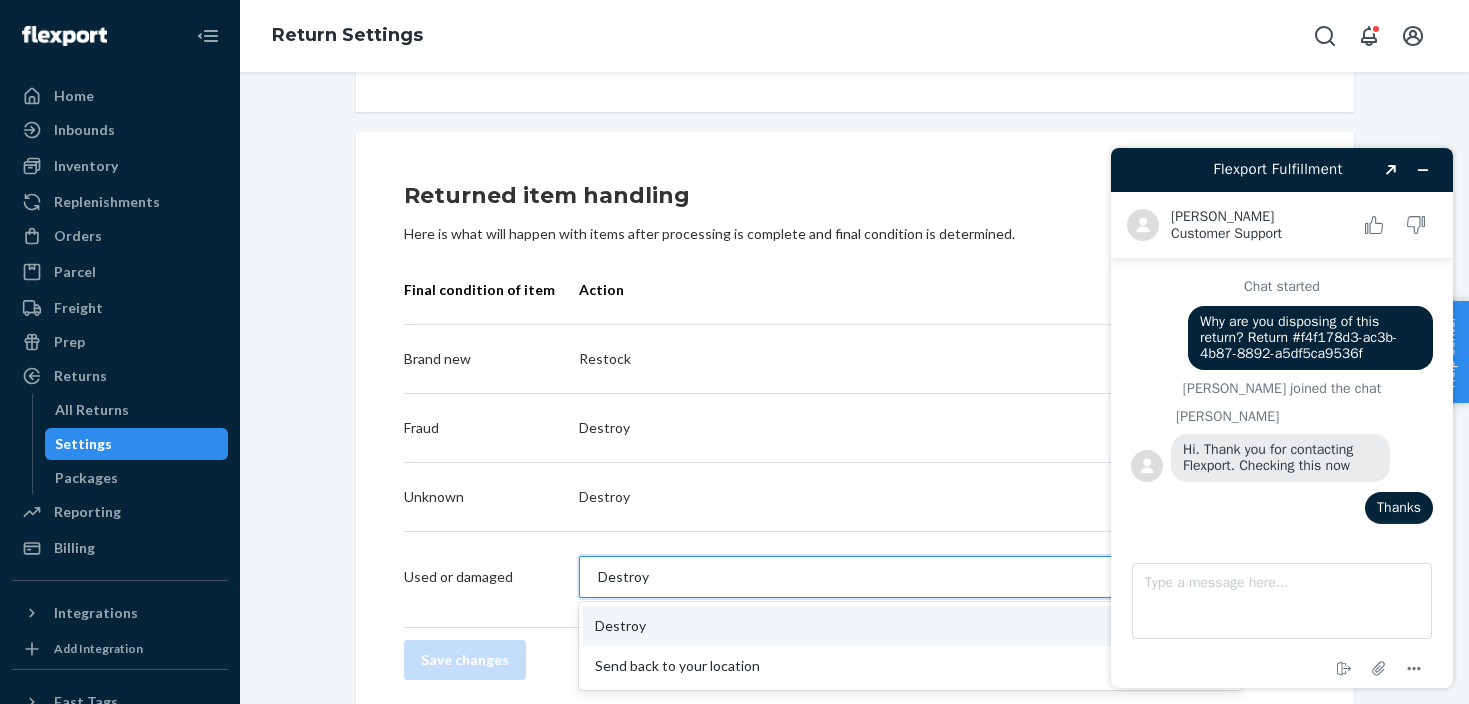 click on "Destroy" at bounding box center [892, 577] 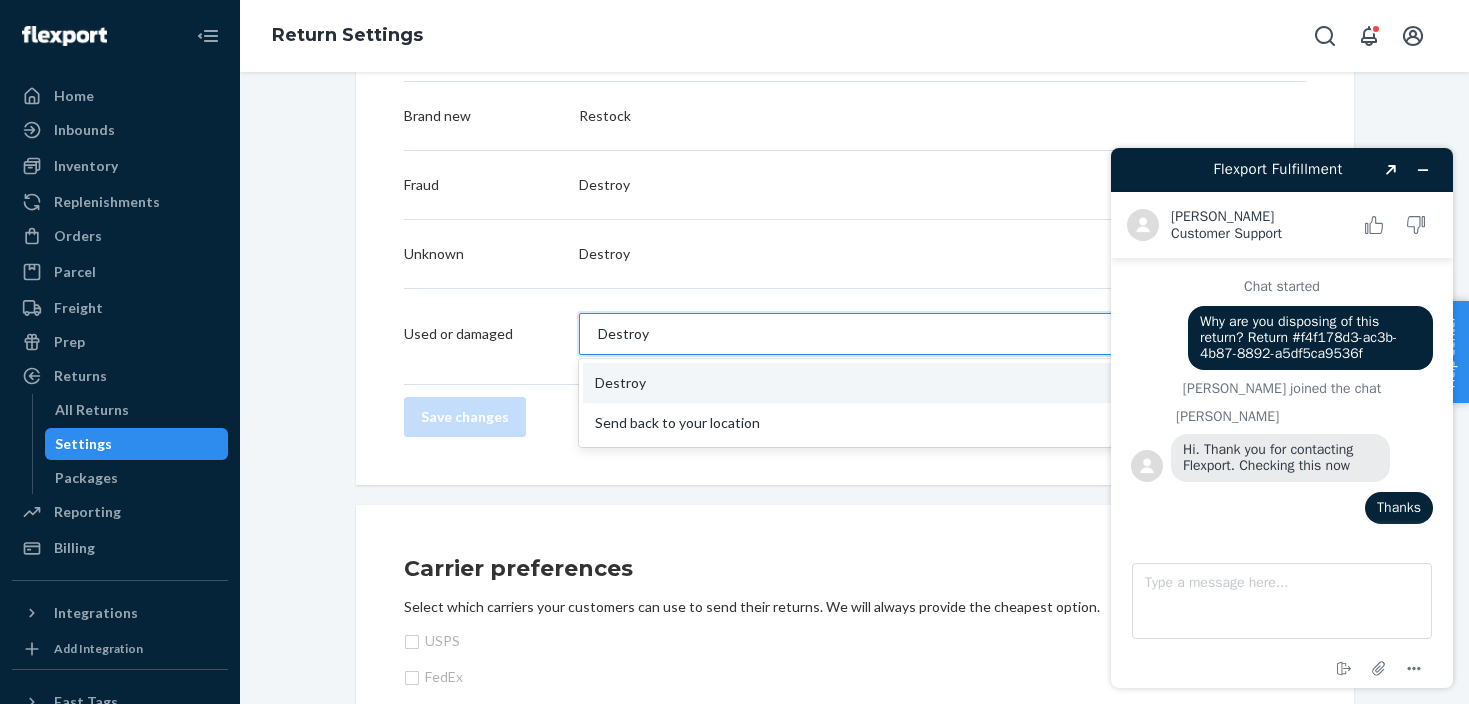 click on "Carrier preferences Select which carriers your customers can use to send their returns. We will always provide the cheapest option. USPS FedEx UPS Save changes" at bounding box center (855, 665) 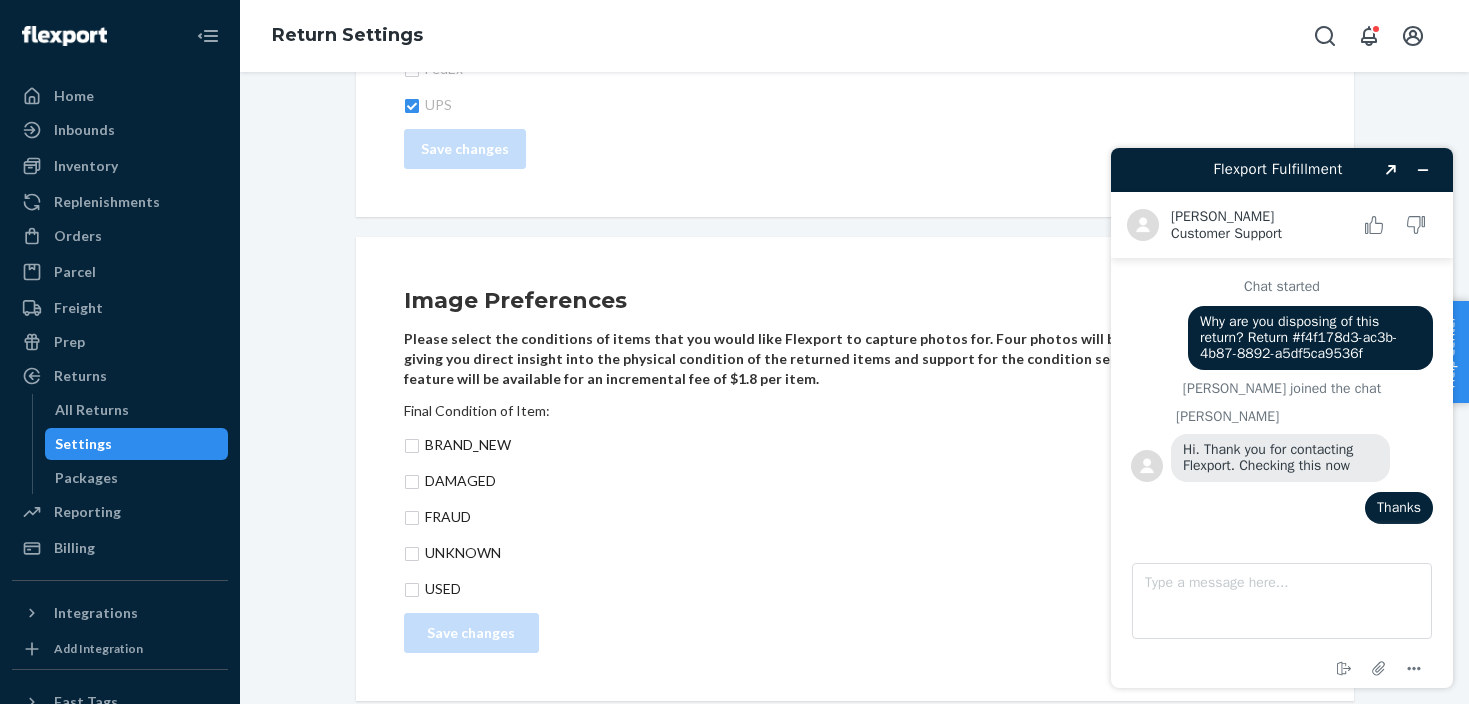 scroll, scrollTop: 1445, scrollLeft: 0, axis: vertical 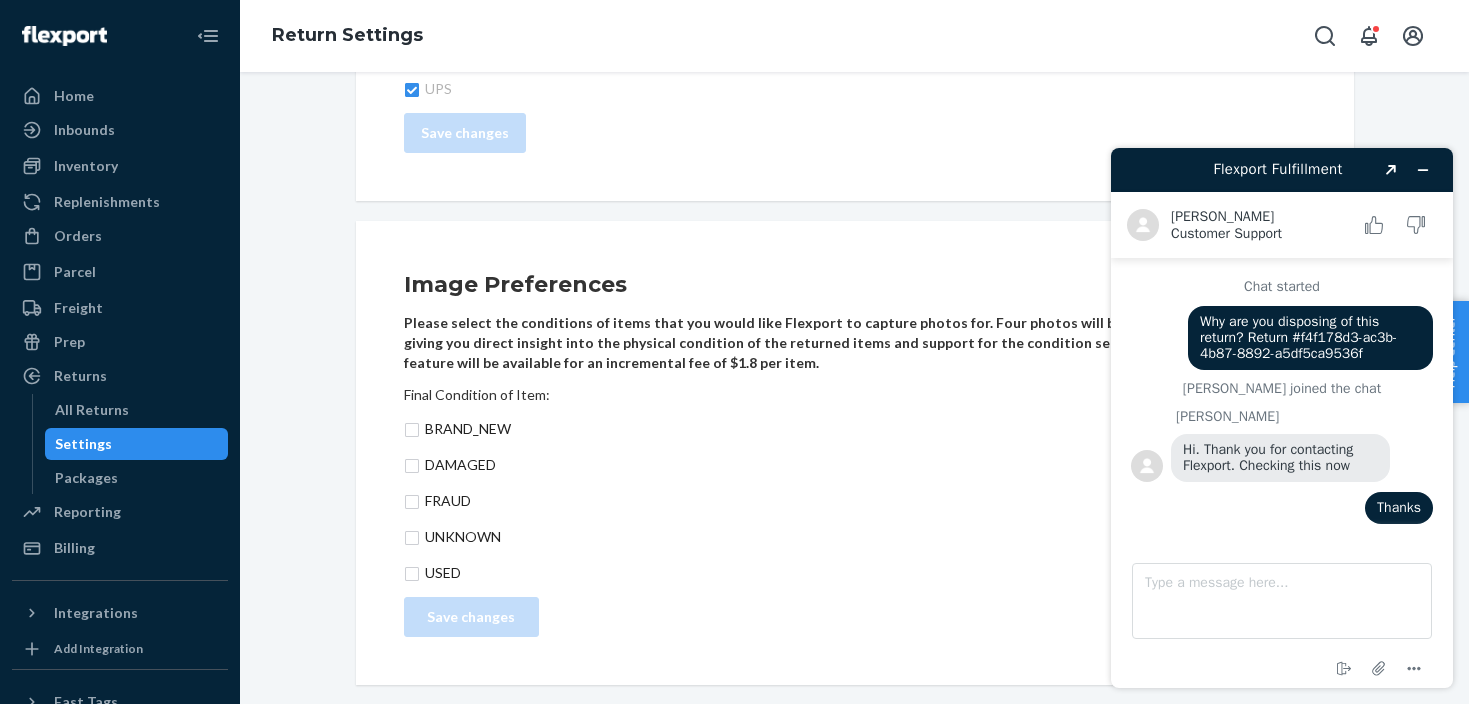 click at bounding box center (450, 465) 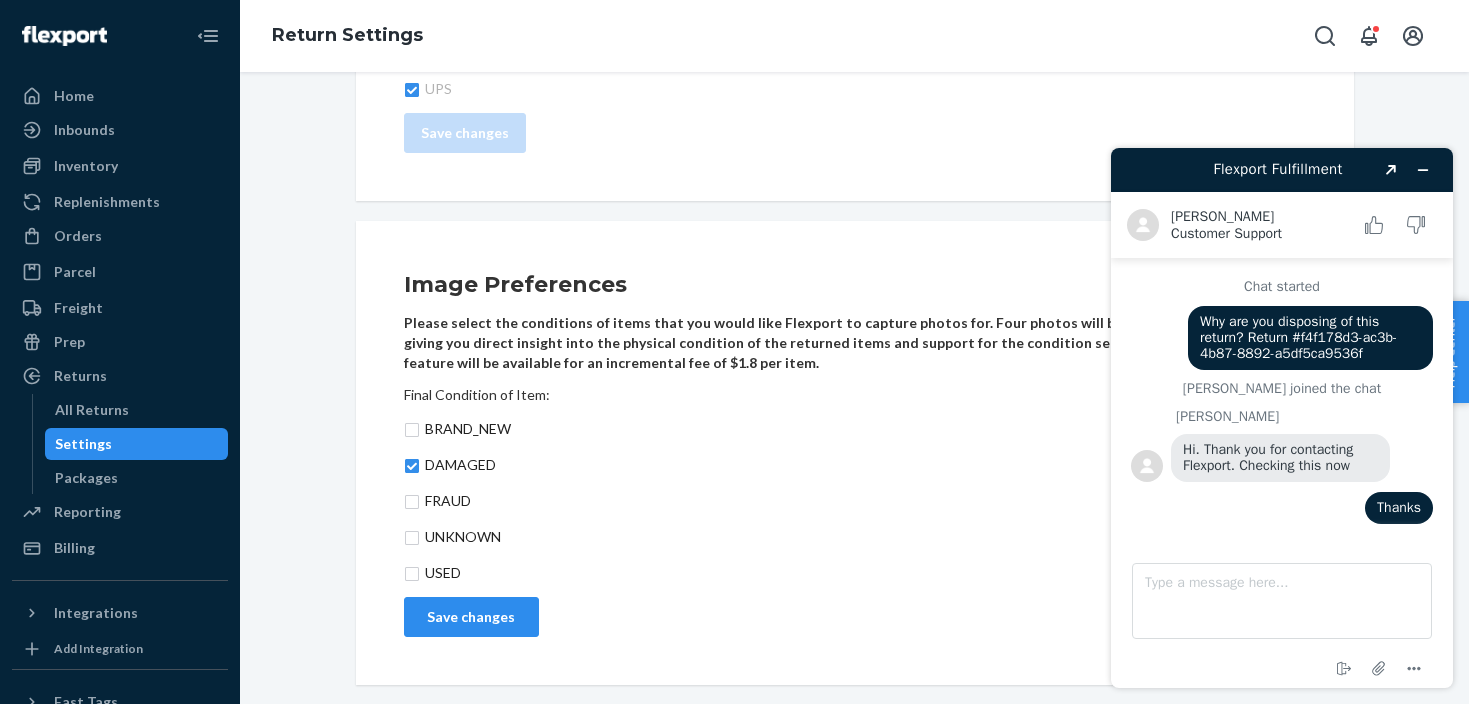 click at bounding box center [452, 537] 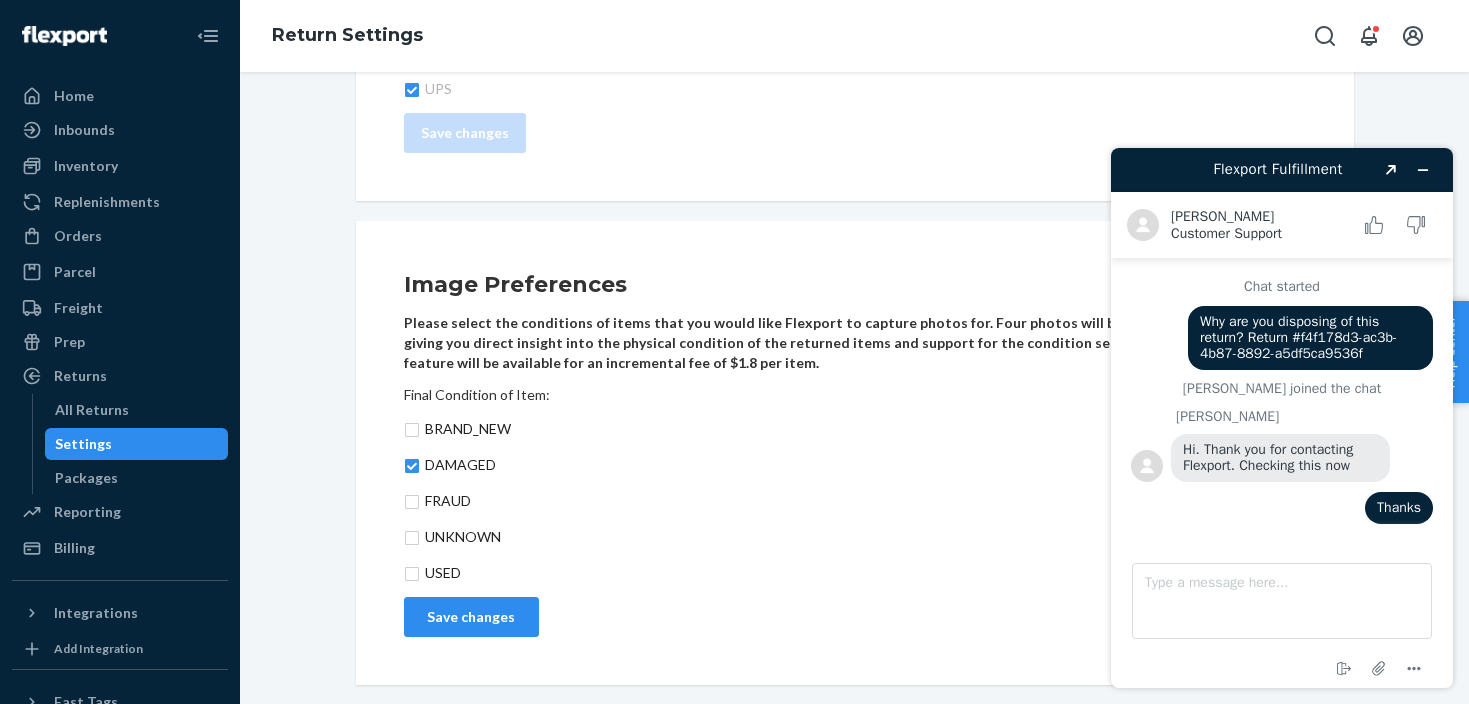 checkbox on "true" 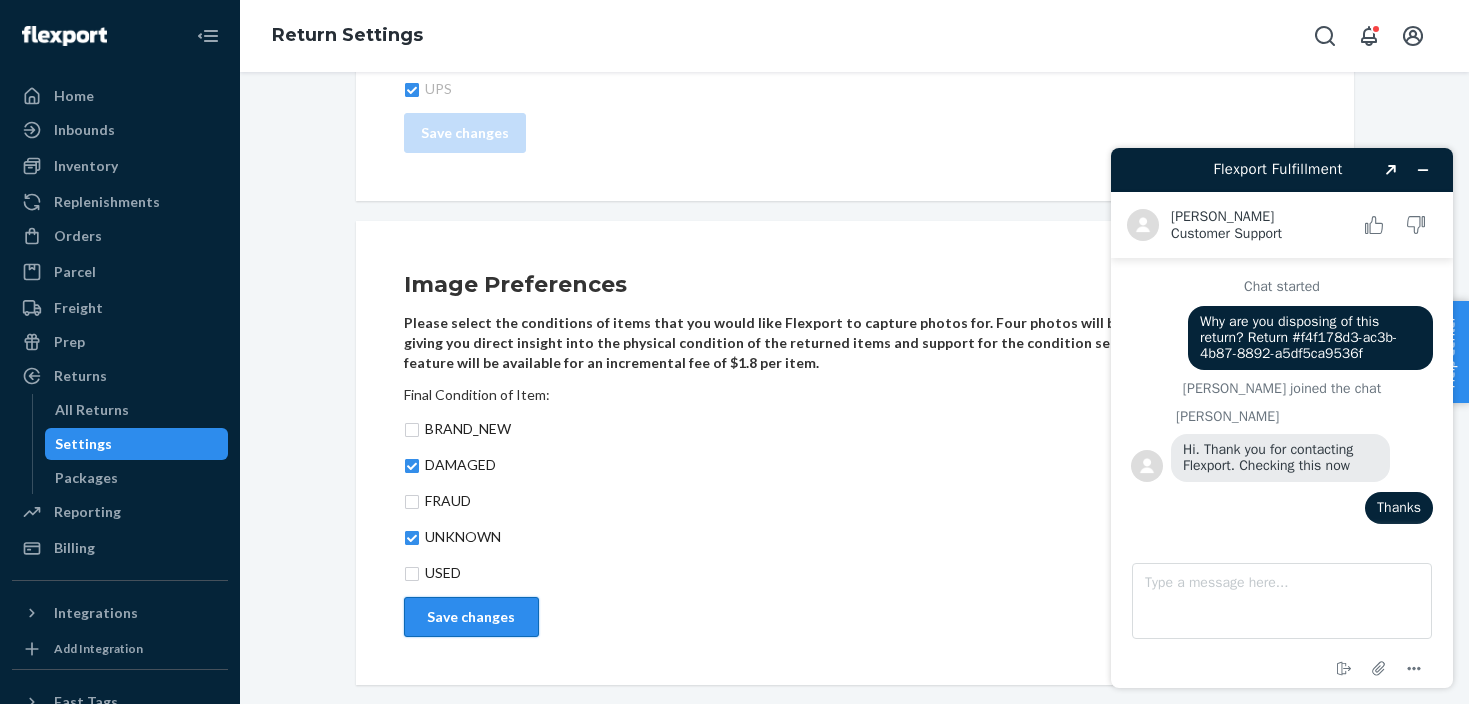 click on "Save changes" at bounding box center [471, 617] 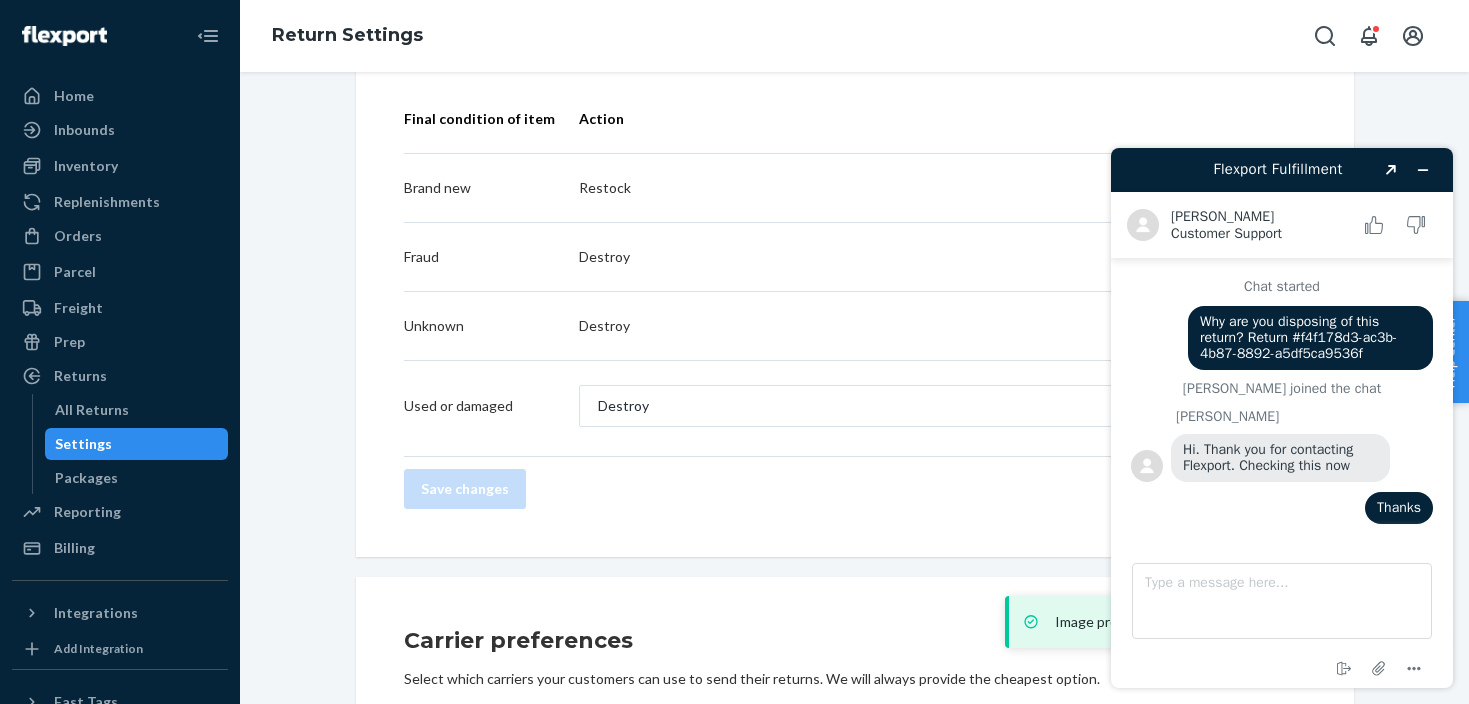 scroll, scrollTop: 753, scrollLeft: 0, axis: vertical 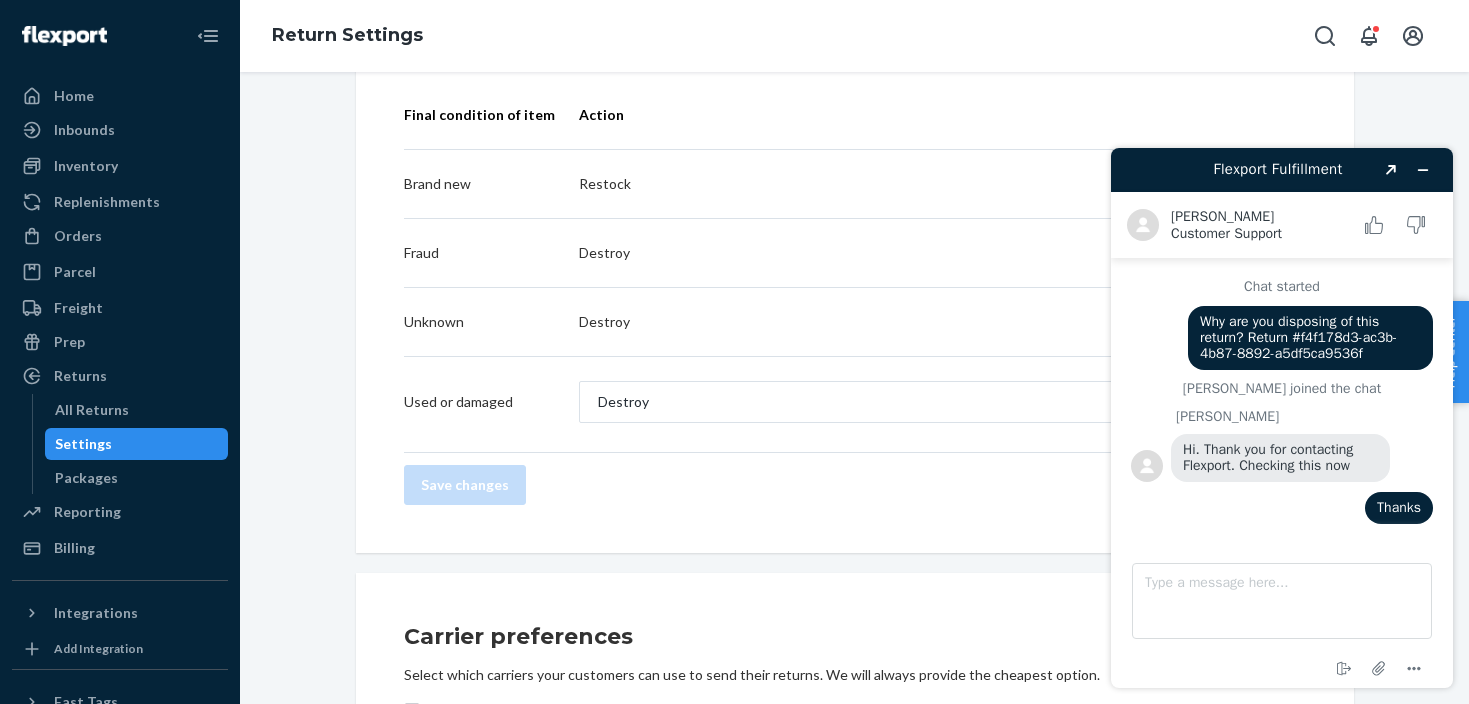 click on "Destroy" at bounding box center [910, 253] 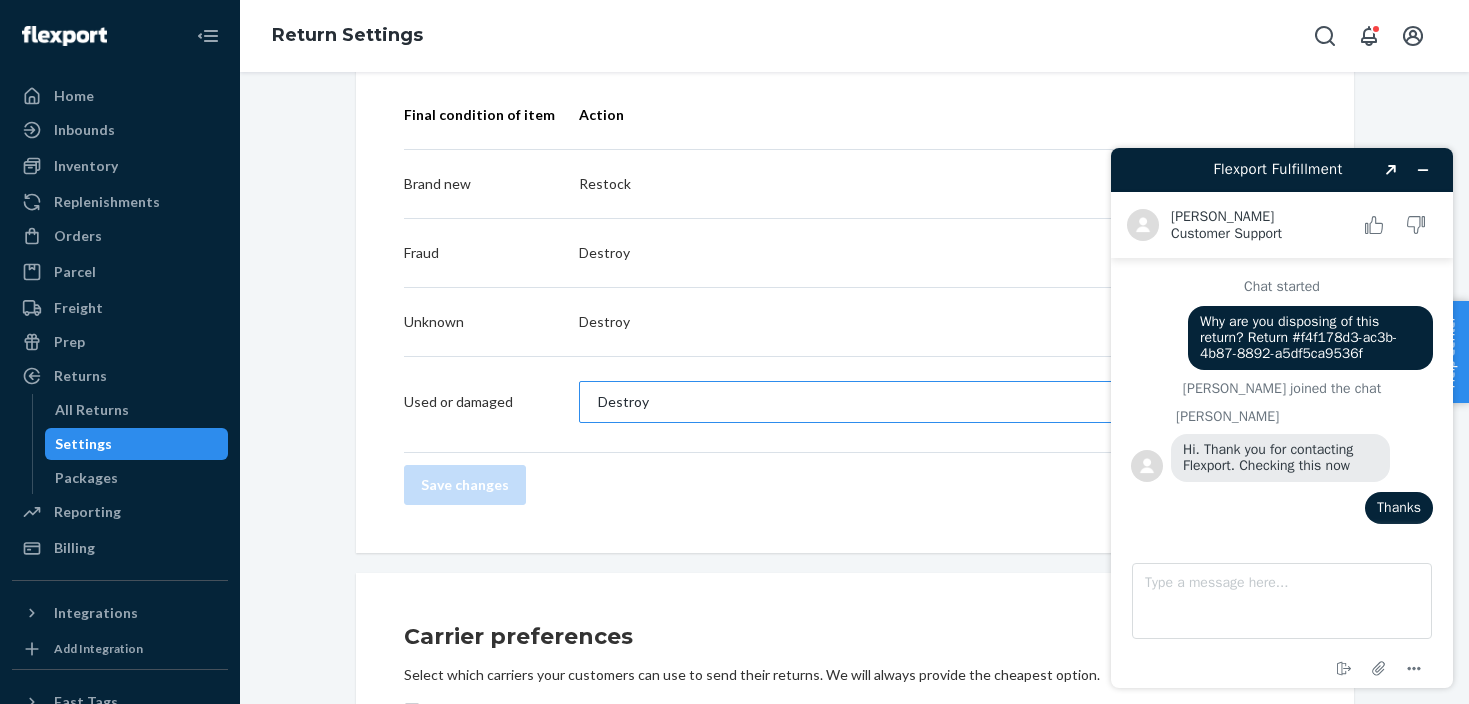 click on "Destroy" at bounding box center (892, 402) 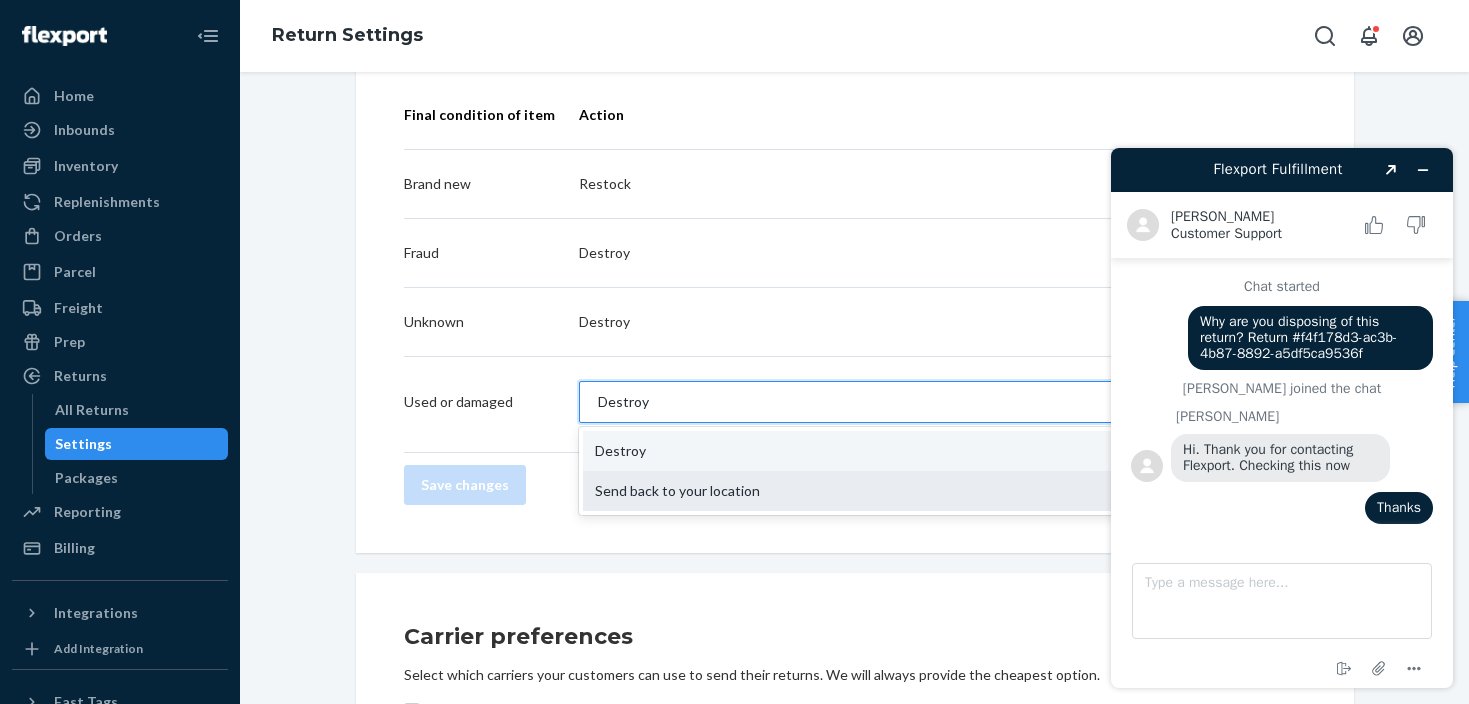click on "Send back to your location" at bounding box center (910, 491) 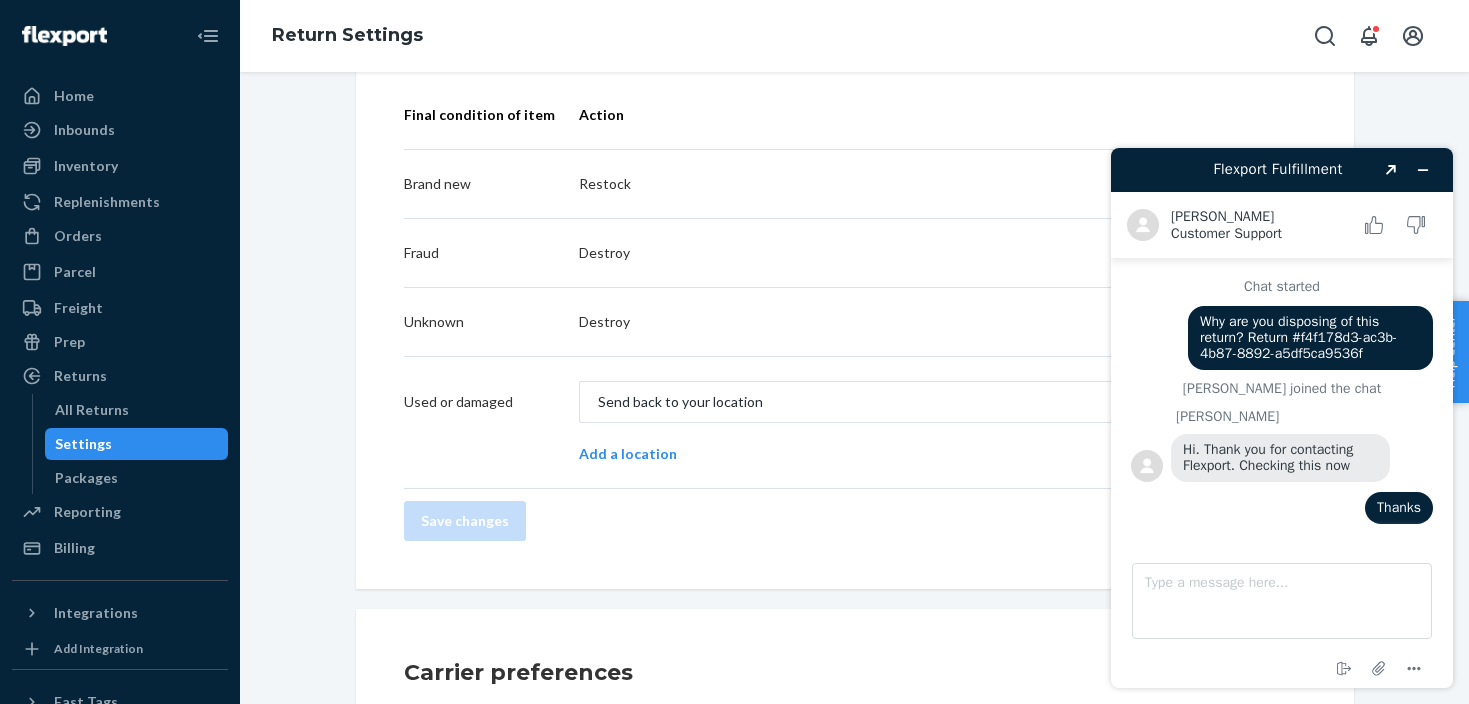 click on "Add a location" at bounding box center [628, 454] 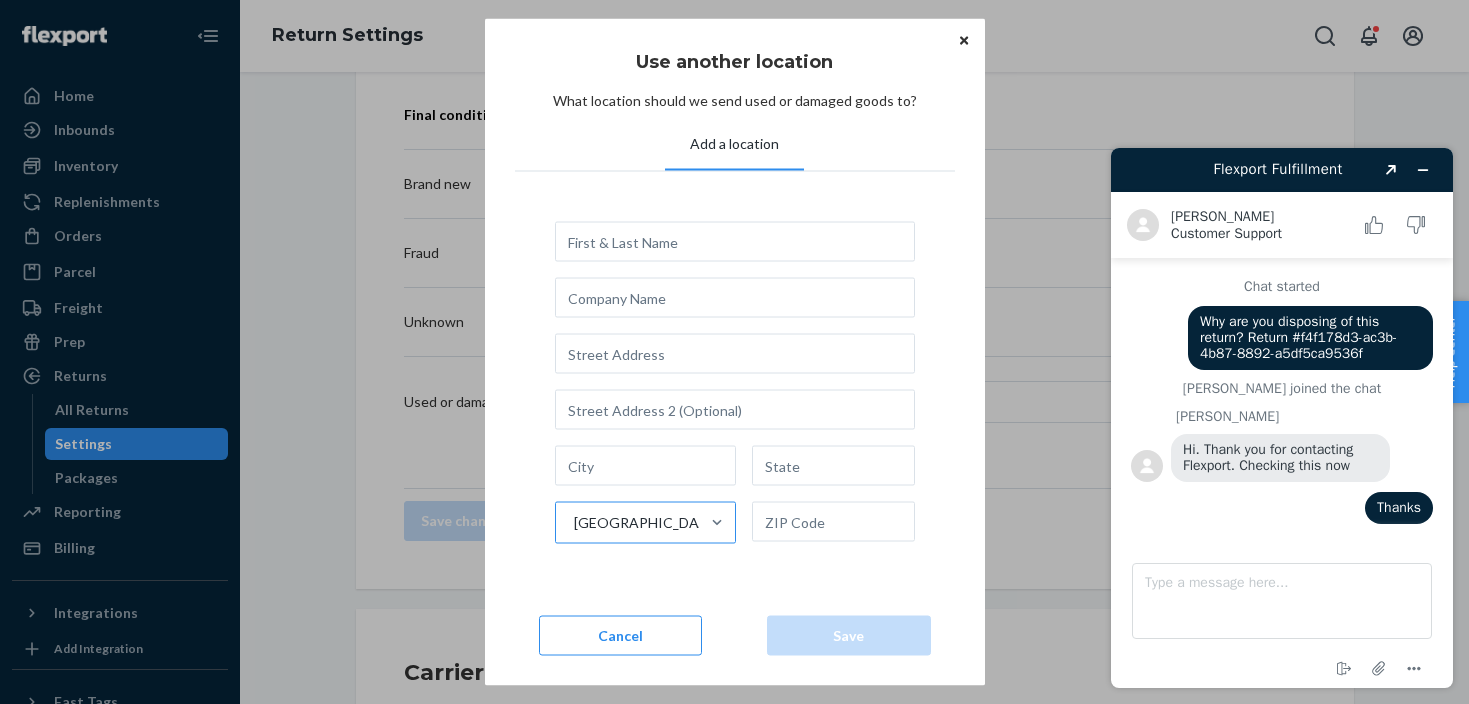 click on "United States" at bounding box center (627, 523) 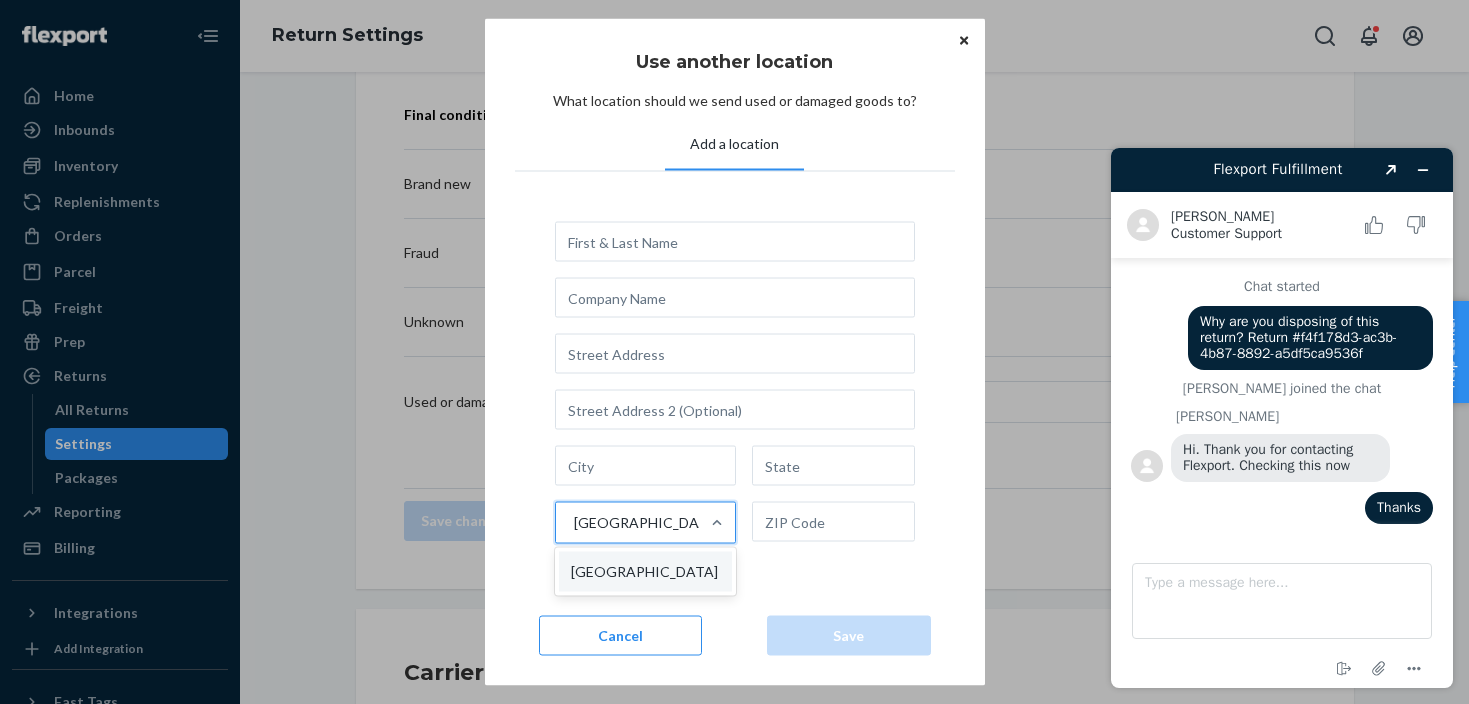 click on "option United States focused, 1 of 1. 1 result available. Use Up and Down to choose options, press Enter to select the currently focused option, press Escape to exit the menu, press Tab to select the option and exit the menu. United States United States" at bounding box center [735, 391] 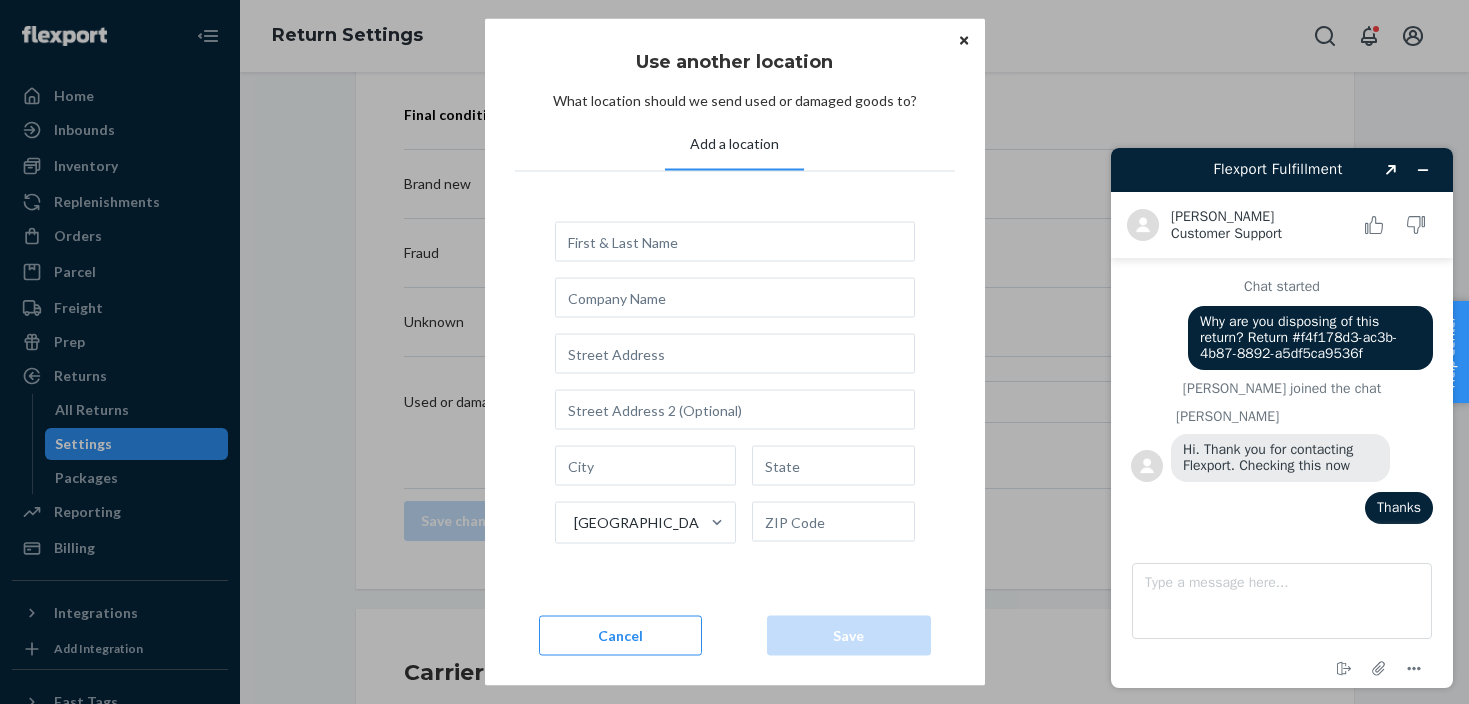 click 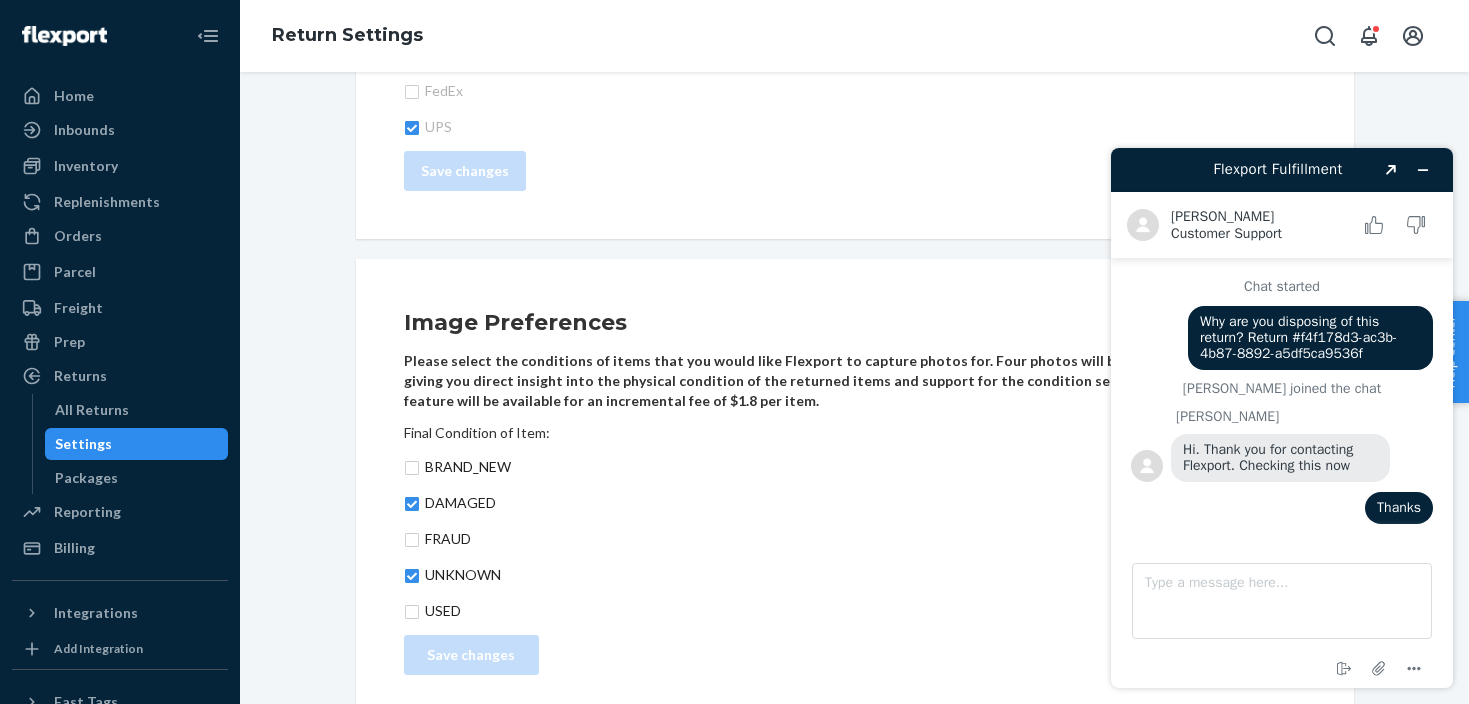 scroll, scrollTop: 1452, scrollLeft: 0, axis: vertical 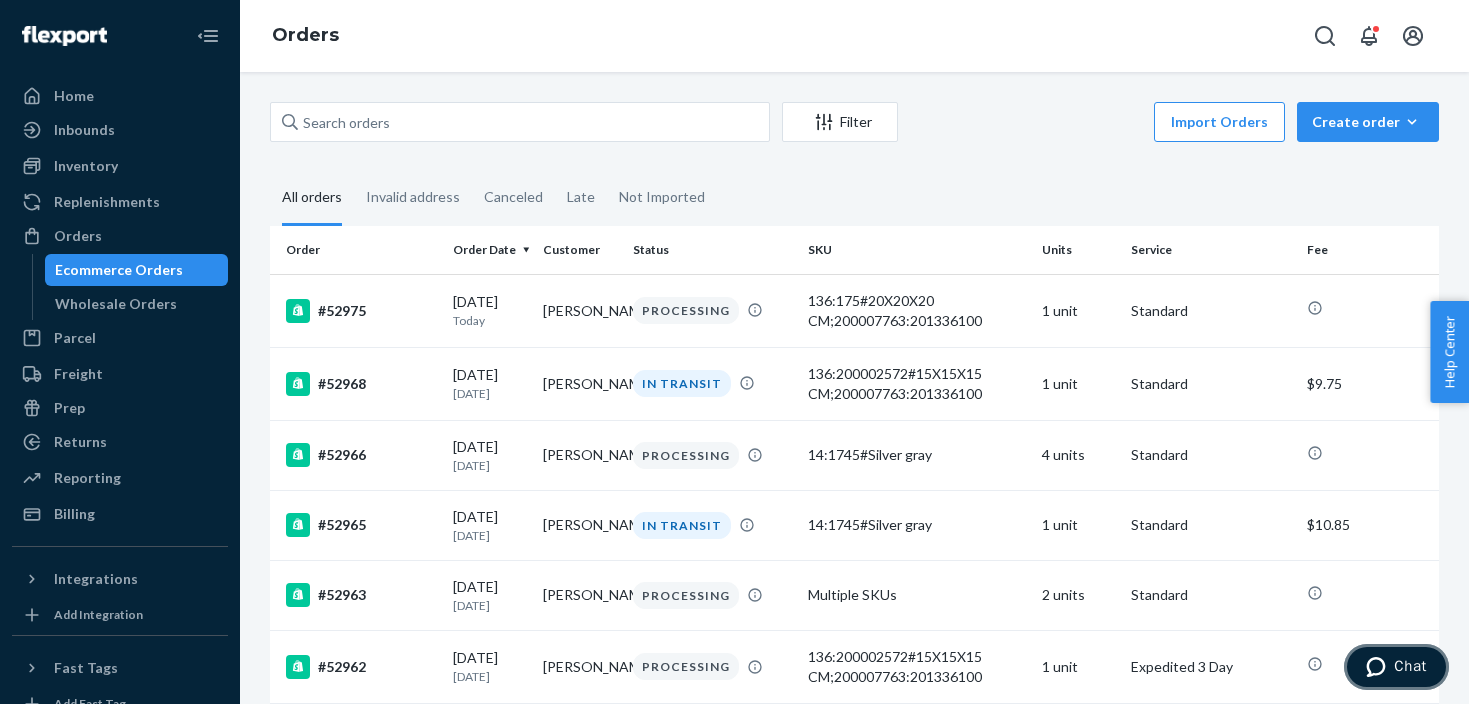 click at bounding box center (1380, 667) 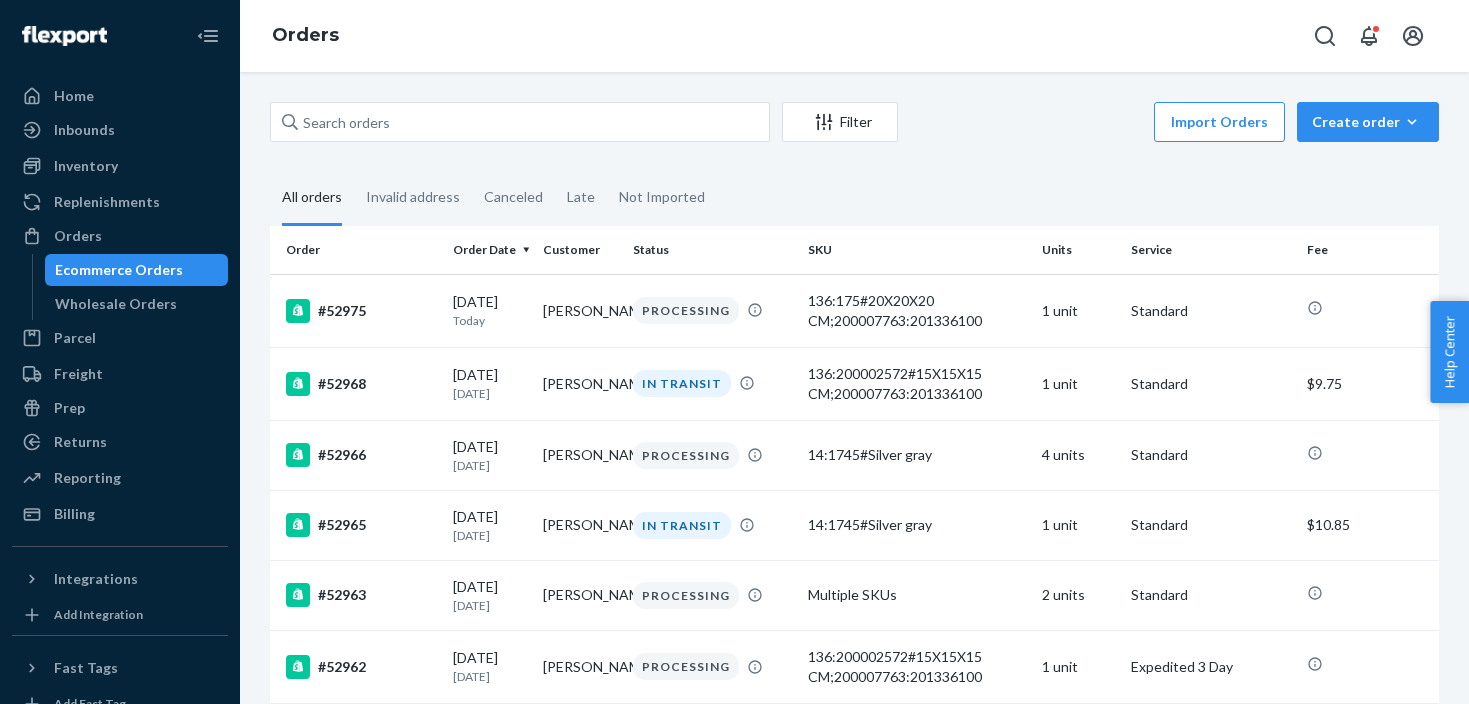 scroll, scrollTop: 0, scrollLeft: 0, axis: both 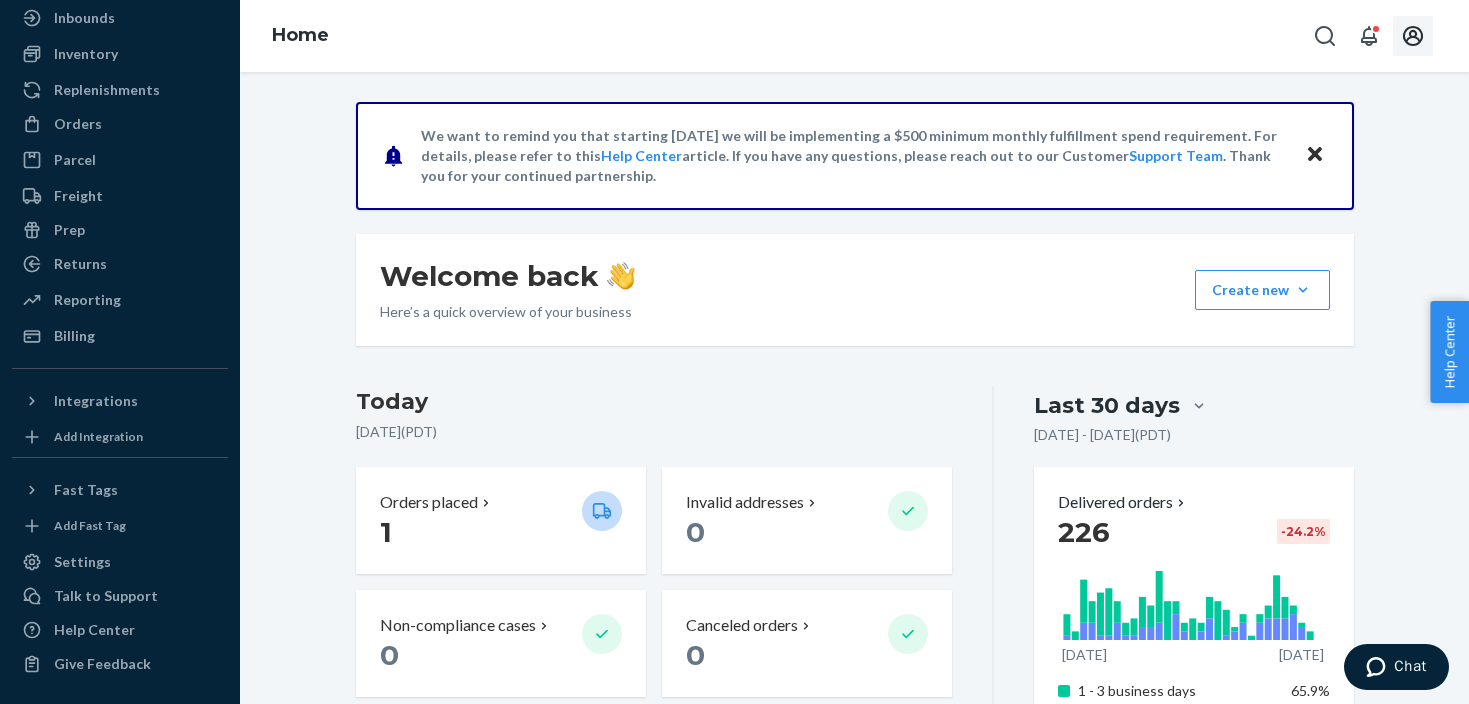click 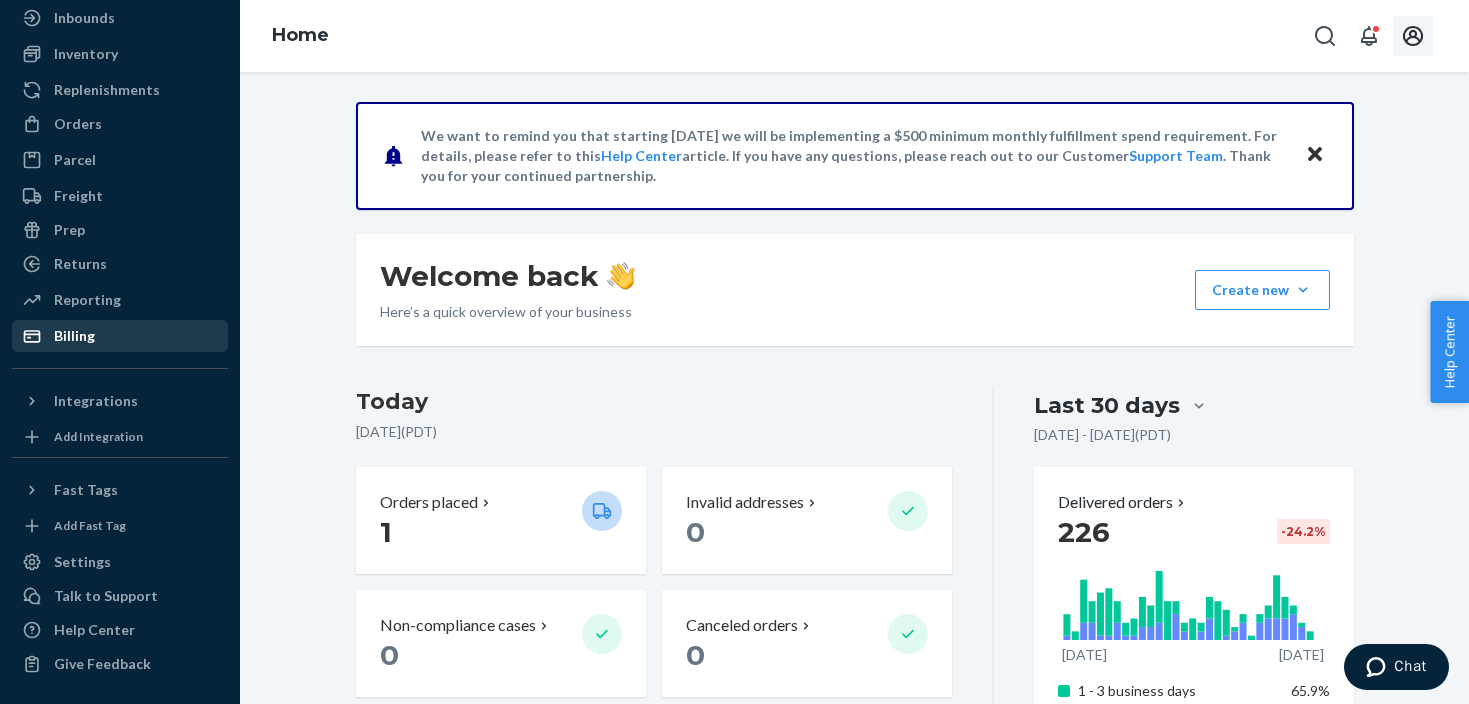 click on "Billing" at bounding box center (120, 336) 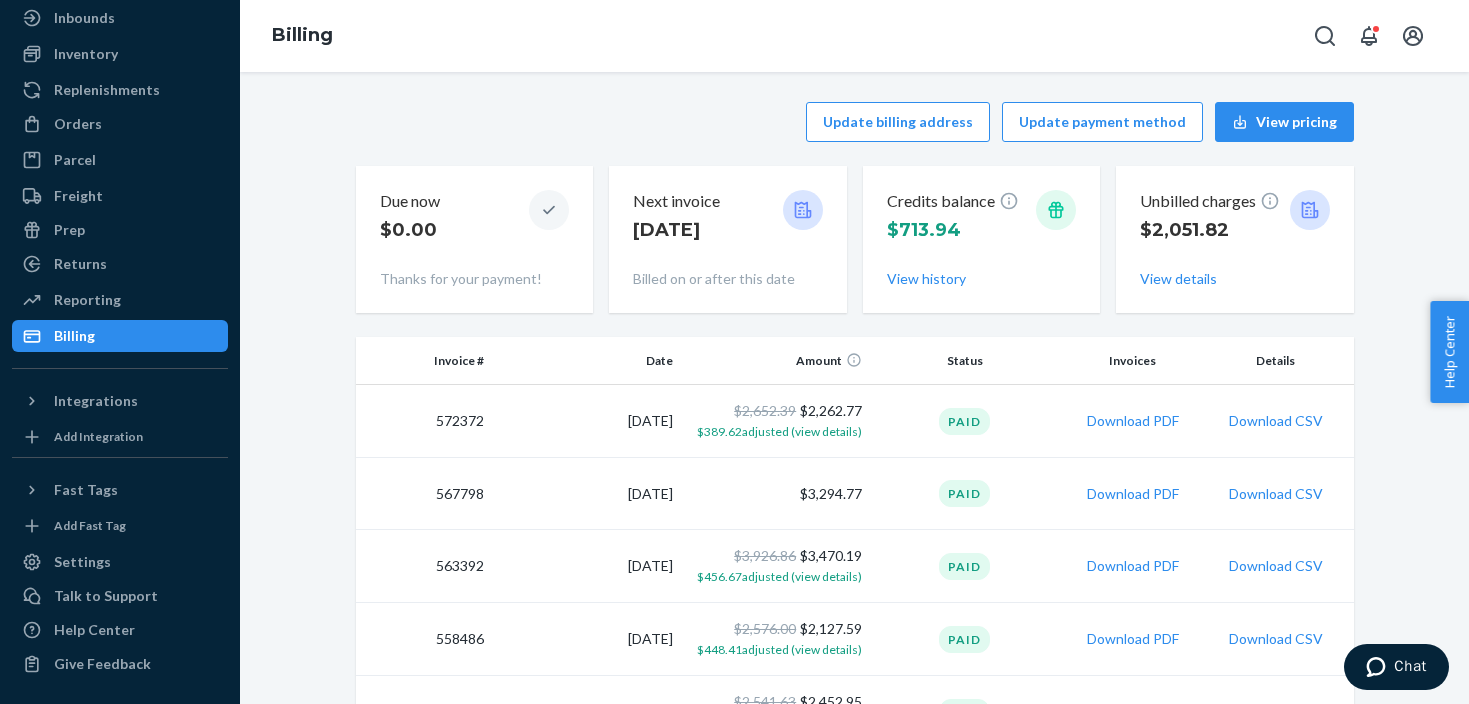 click 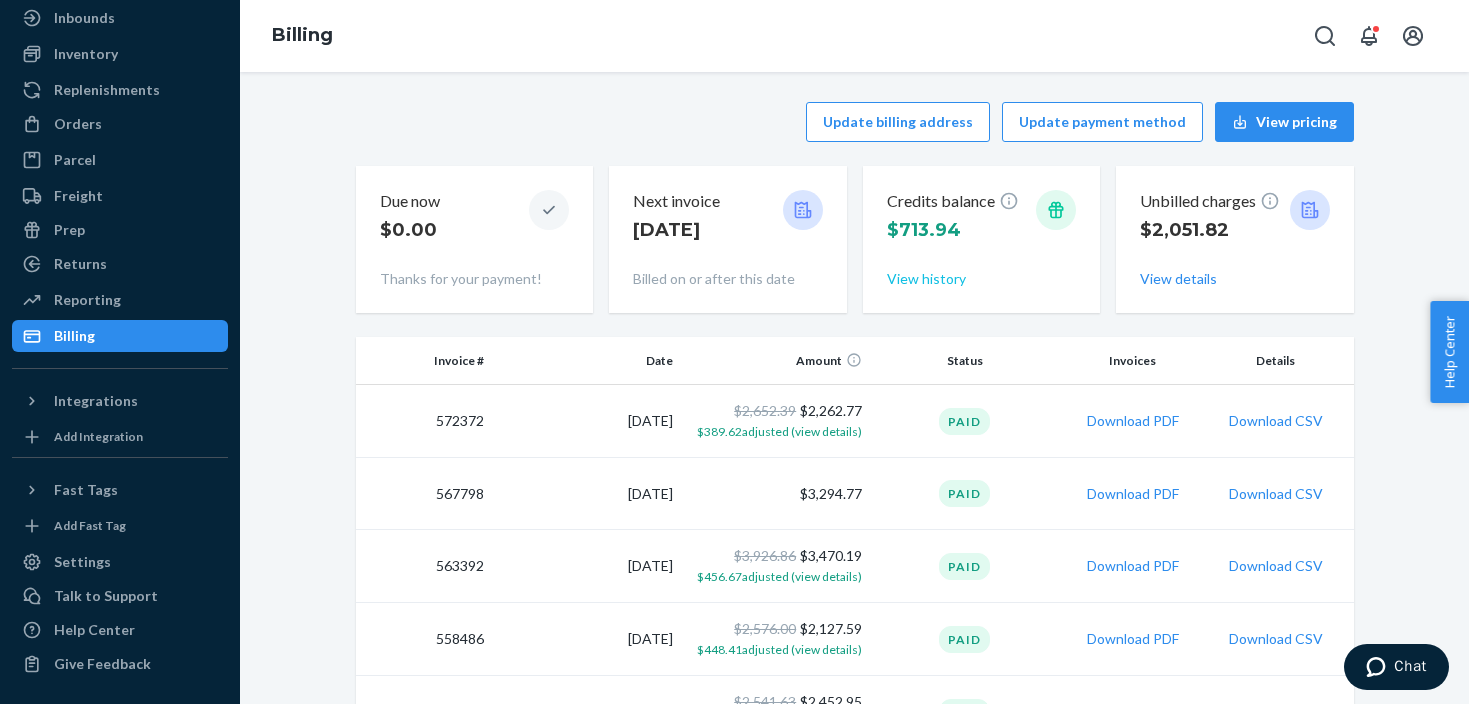 click on "View history" at bounding box center (926, 279) 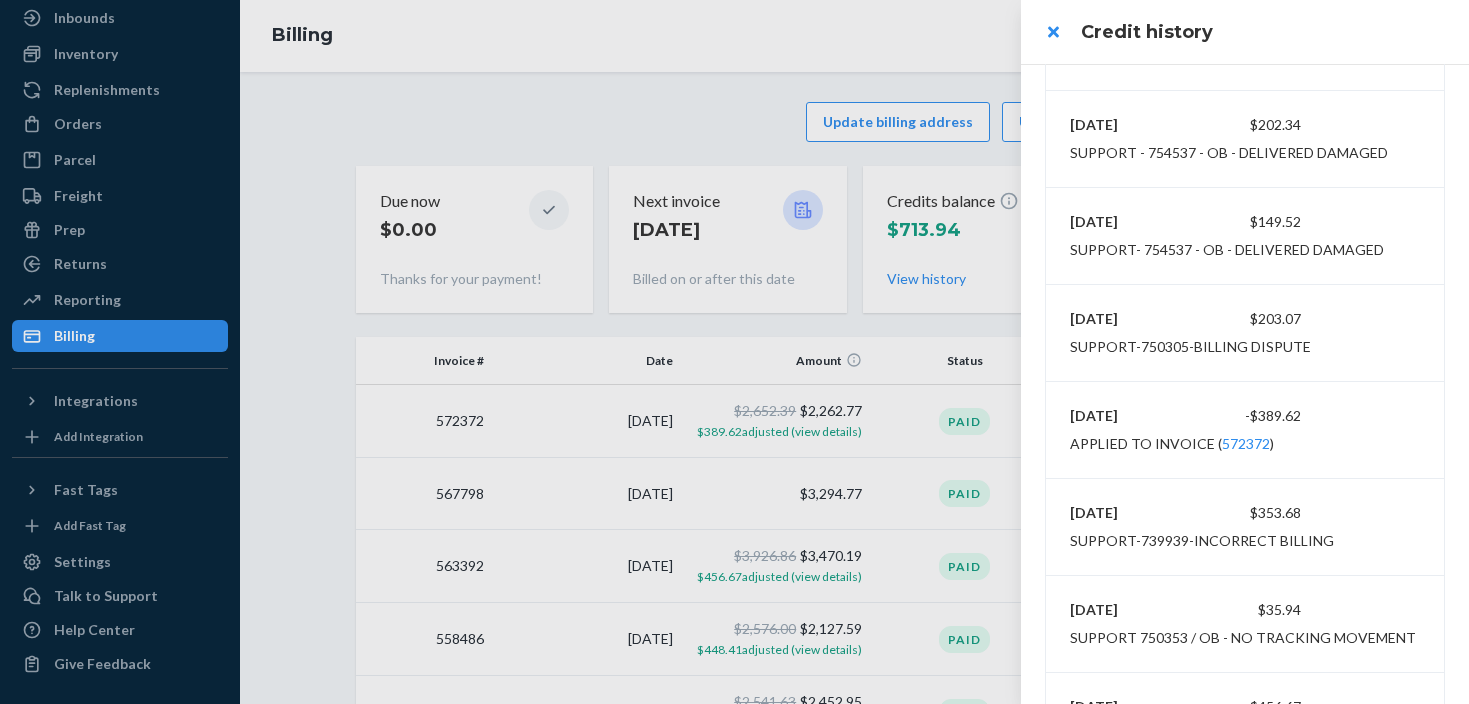 scroll, scrollTop: 0, scrollLeft: 0, axis: both 